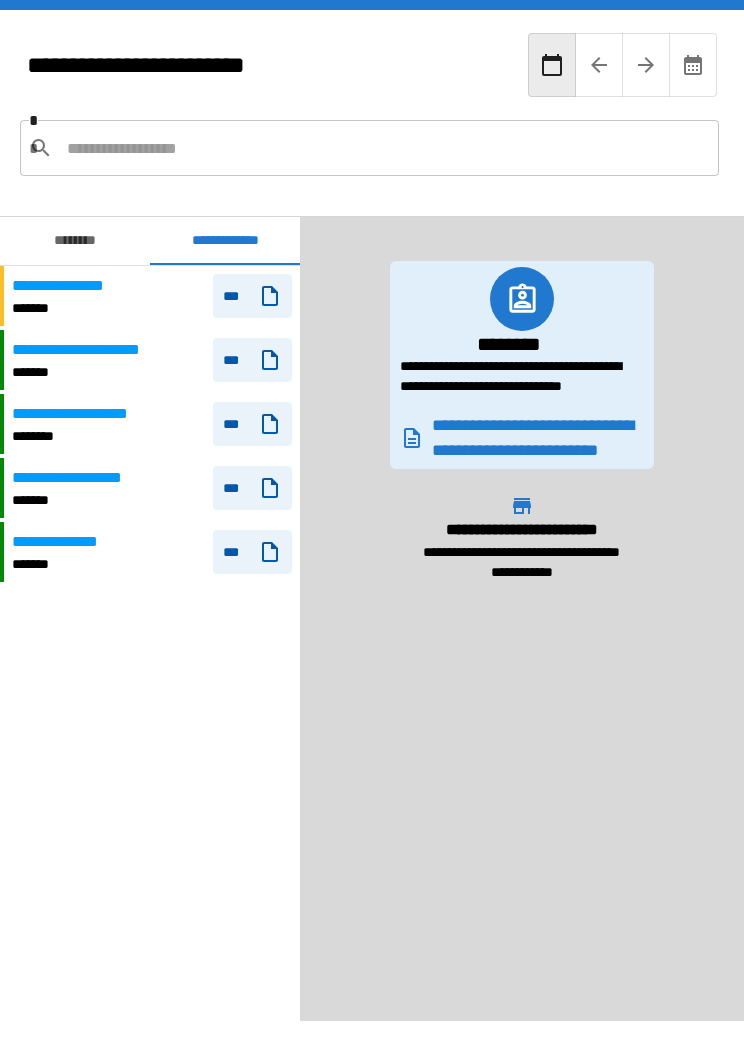 scroll, scrollTop: 0, scrollLeft: 0, axis: both 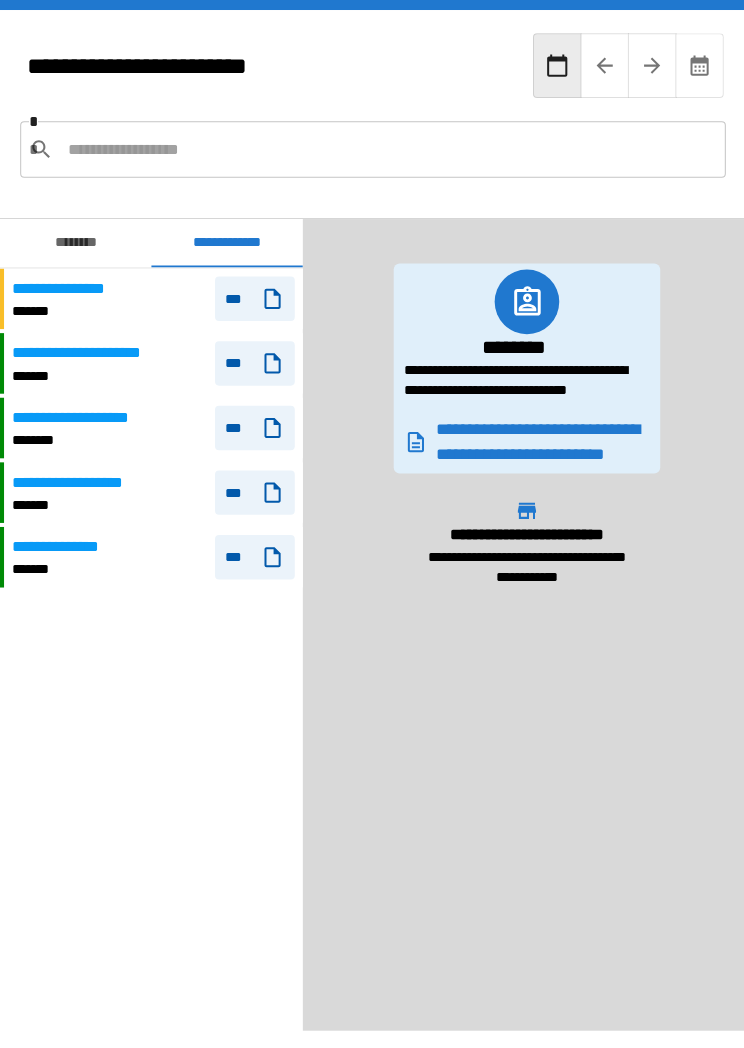 click 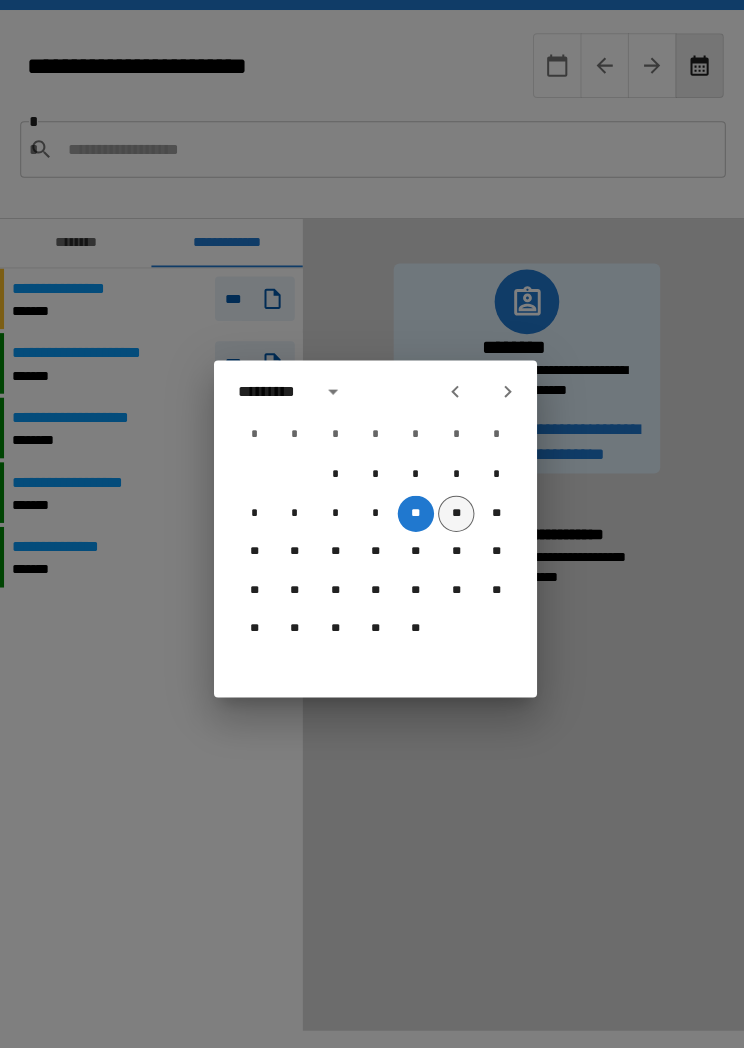 click on "**" at bounding box center (452, 509) 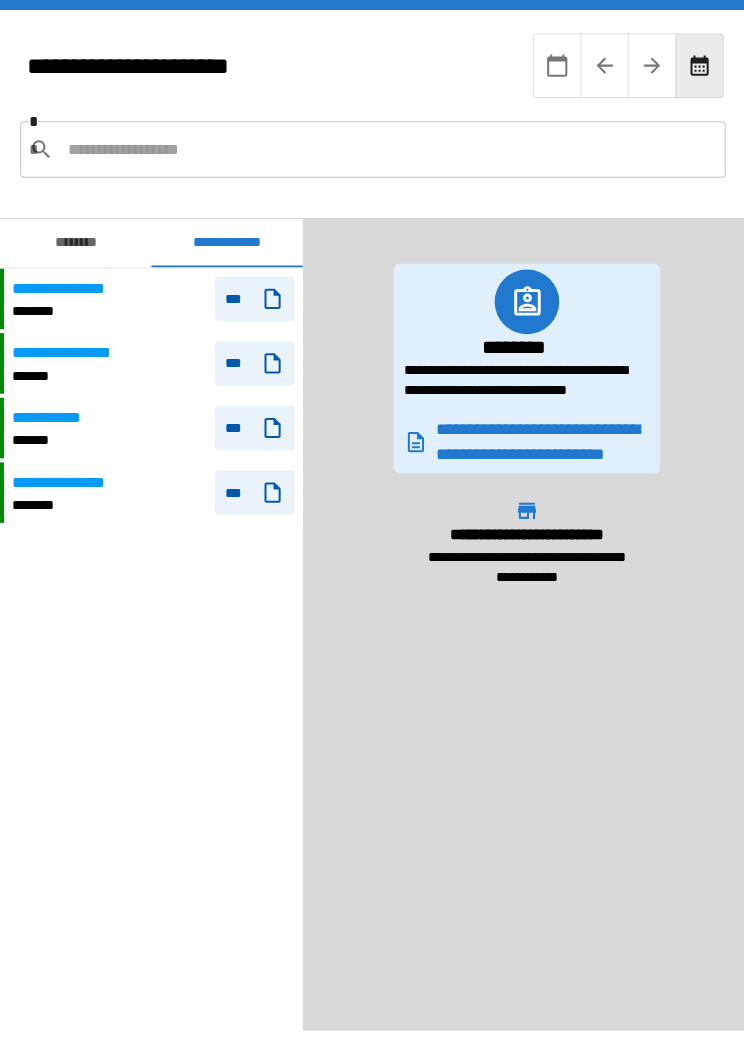 click on "**********" at bounding box center (152, 296) 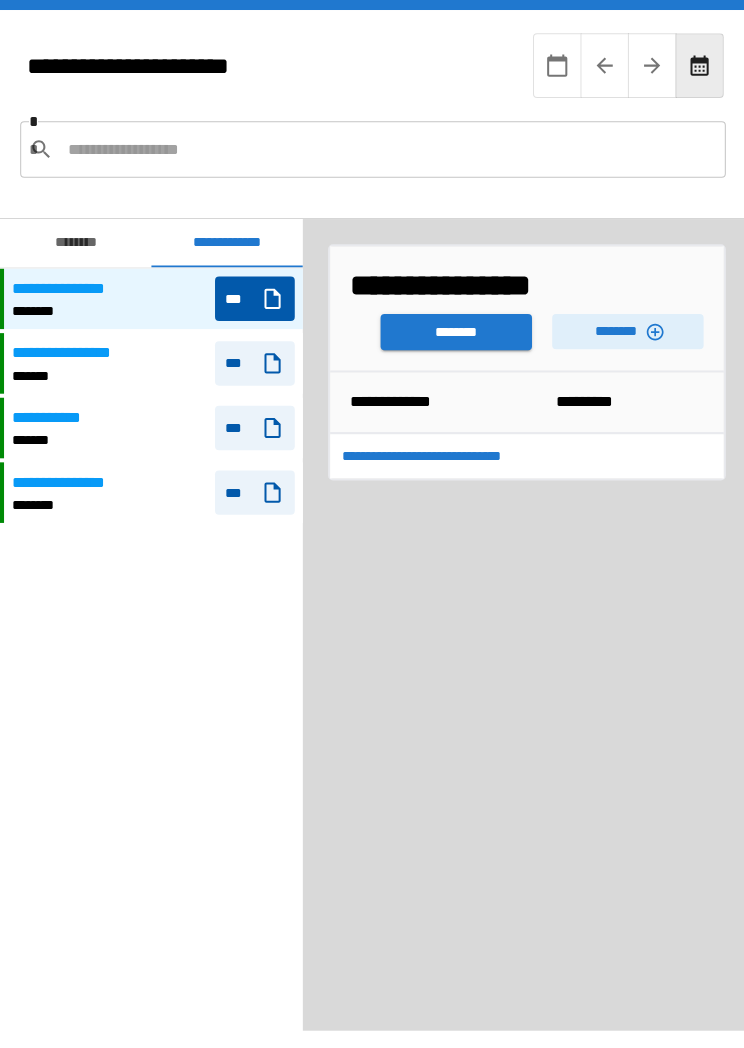 click on "********" at bounding box center [452, 329] 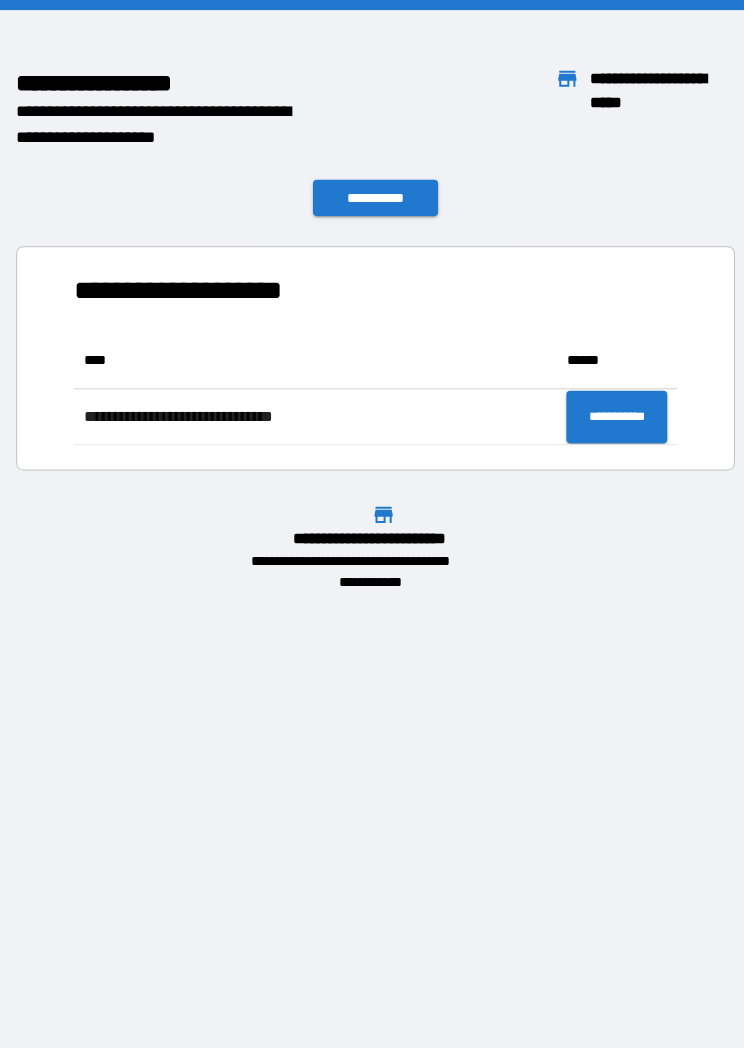 scroll, scrollTop: 1, scrollLeft: 1, axis: both 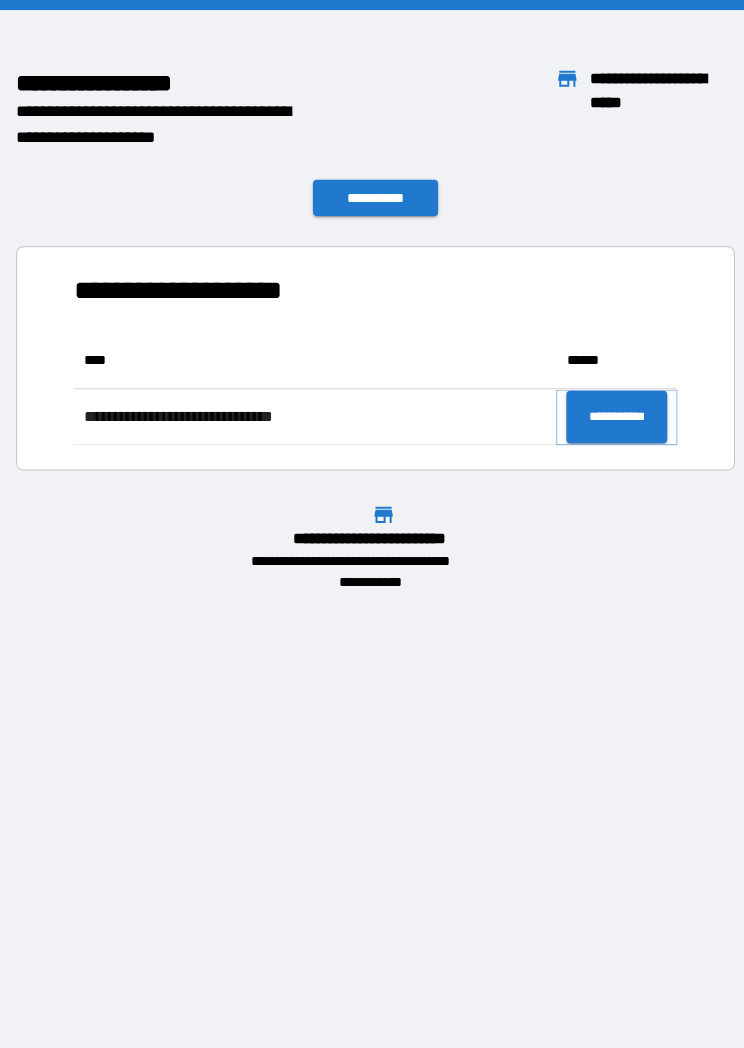 click on "**********" at bounding box center [611, 413] 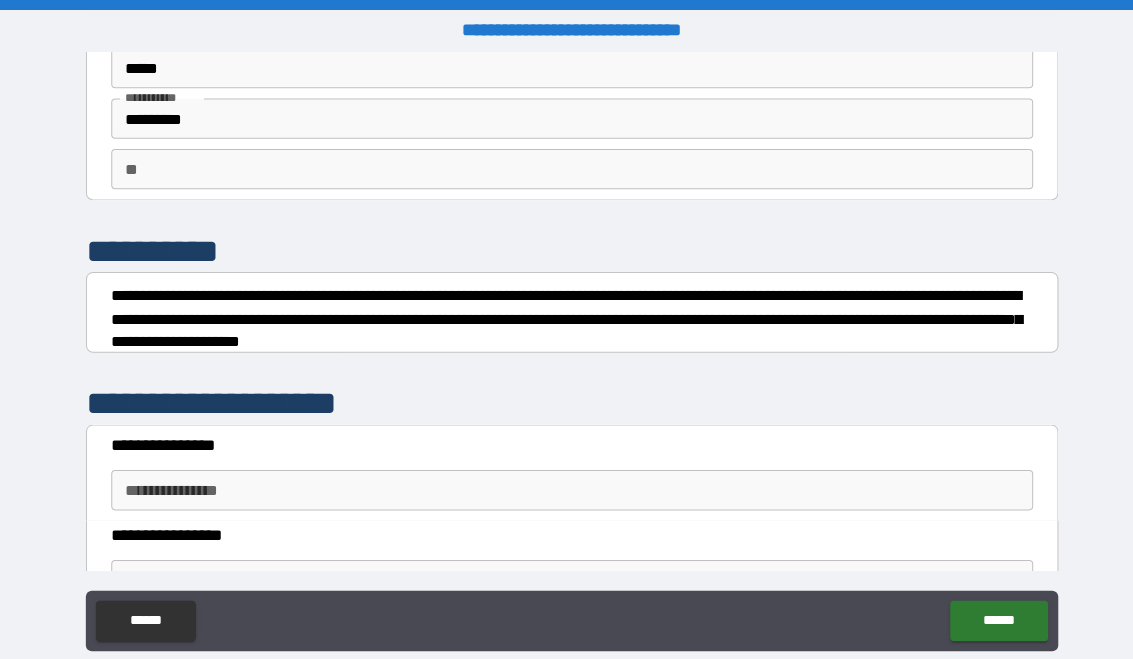 scroll, scrollTop: 117, scrollLeft: 0, axis: vertical 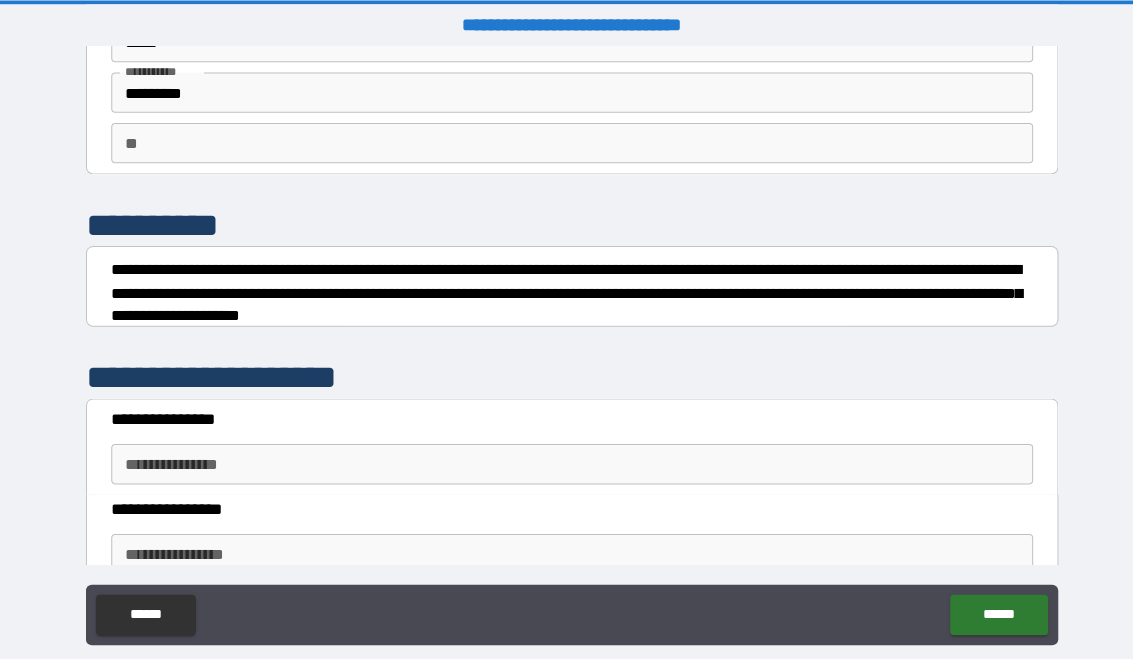 click on "**********" at bounding box center [566, 460] 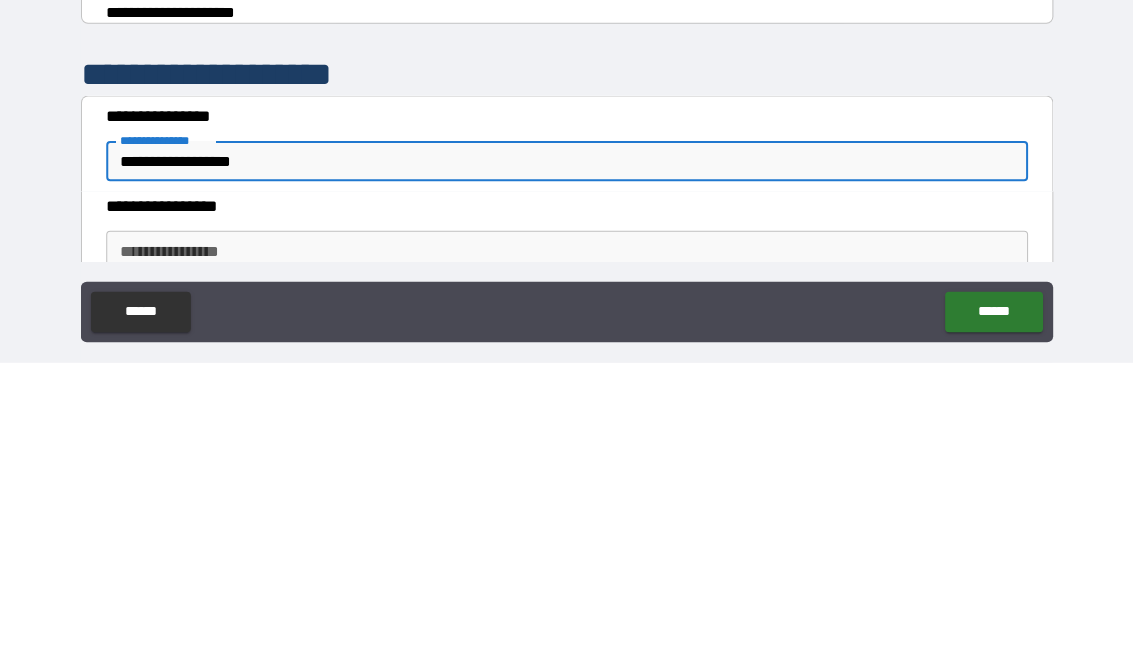 type on "**********" 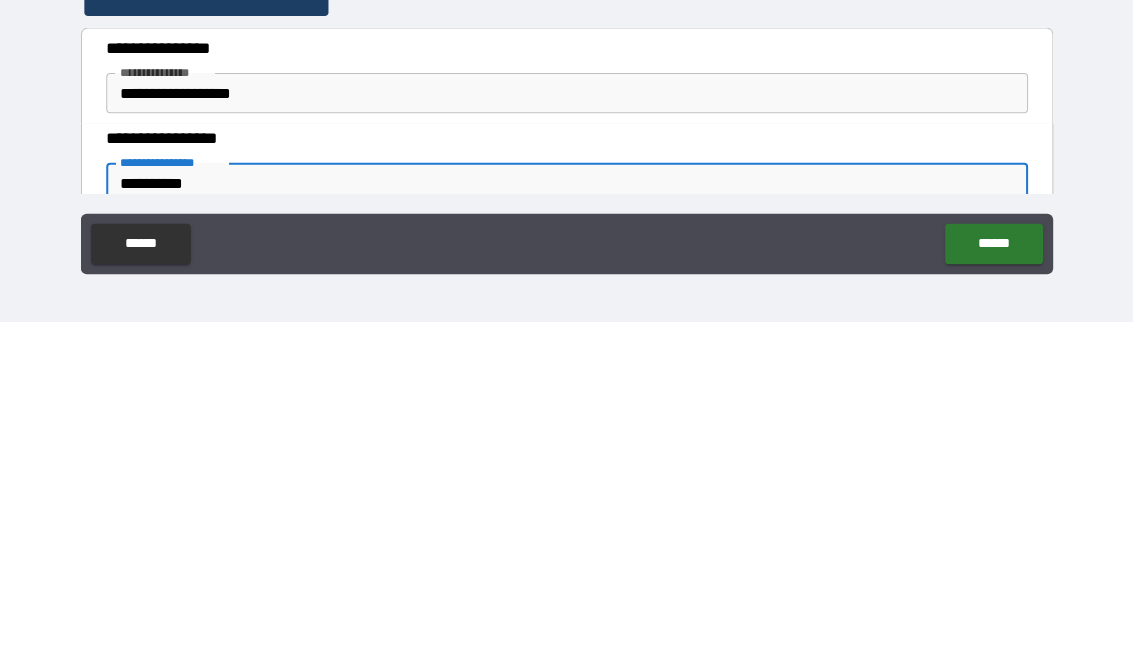 scroll, scrollTop: 36, scrollLeft: 0, axis: vertical 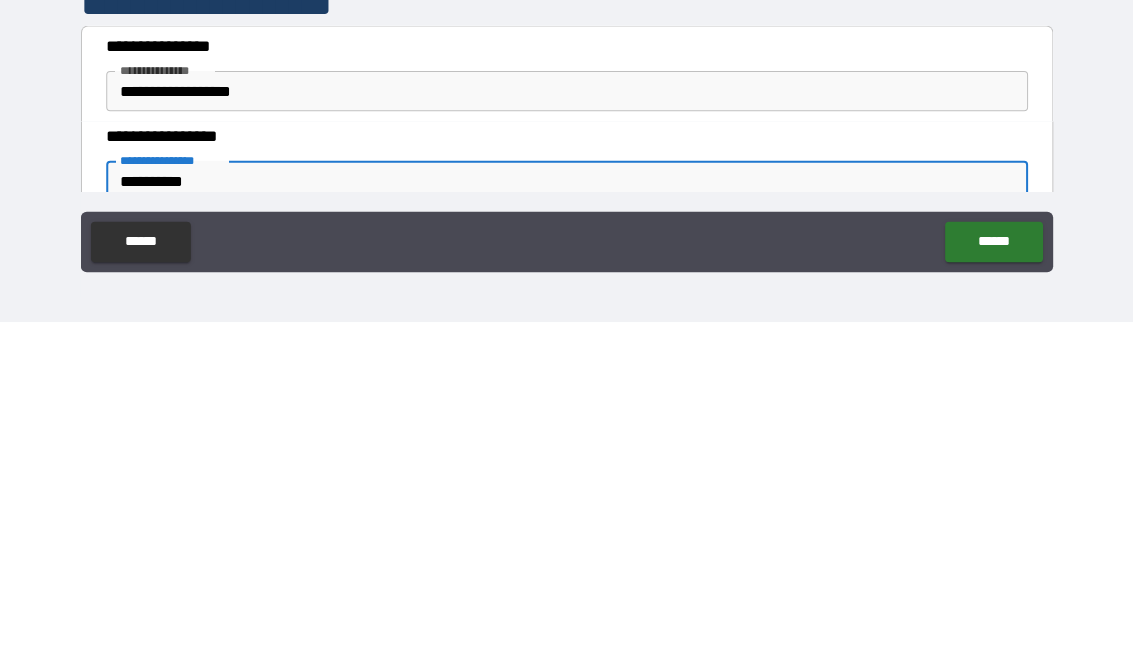 type on "**********" 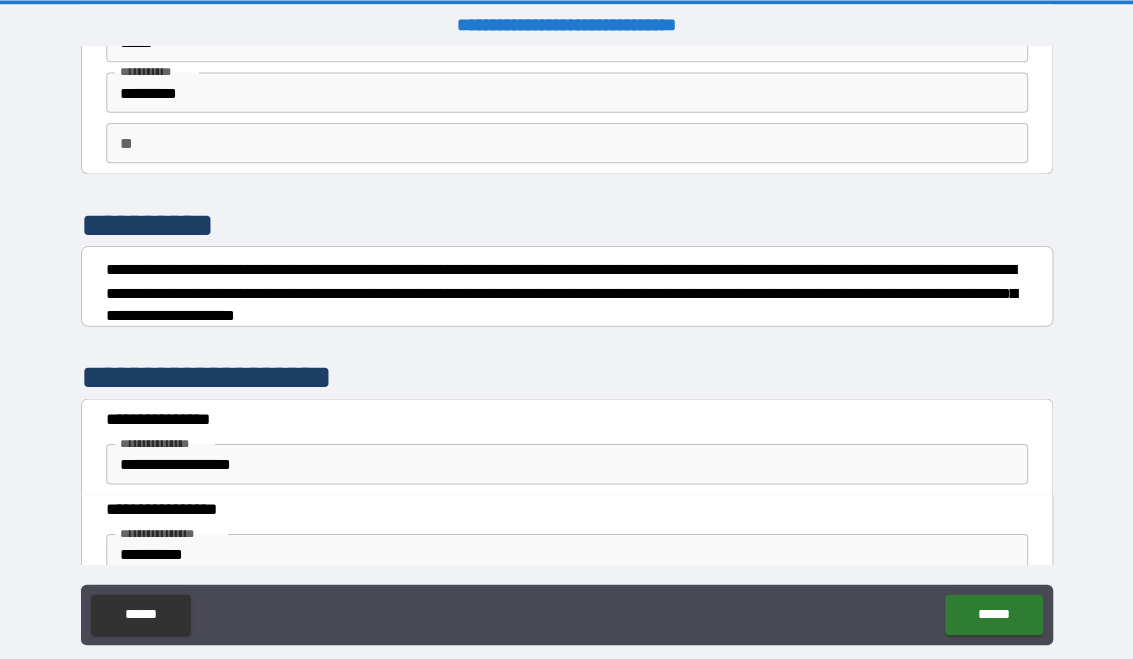 scroll, scrollTop: 6, scrollLeft: 0, axis: vertical 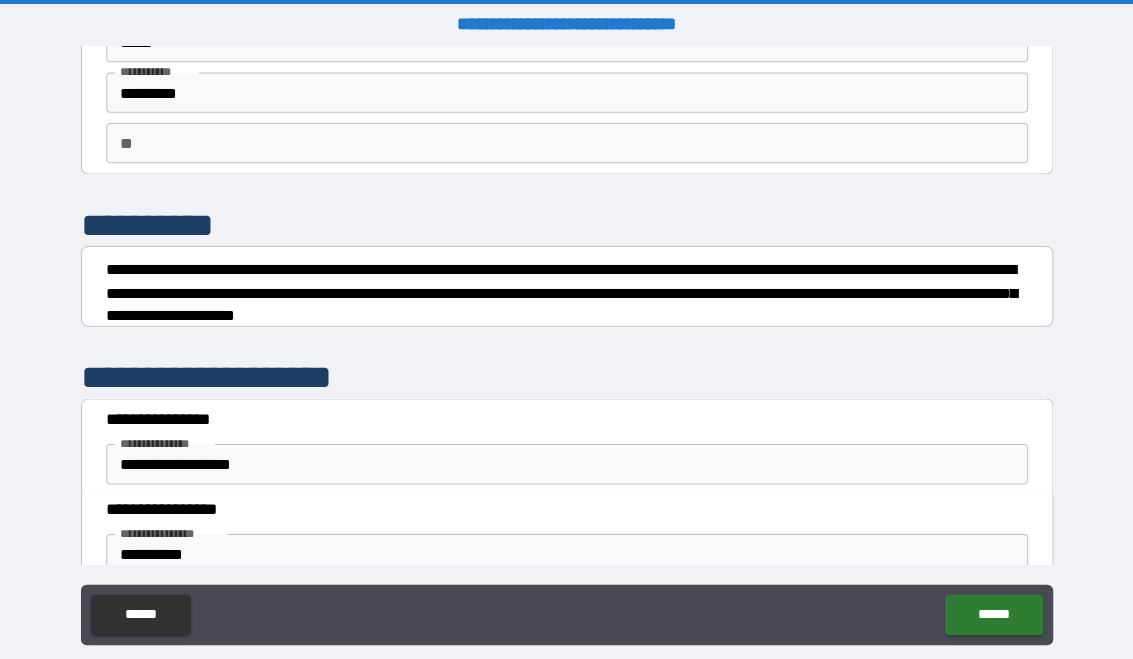 click on "** **" at bounding box center [566, 142] 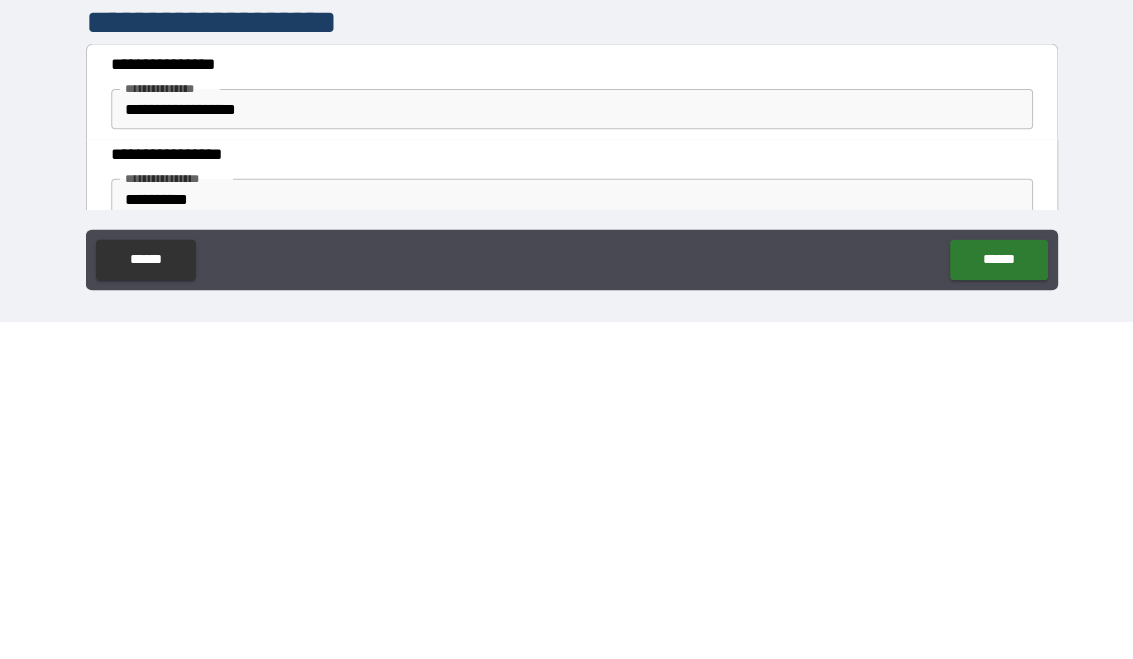 scroll, scrollTop: 23, scrollLeft: 0, axis: vertical 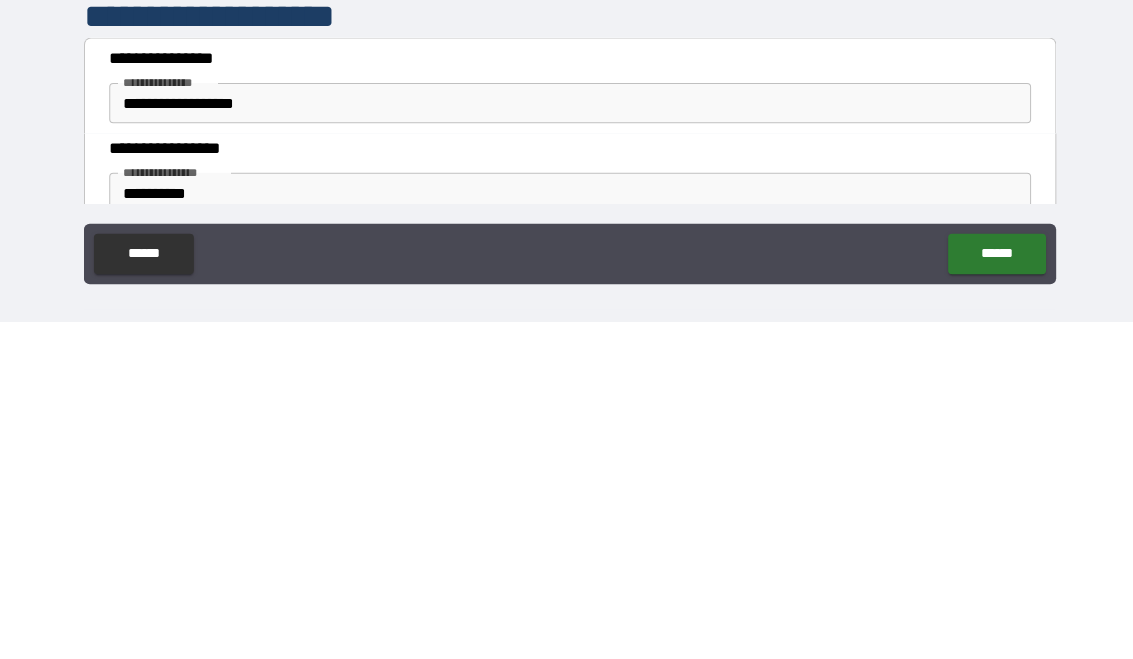 type on "*" 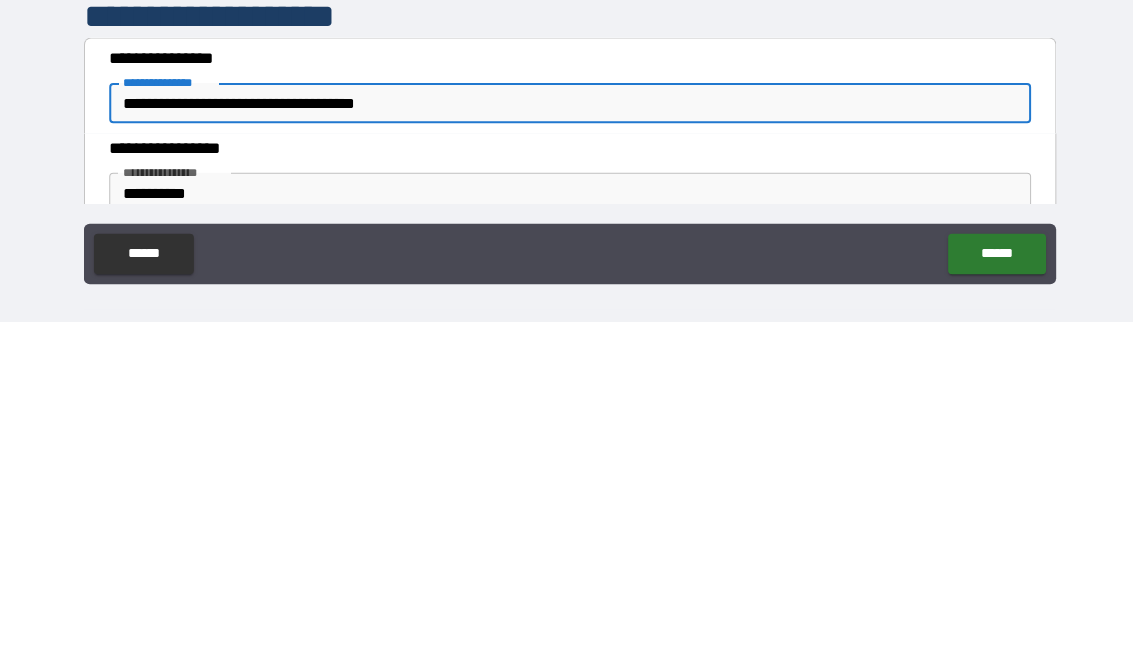 type on "**********" 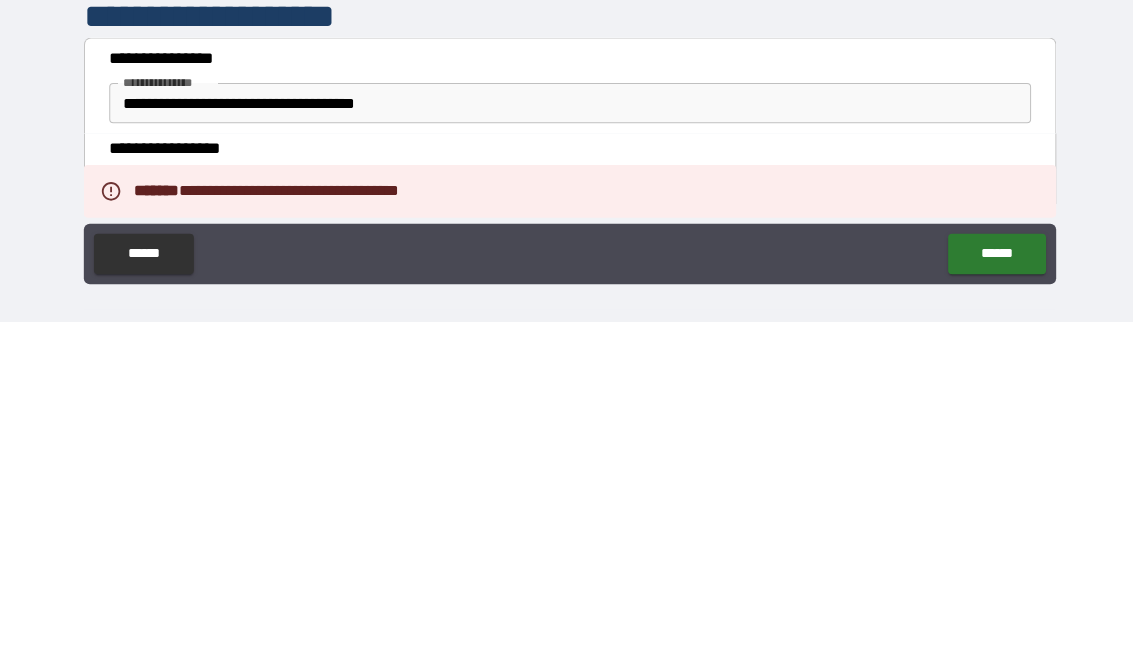 scroll, scrollTop: 6, scrollLeft: 0, axis: vertical 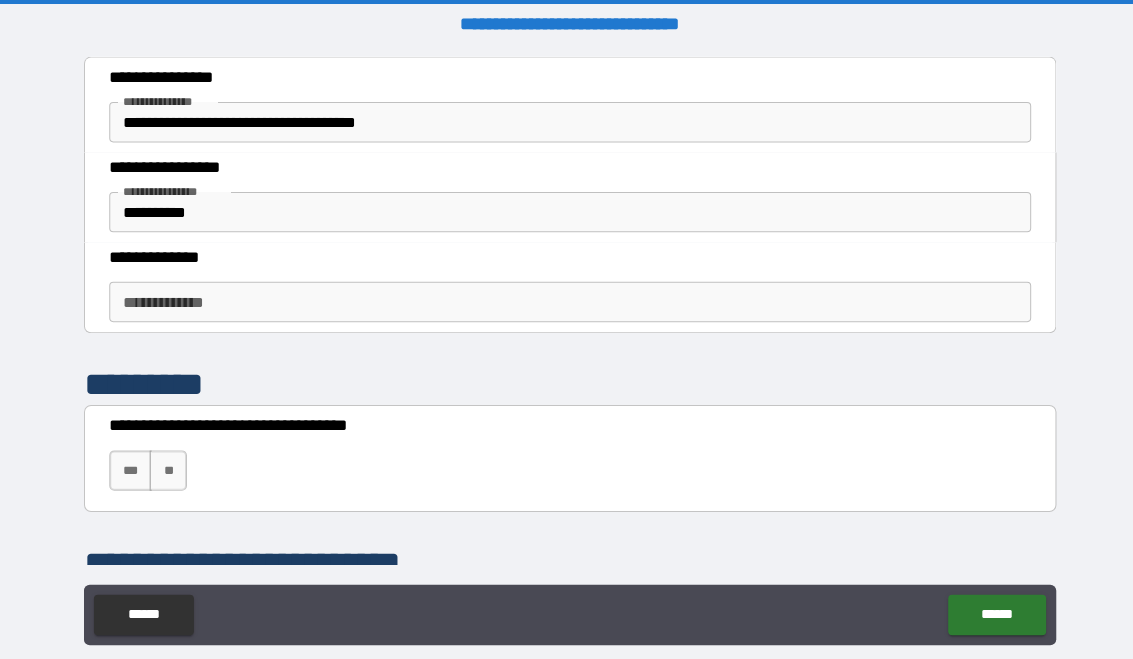 click on "**********" at bounding box center (566, 299) 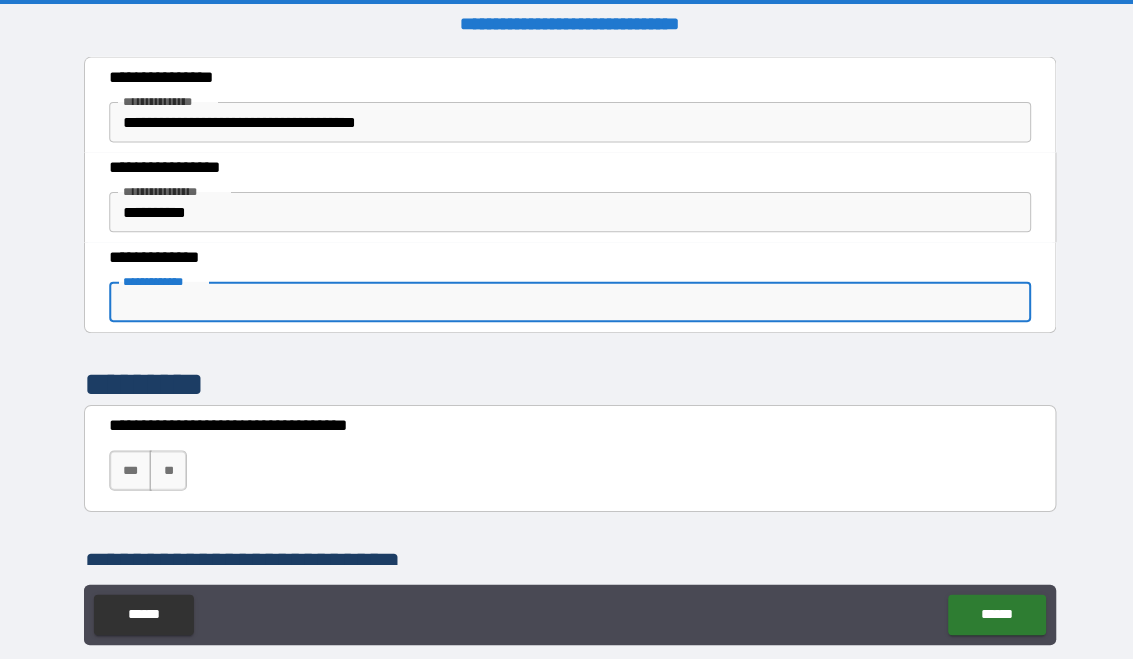 scroll, scrollTop: 6, scrollLeft: 0, axis: vertical 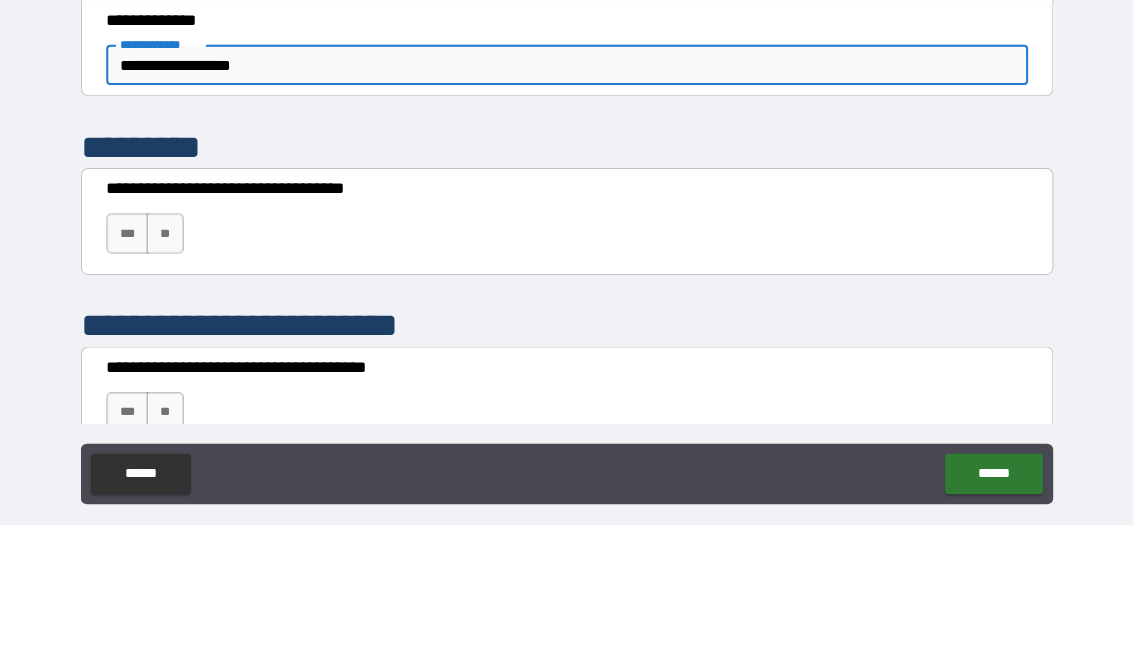 type on "**********" 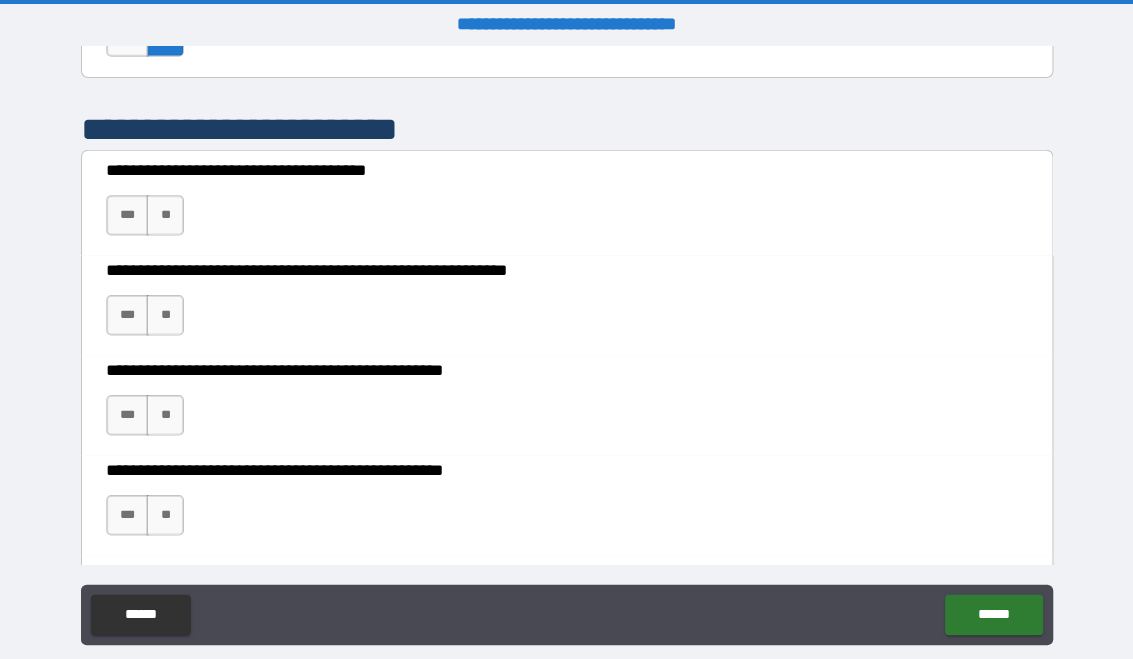 scroll, scrollTop: 887, scrollLeft: 0, axis: vertical 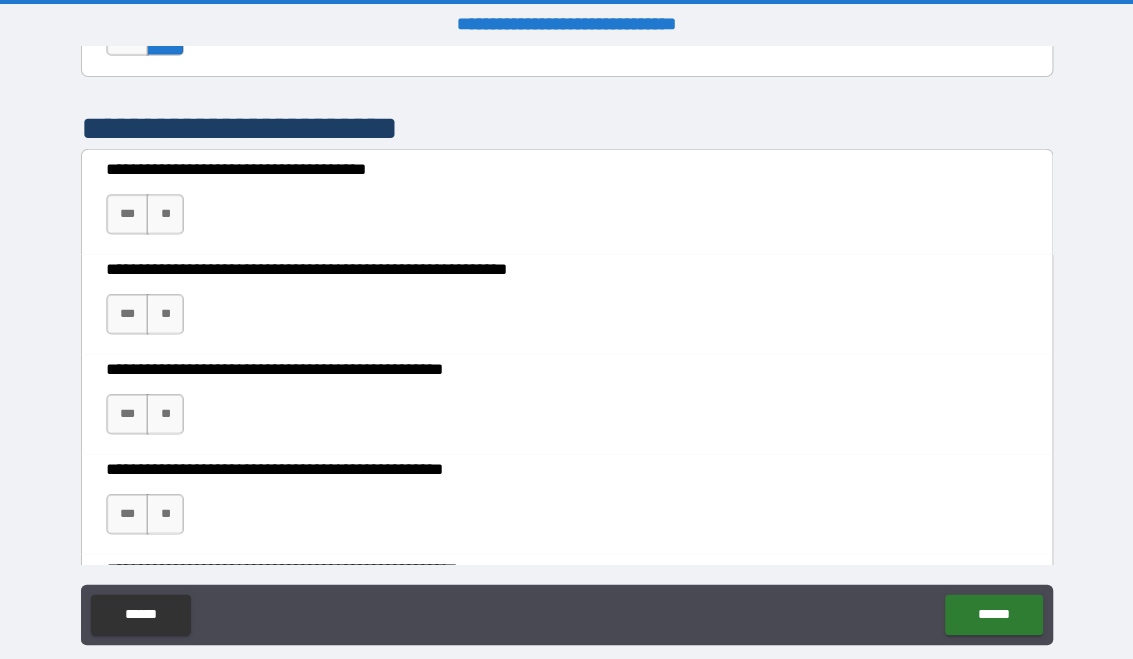 click on "***" at bounding box center [131, 212] 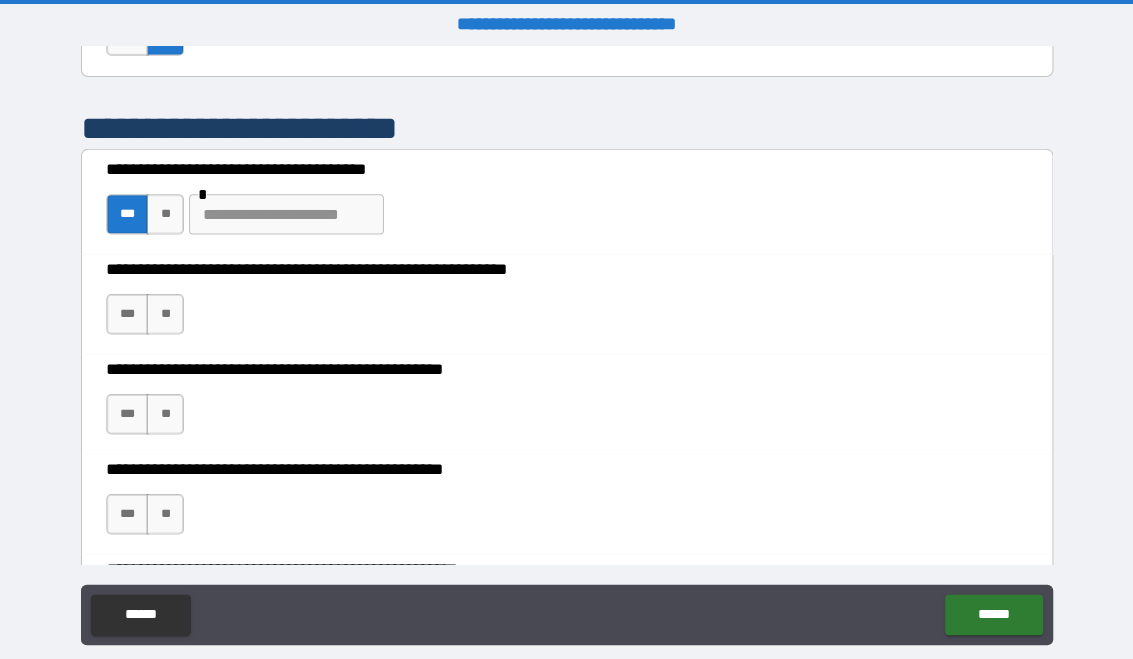 click at bounding box center (288, 212) 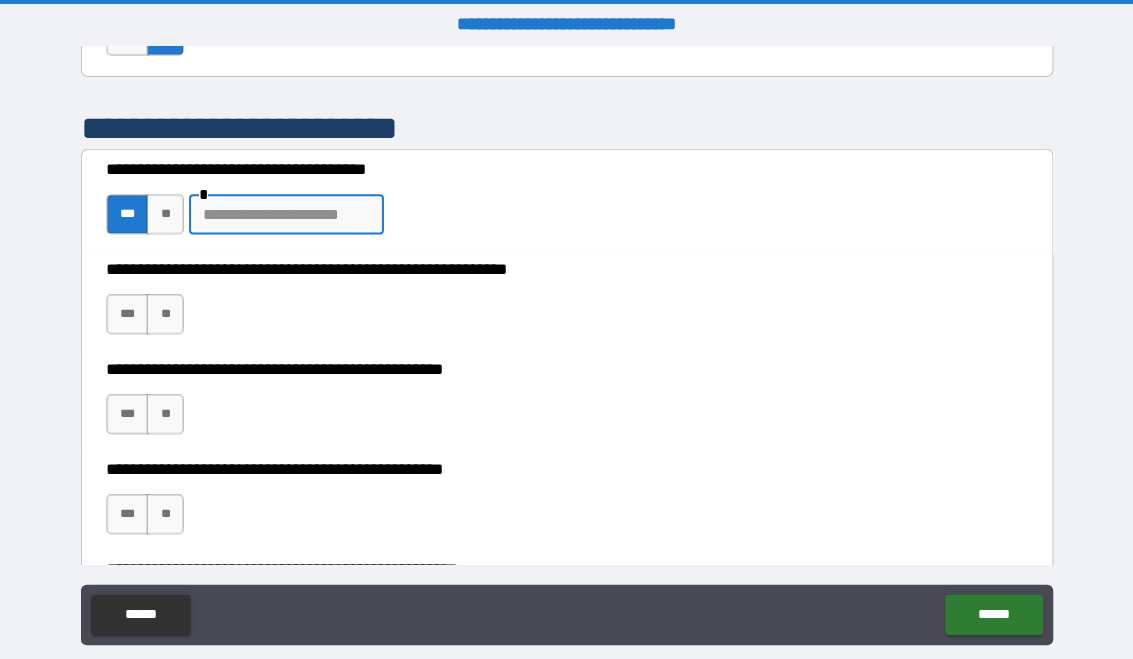 scroll, scrollTop: 6, scrollLeft: 0, axis: vertical 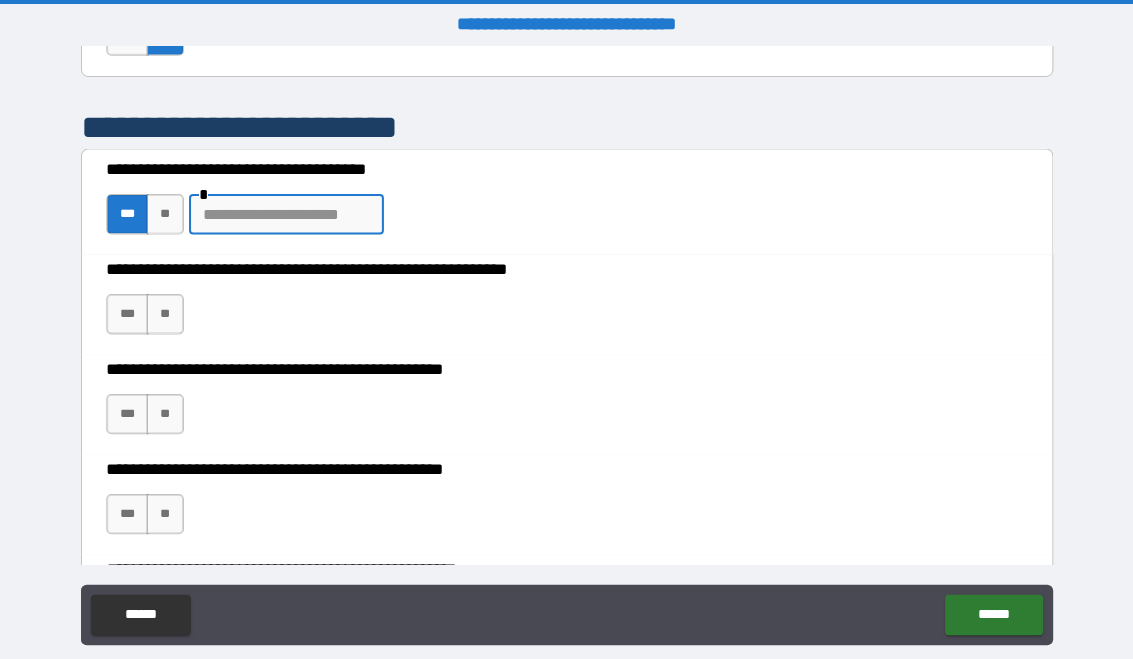 click on "**" at bounding box center [168, 212] 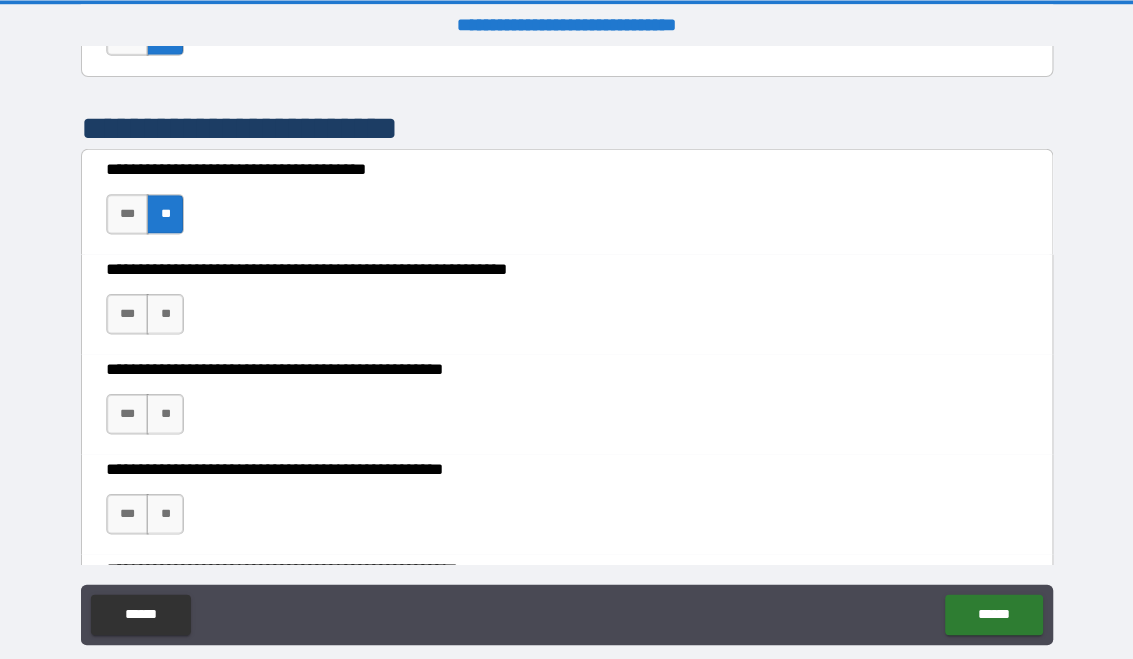 scroll, scrollTop: 6, scrollLeft: 0, axis: vertical 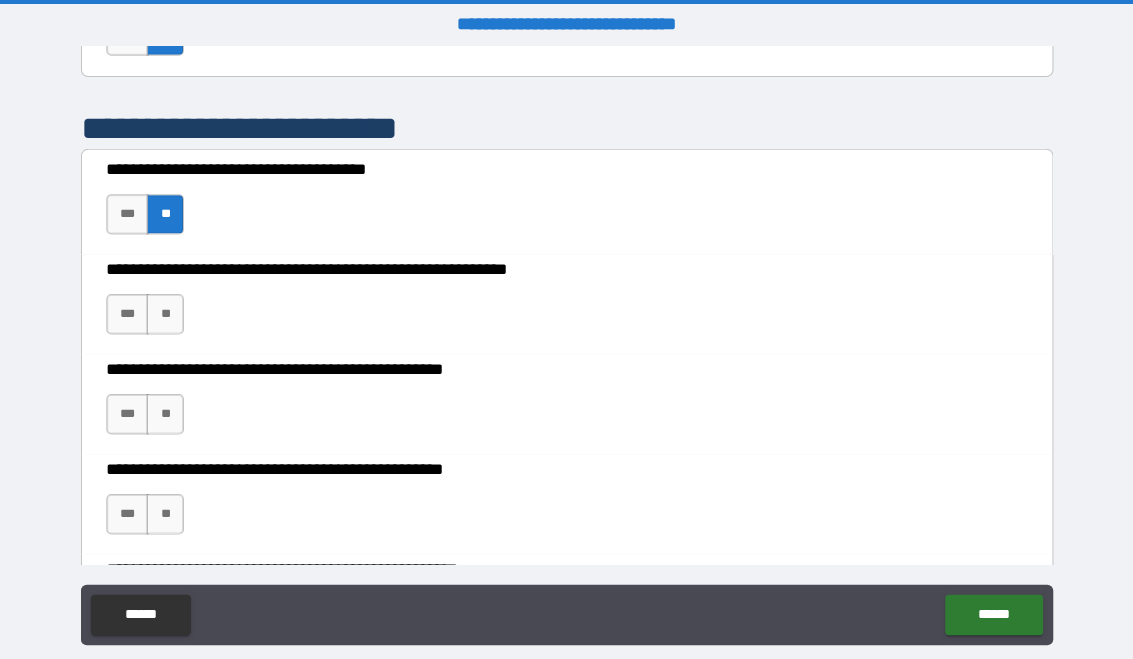 click on "**" at bounding box center (168, 311) 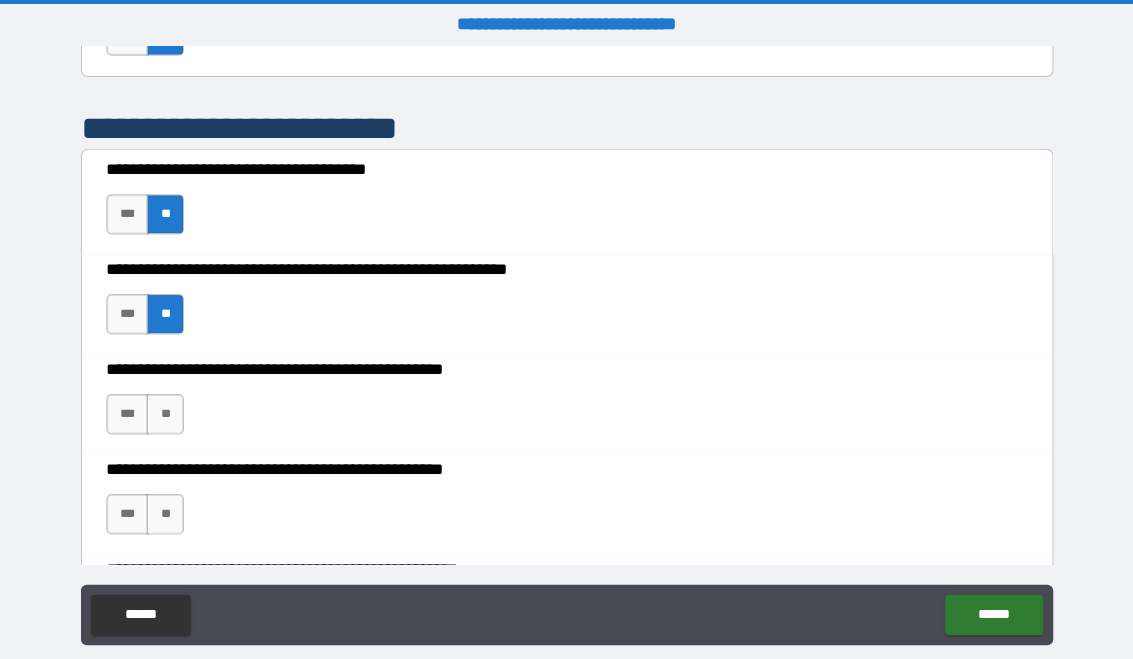 click on "**" at bounding box center [168, 410] 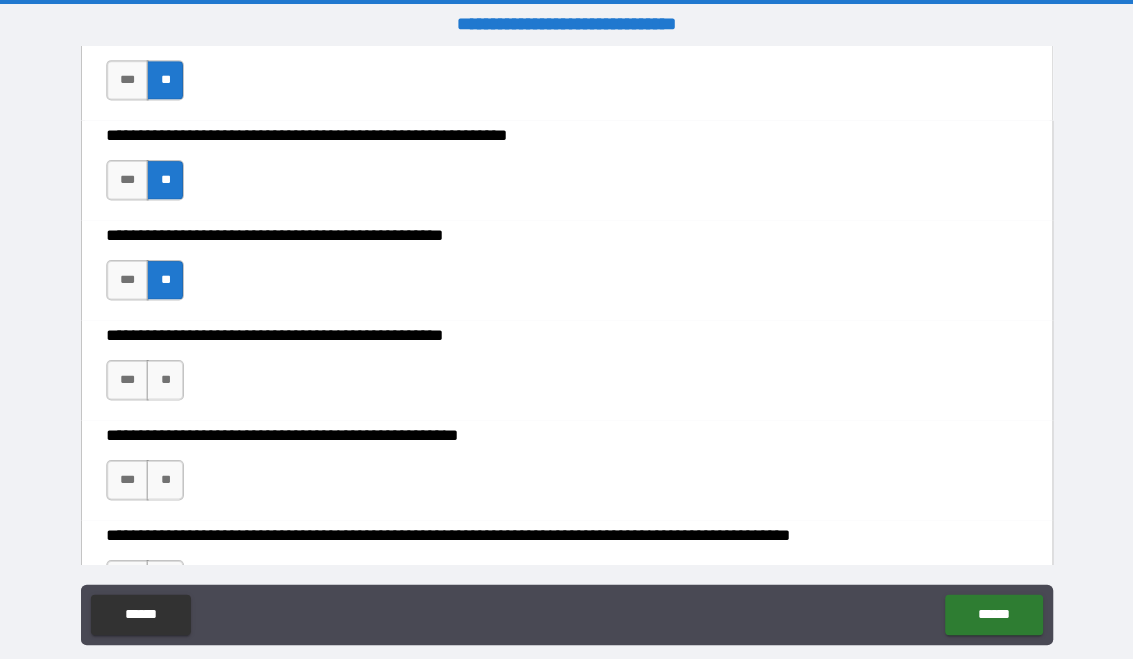 scroll, scrollTop: 1063, scrollLeft: 0, axis: vertical 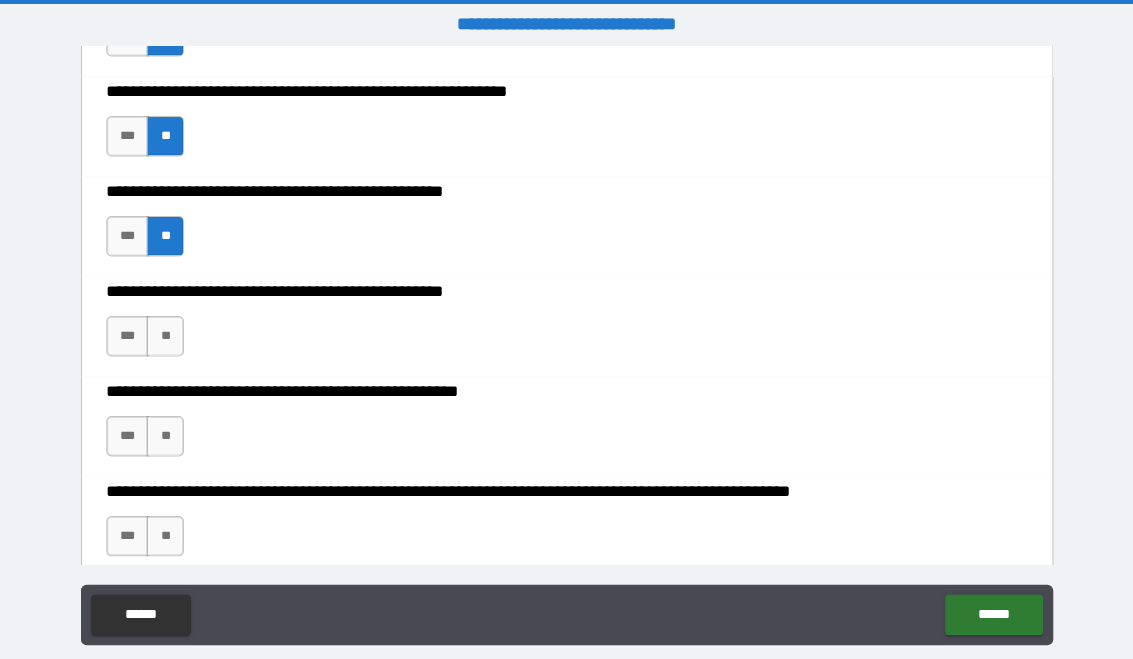 click on "***" at bounding box center [131, 333] 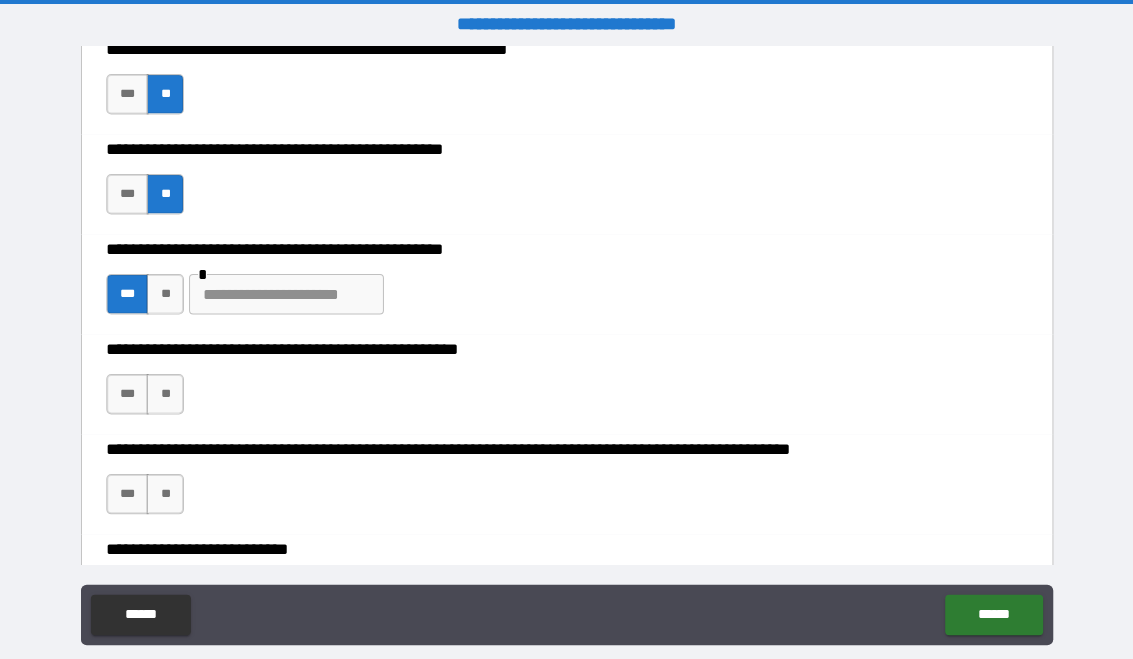 scroll, scrollTop: 1109, scrollLeft: 0, axis: vertical 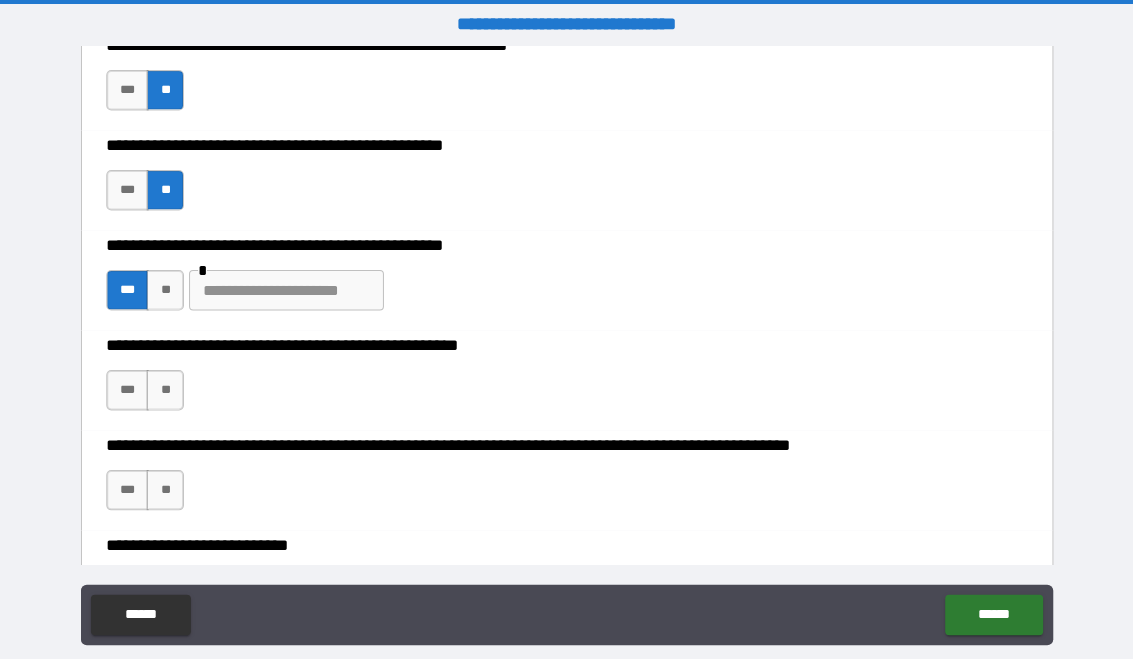 click on "**" at bounding box center [168, 386] 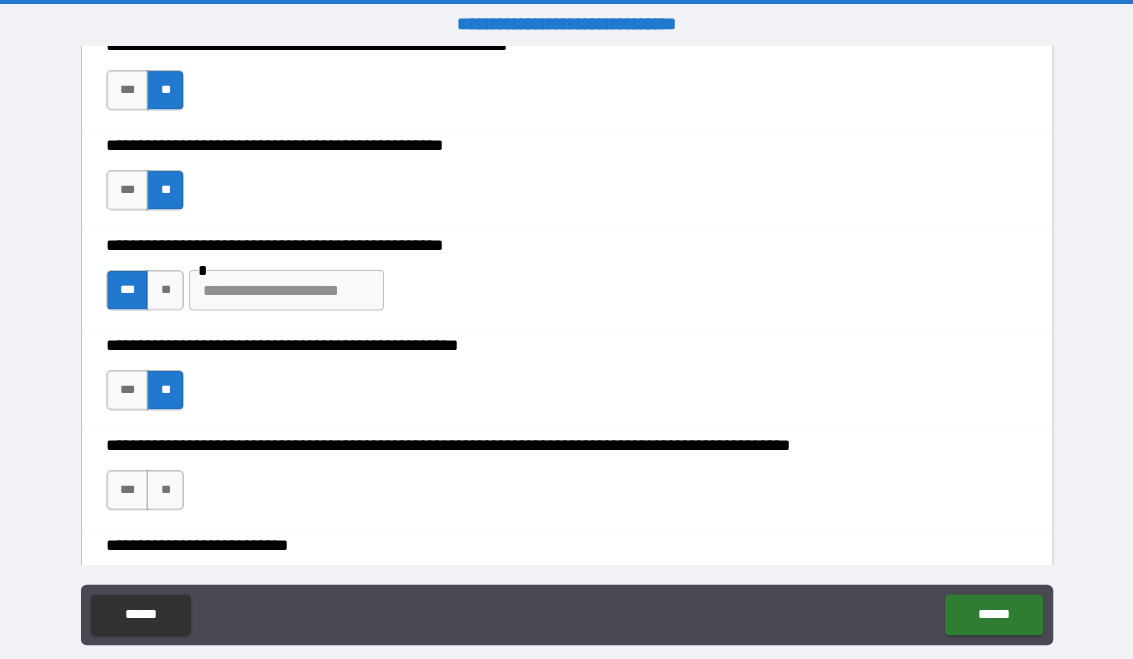 click on "**" at bounding box center (168, 485) 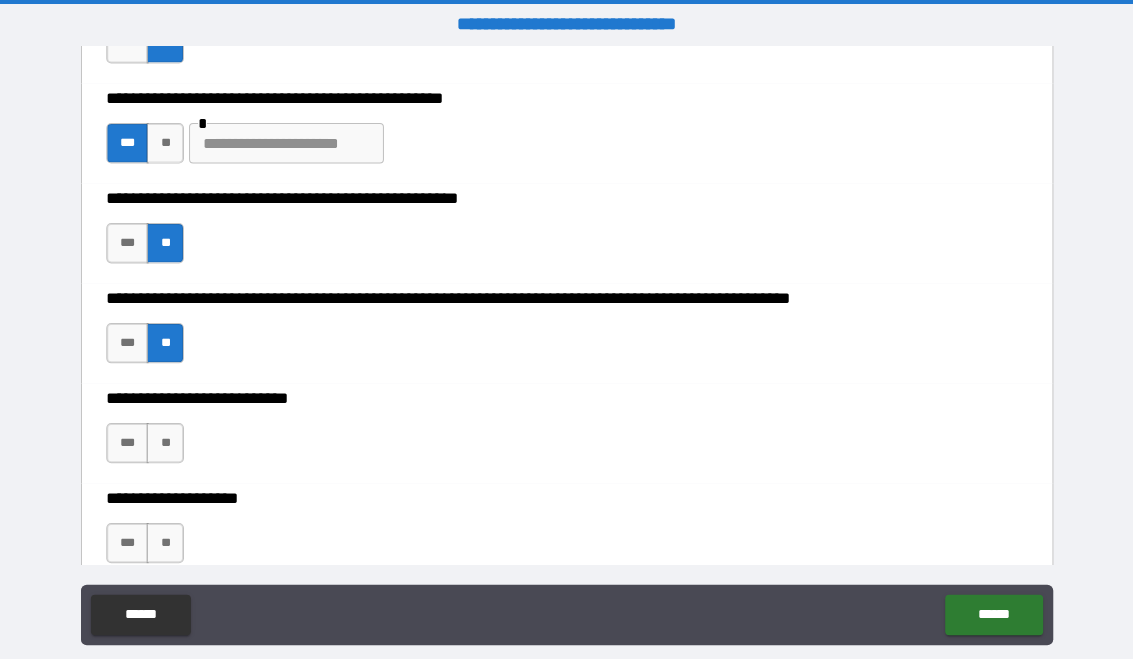 scroll, scrollTop: 1264, scrollLeft: 0, axis: vertical 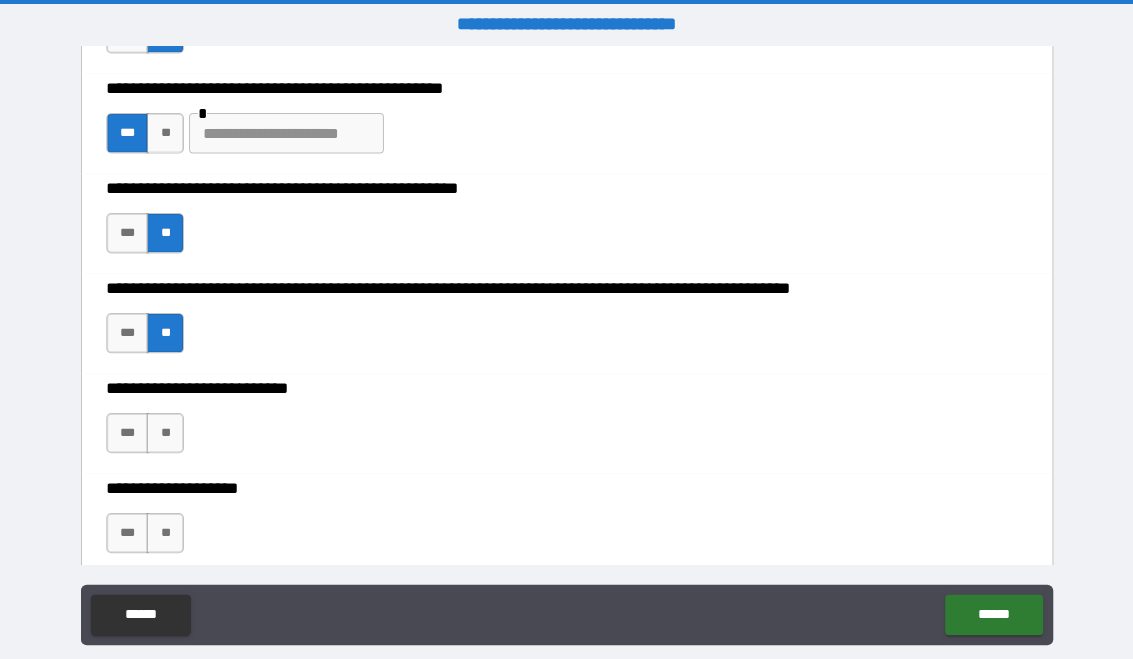 click on "**" at bounding box center (168, 429) 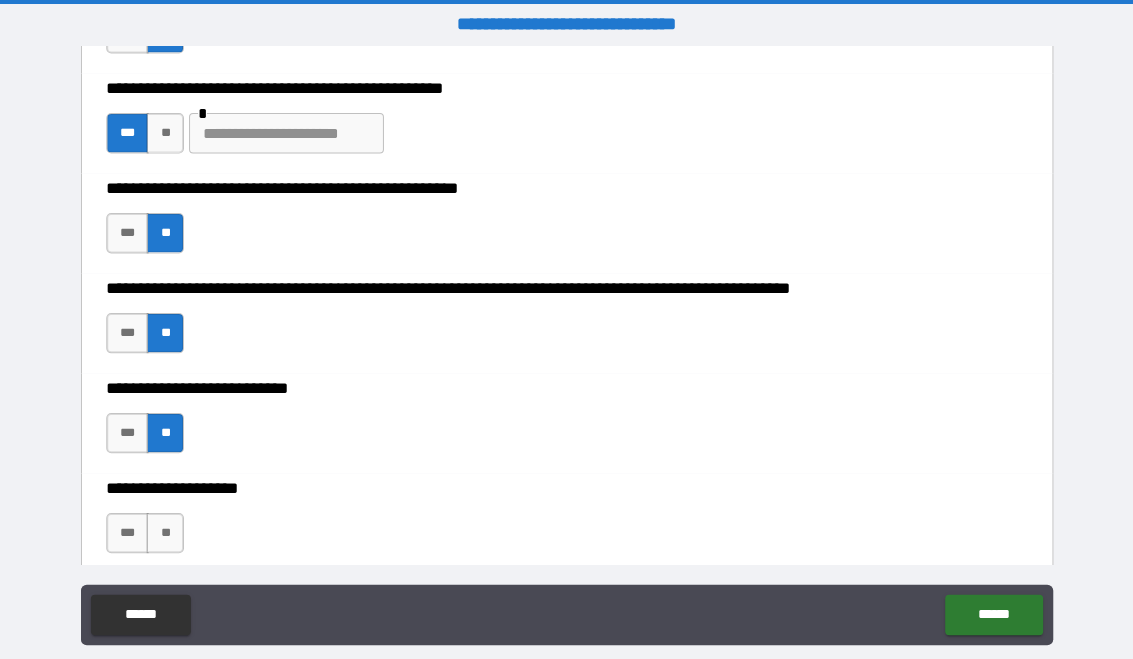 click on "**" at bounding box center [168, 528] 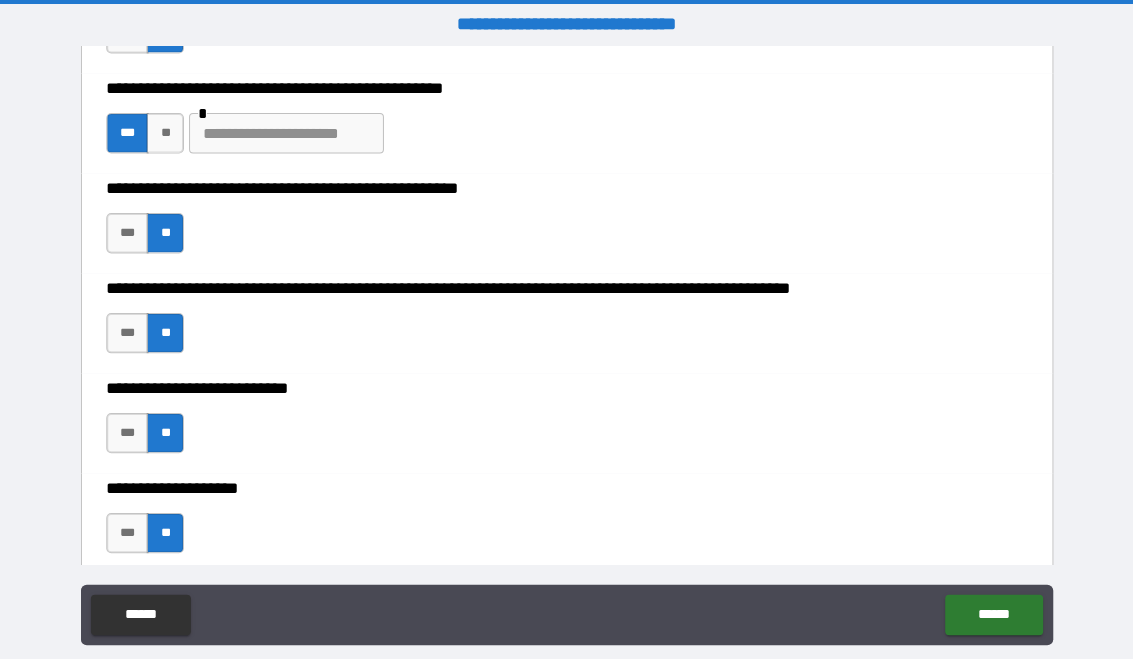 scroll, scrollTop: 6, scrollLeft: 0, axis: vertical 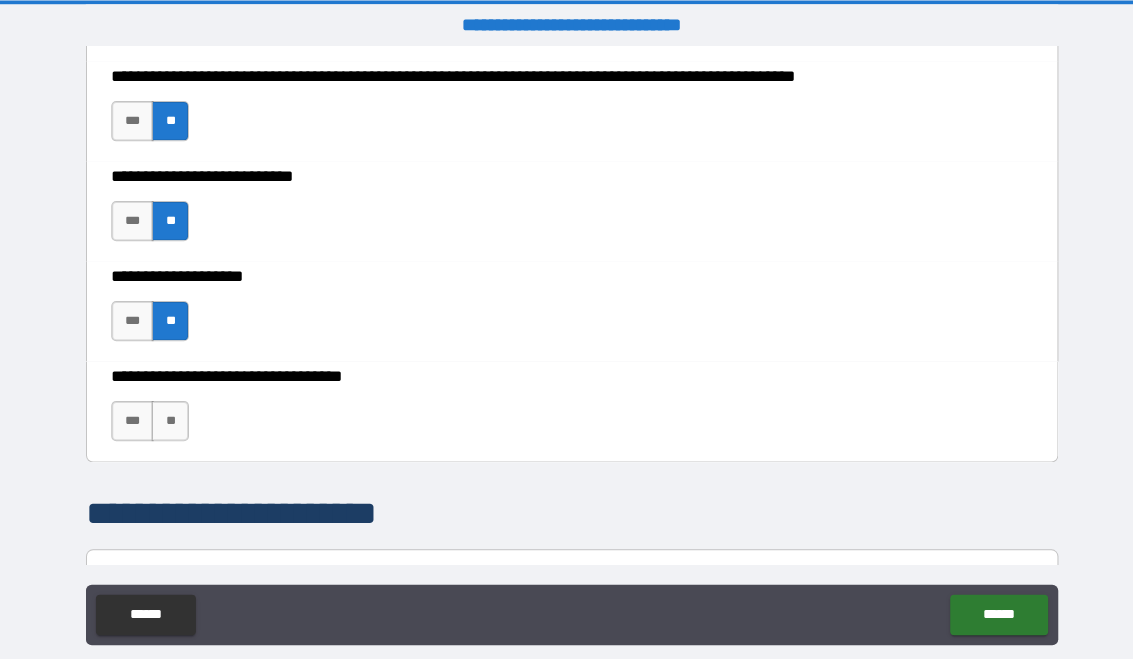 click on "**" at bounding box center [168, 417] 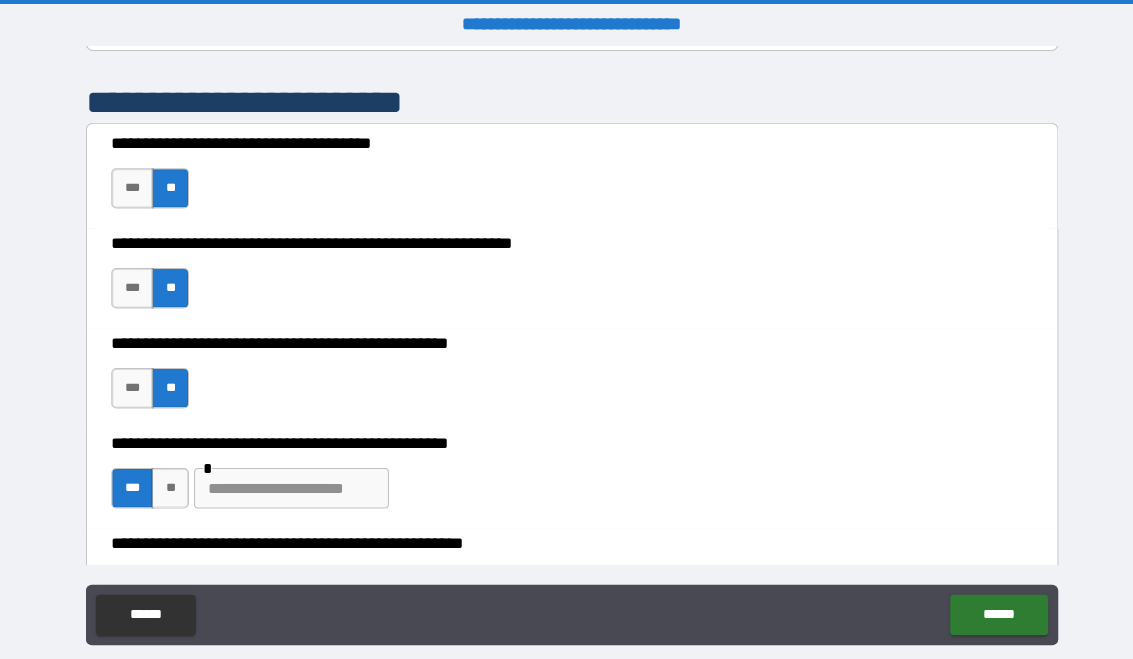 scroll, scrollTop: 894, scrollLeft: 0, axis: vertical 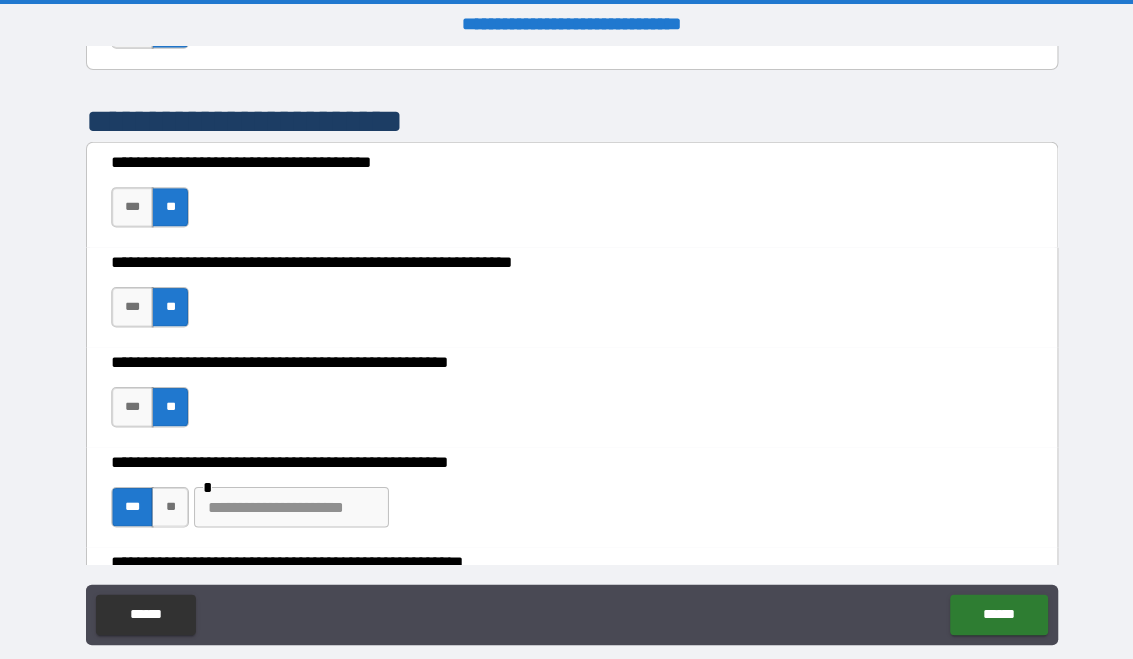 click at bounding box center [288, 502] 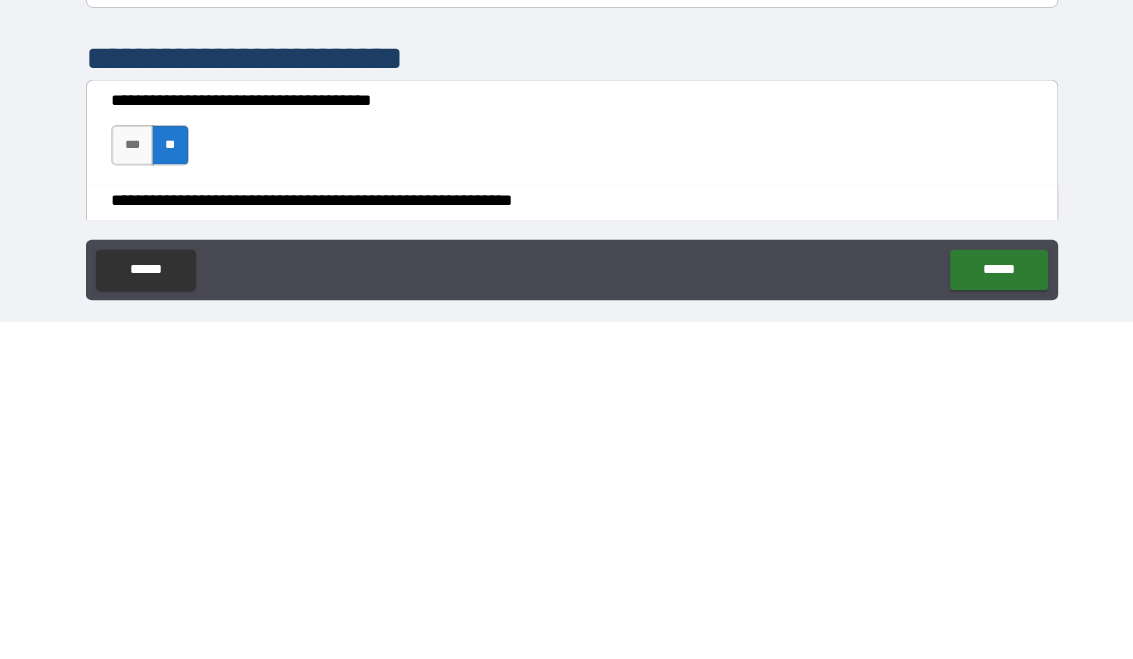 scroll, scrollTop: 638, scrollLeft: 0, axis: vertical 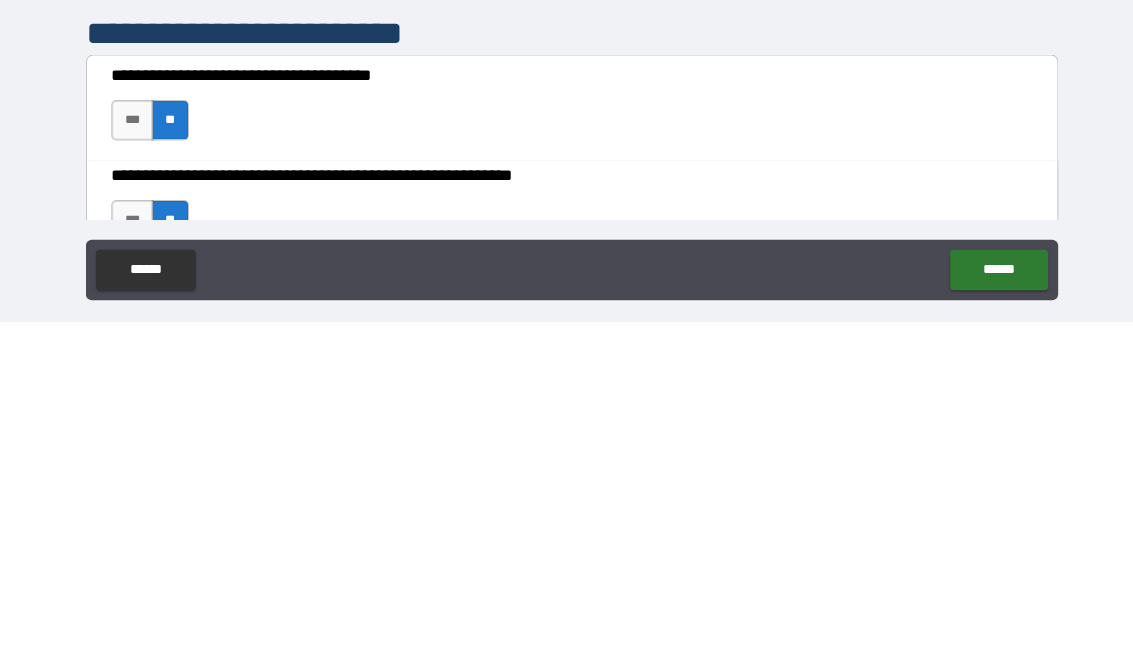 type on "**********" 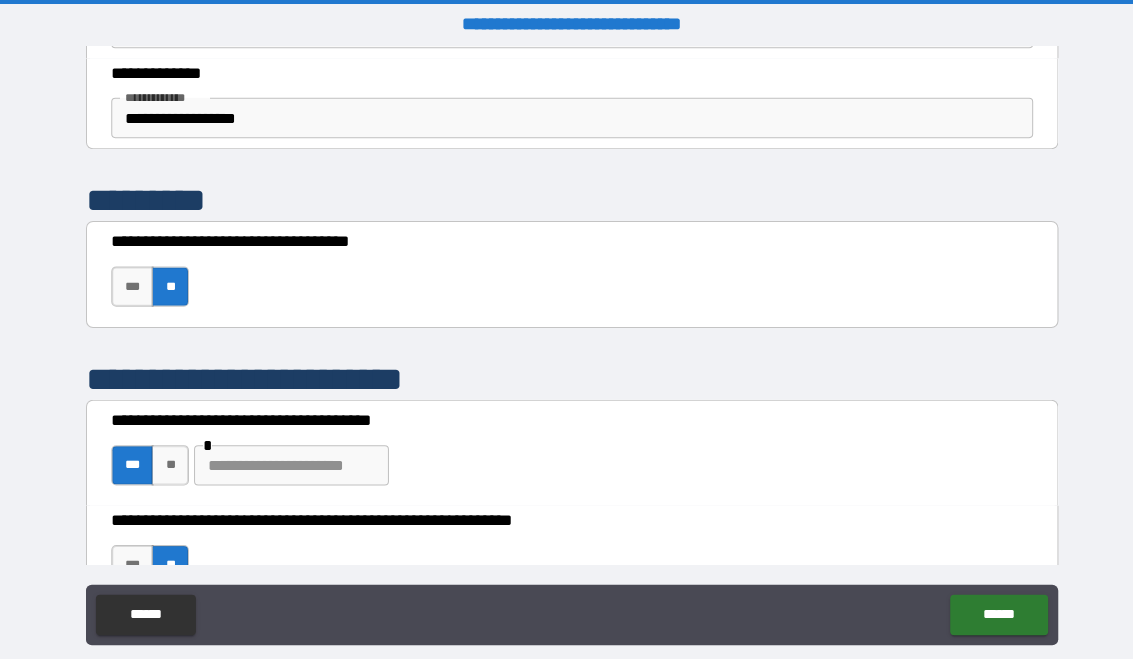 click at bounding box center [288, 461] 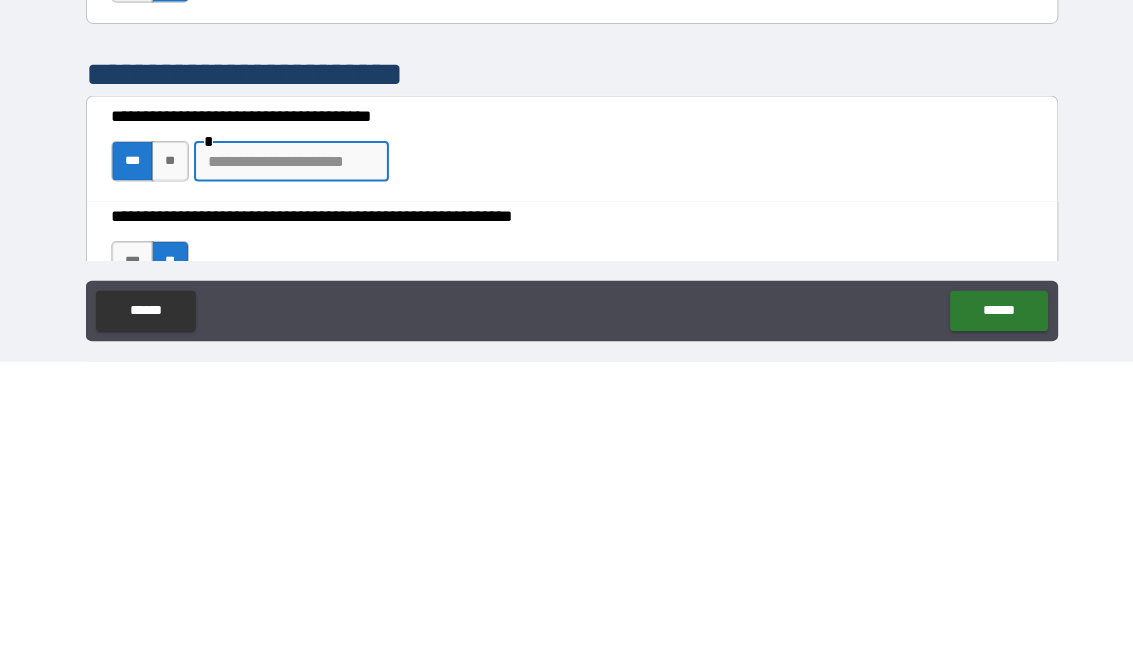 type on "*" 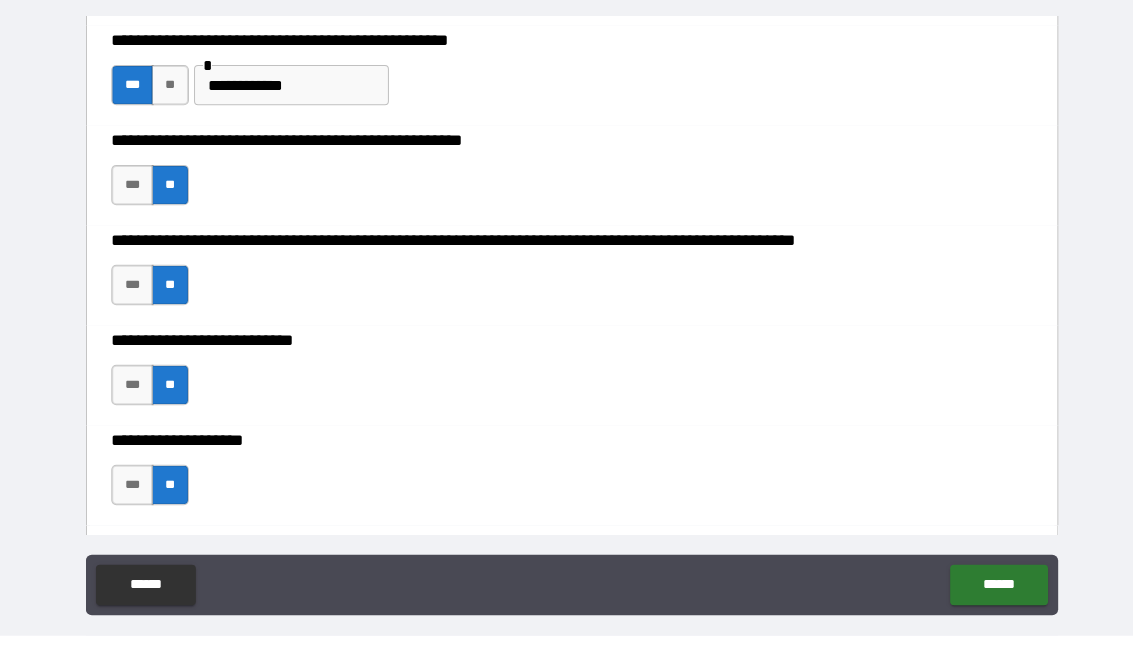 scroll, scrollTop: 1288, scrollLeft: 0, axis: vertical 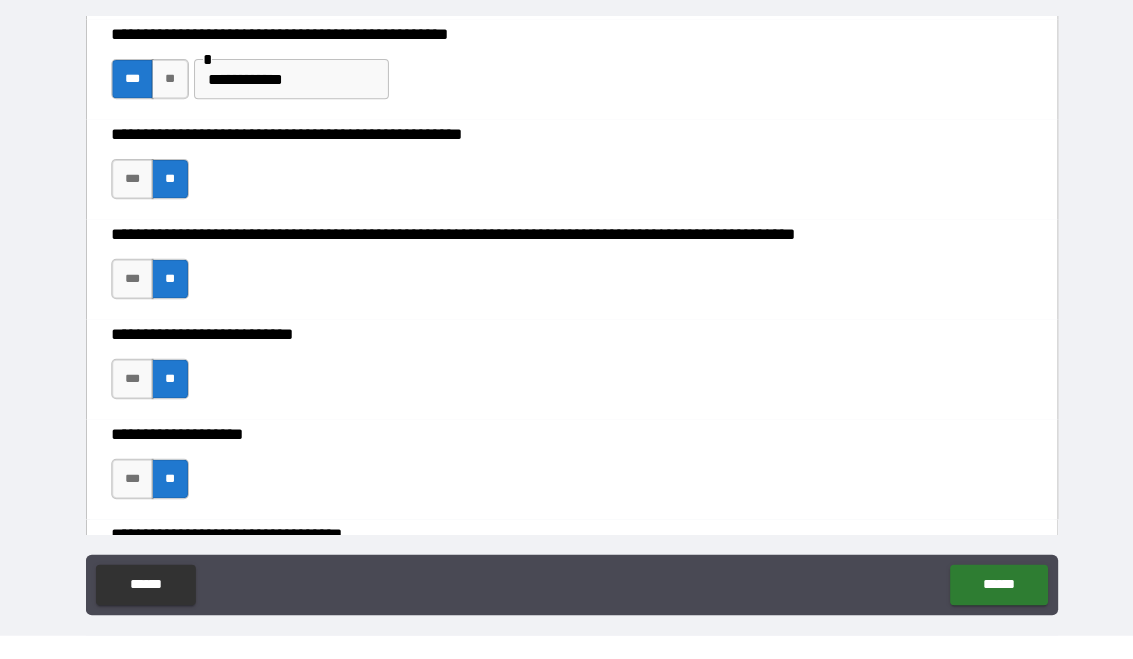 type on "**********" 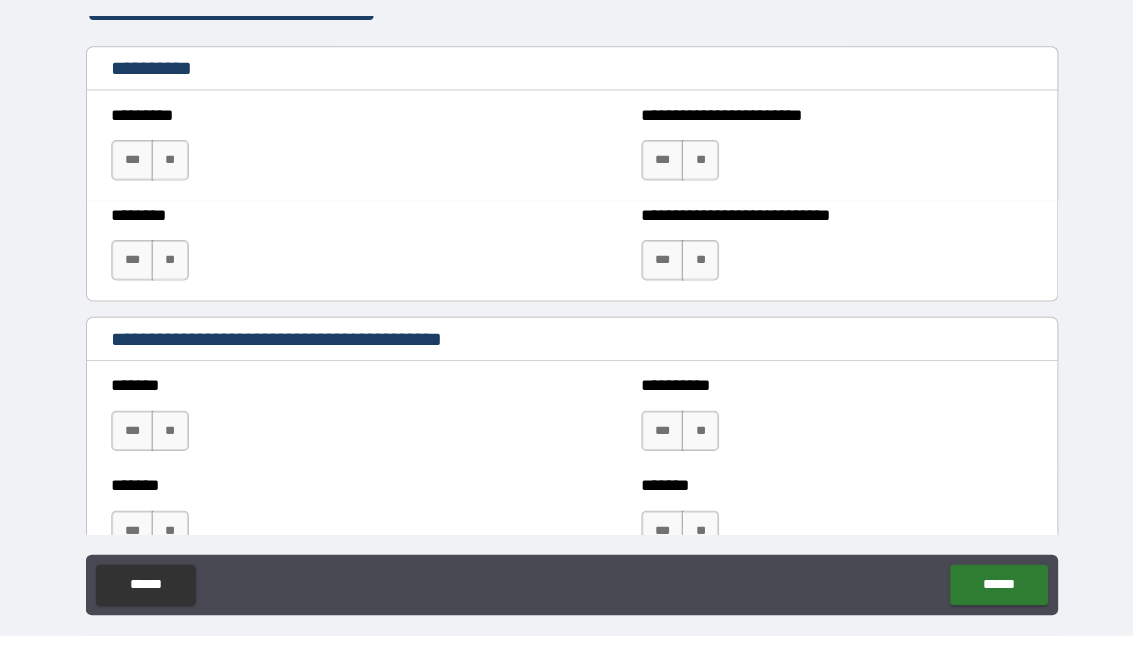 scroll, scrollTop: 1941, scrollLeft: 0, axis: vertical 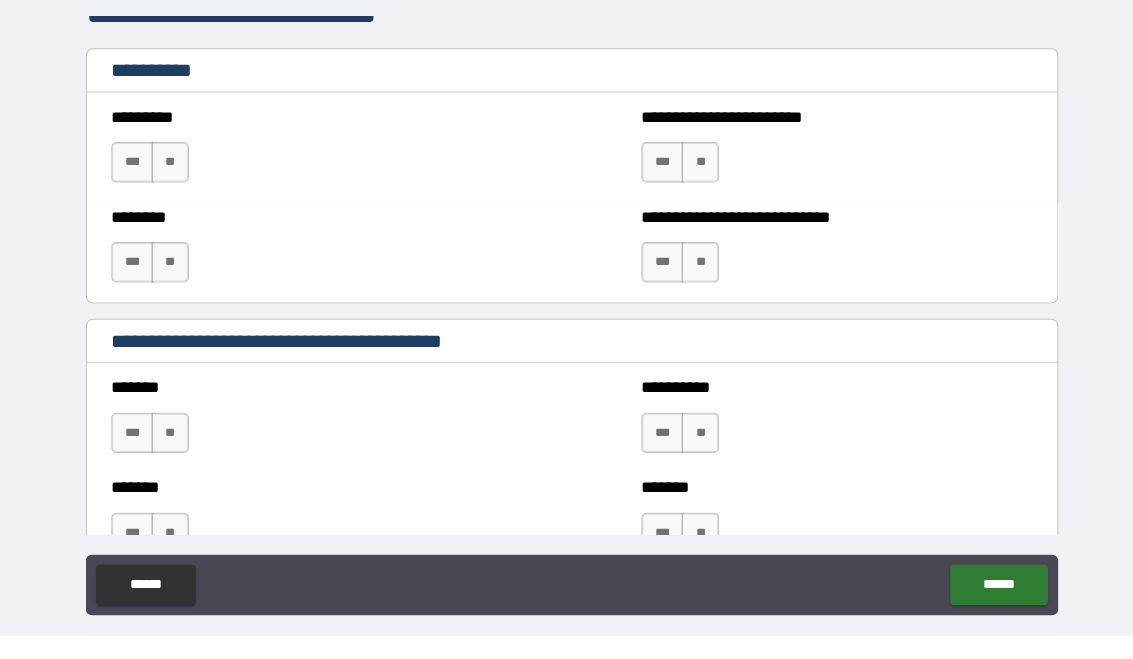 type on "**********" 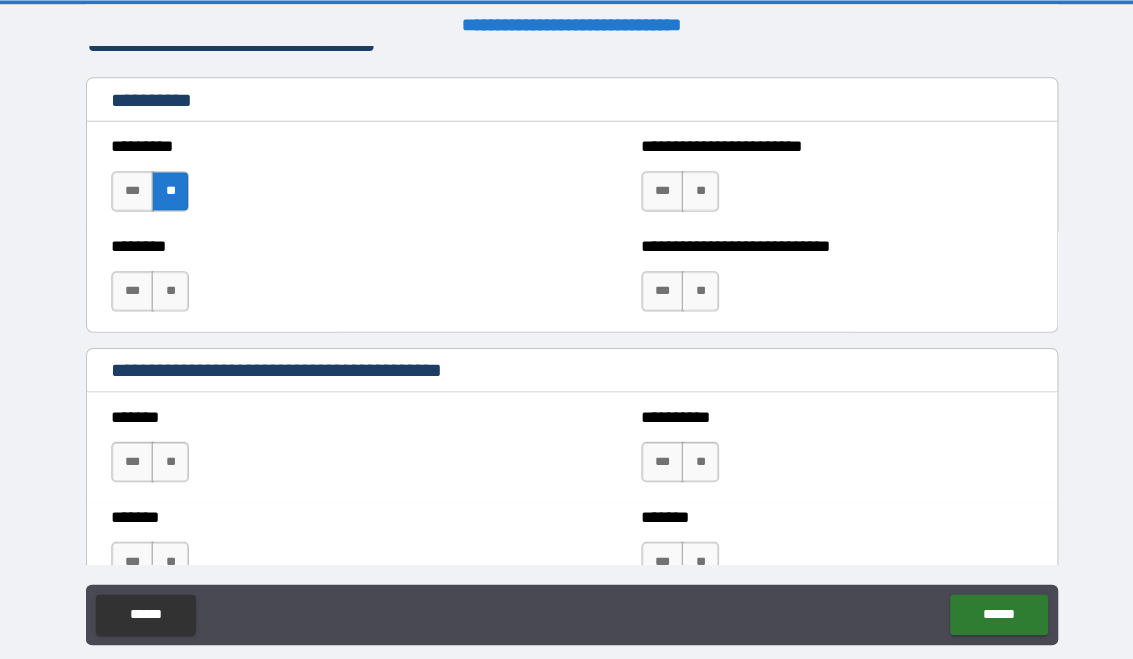 scroll, scrollTop: 6, scrollLeft: 0, axis: vertical 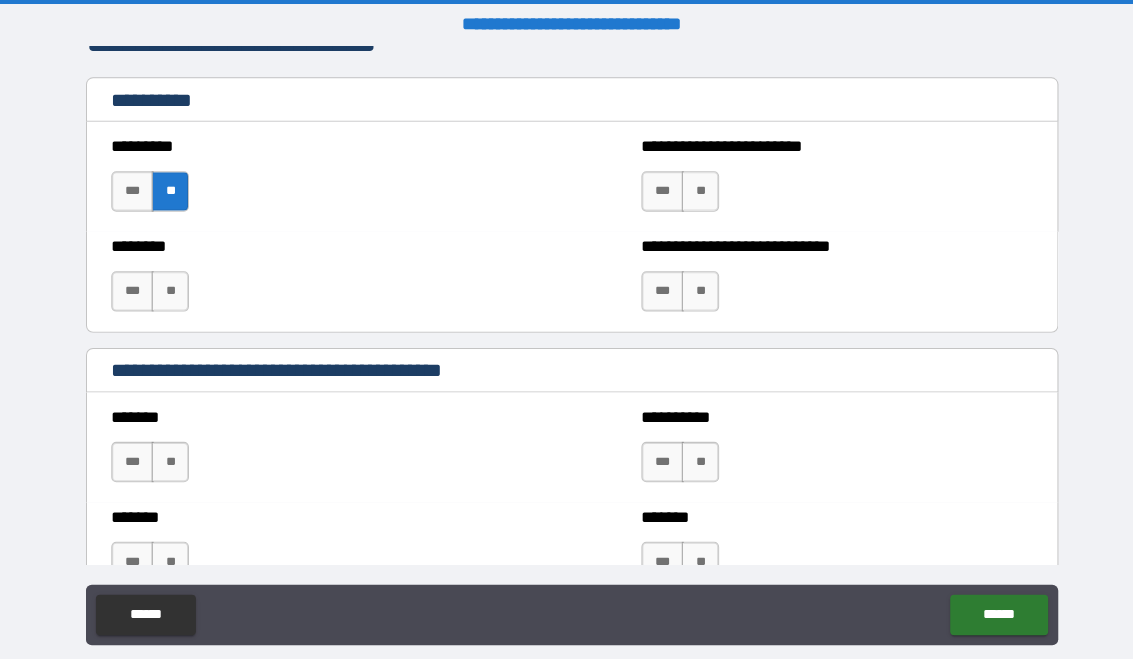 click on "**" at bounding box center (693, 190) 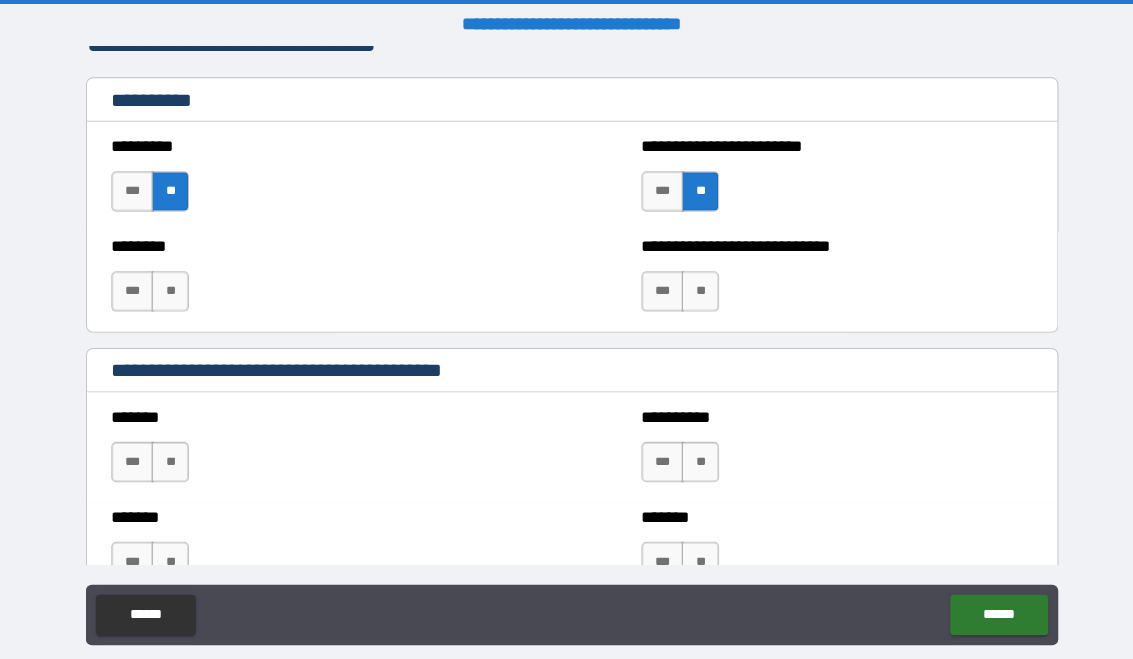 click on "**" at bounding box center (168, 289) 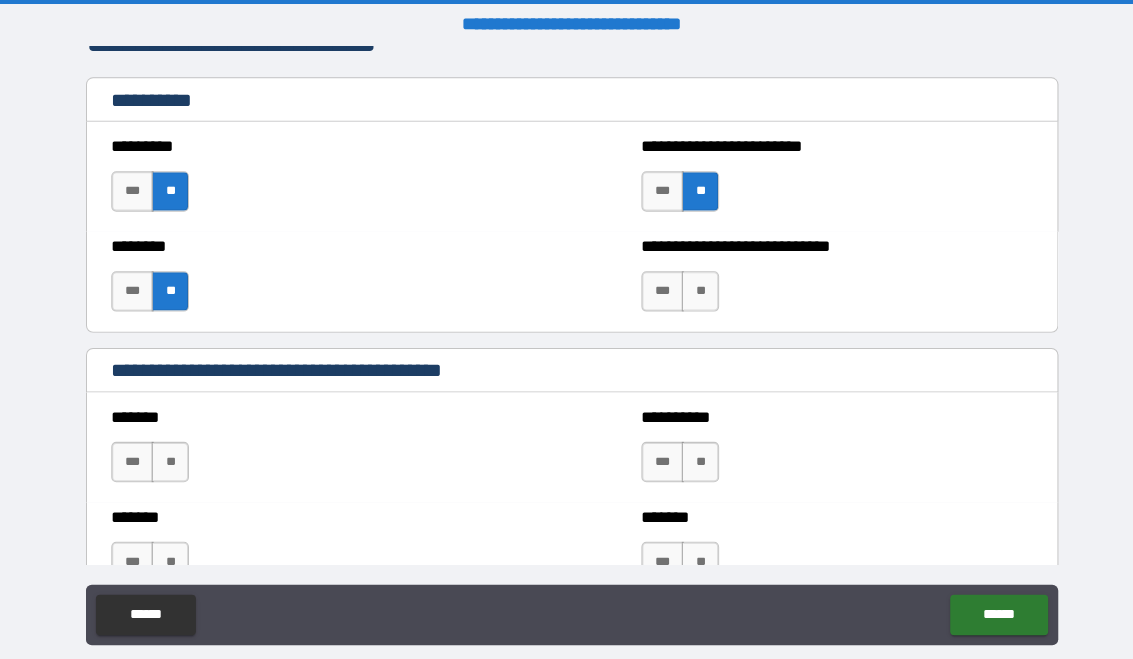 click on "**" at bounding box center (693, 289) 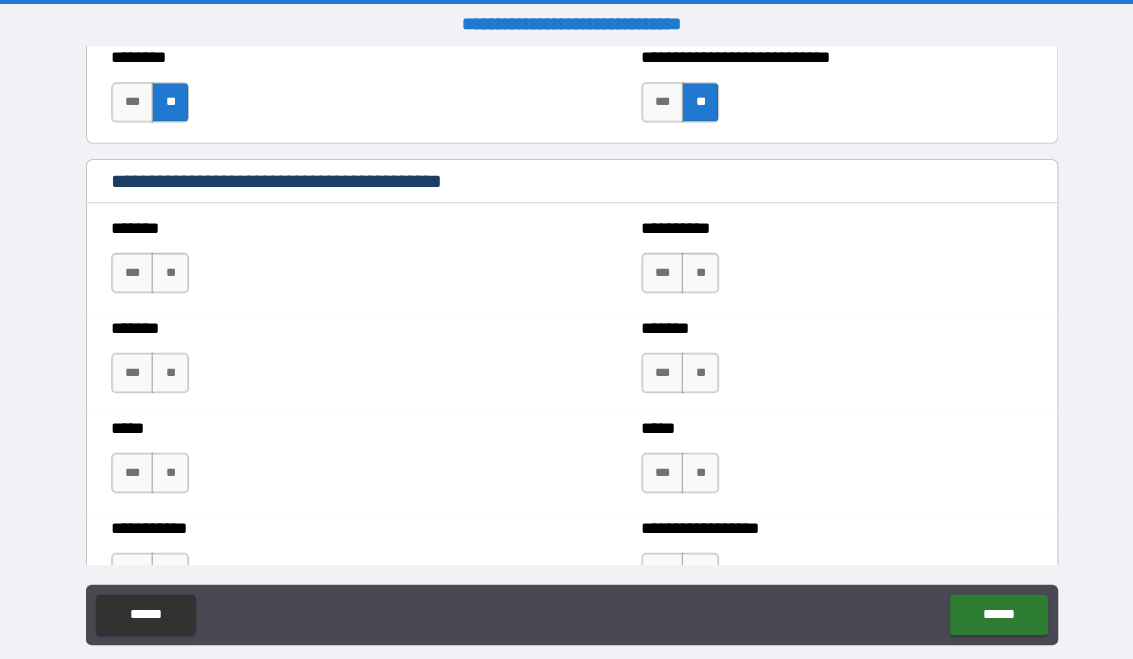 scroll, scrollTop: 2155, scrollLeft: 0, axis: vertical 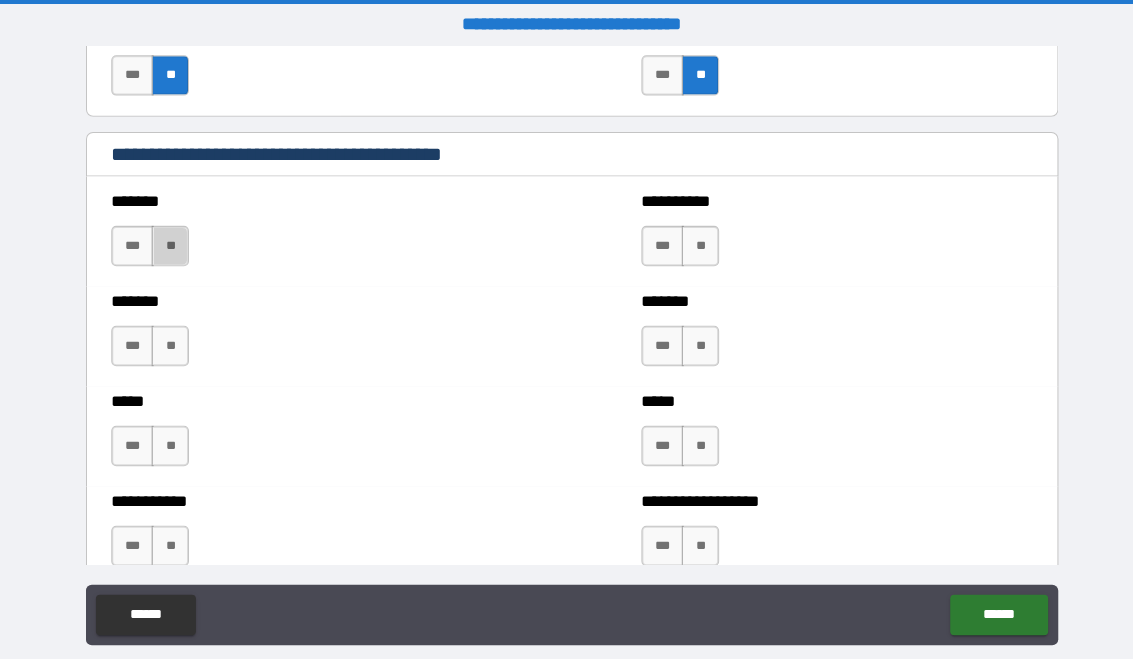 click on "**" at bounding box center (168, 244) 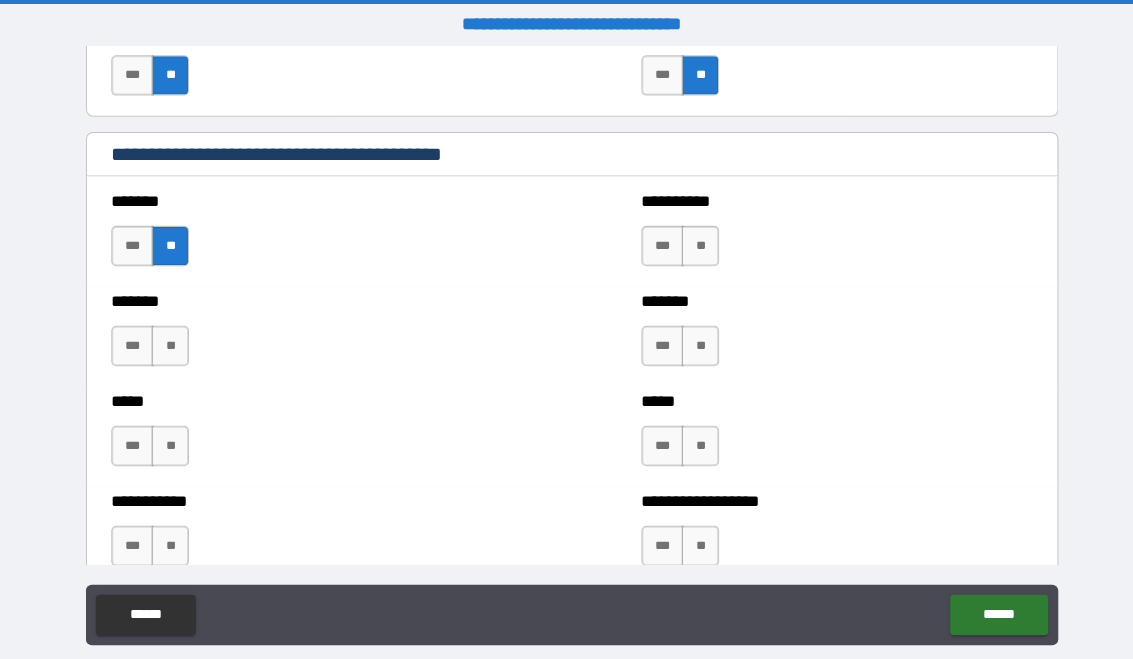 click on "**" at bounding box center (693, 244) 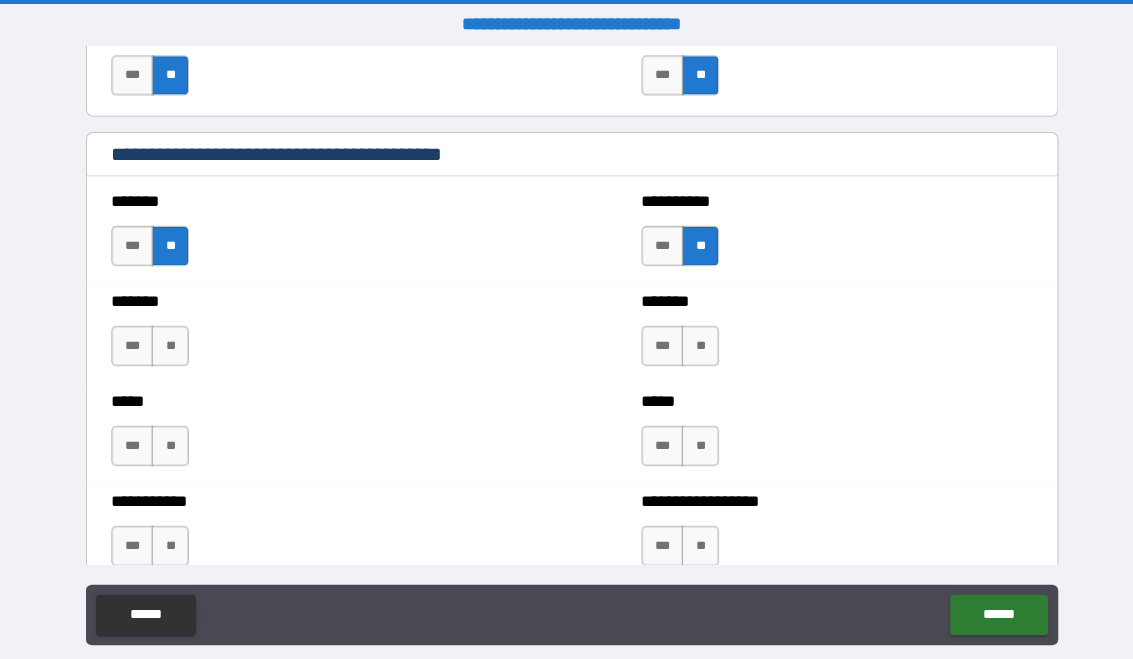 click on "**" at bounding box center [168, 343] 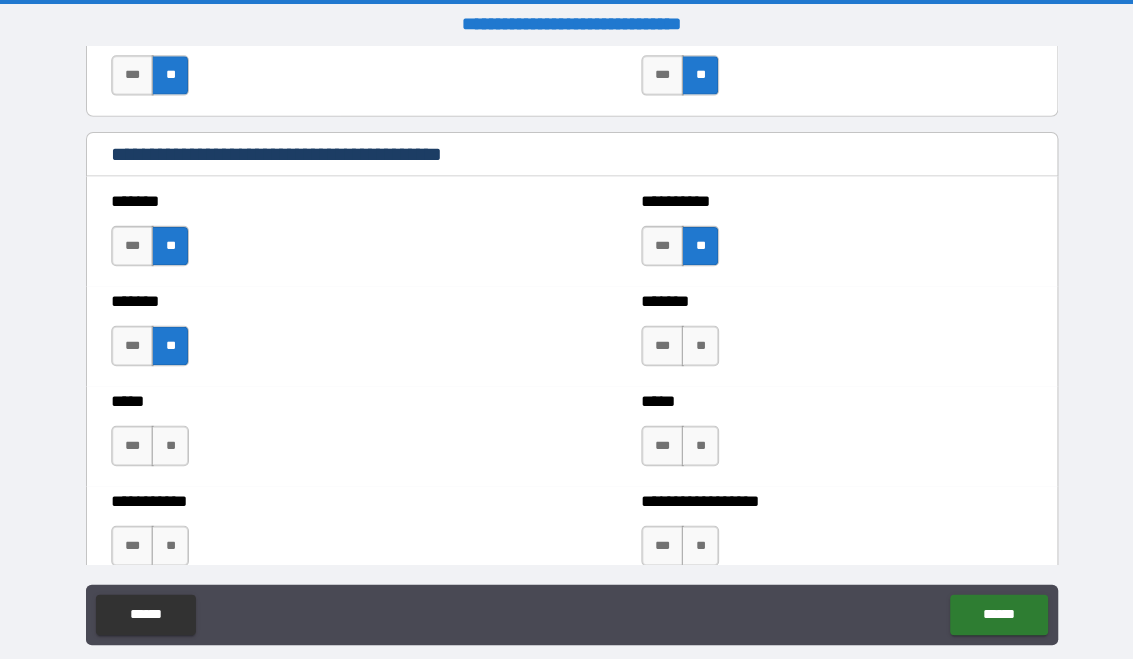 click on "**" at bounding box center [693, 343] 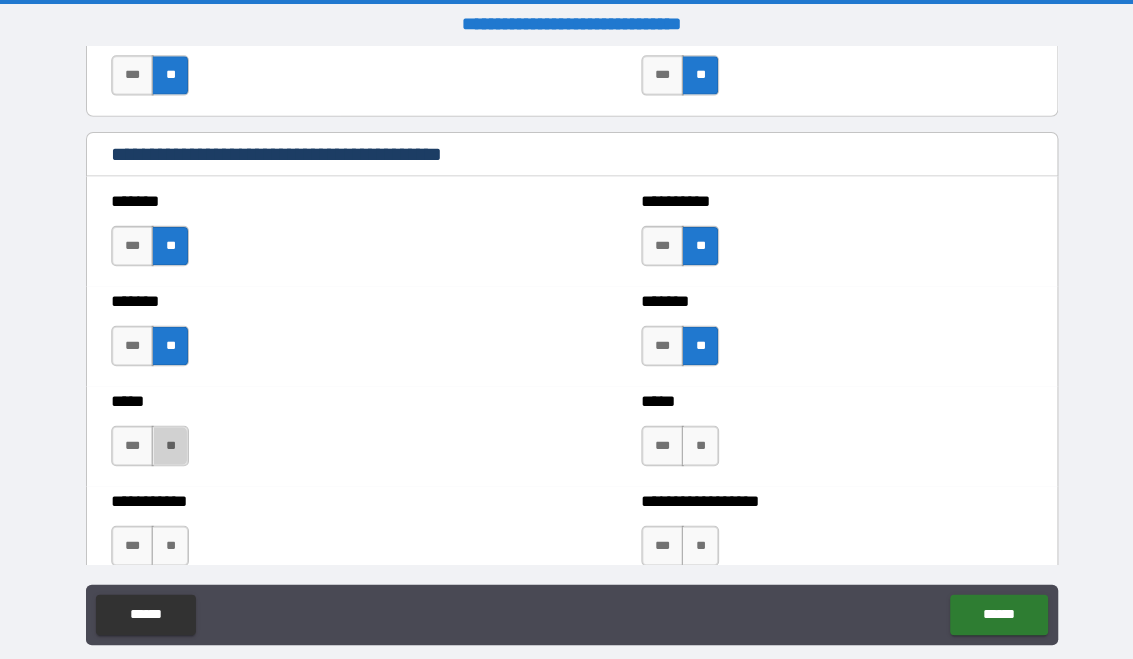 click on "**" at bounding box center [168, 442] 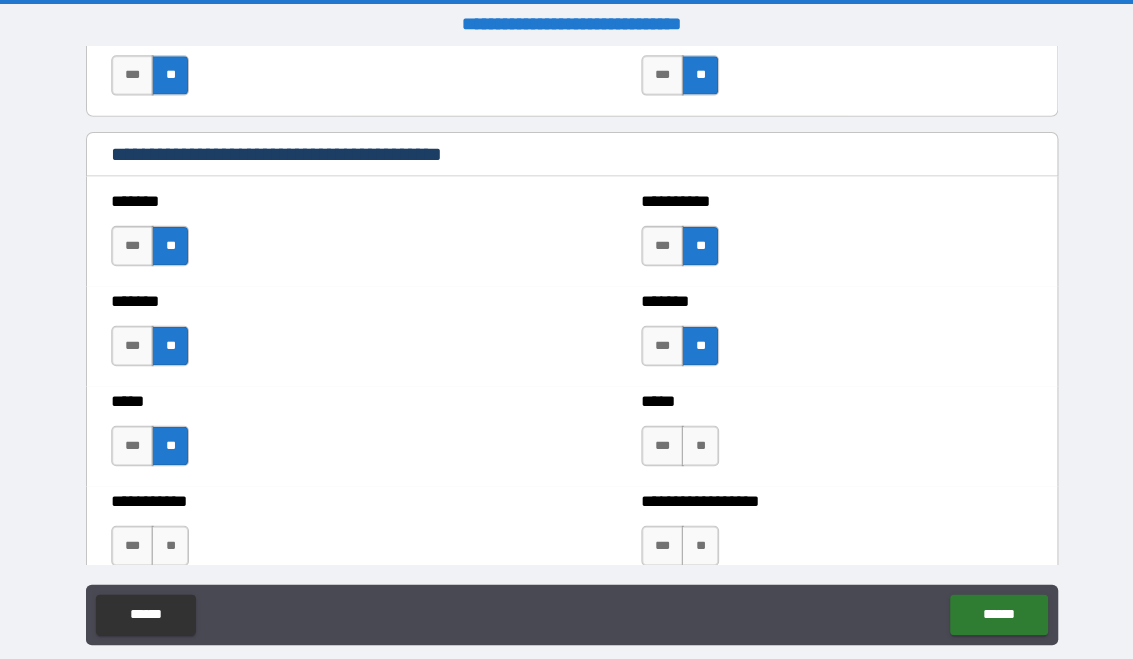 click on "**" at bounding box center [693, 442] 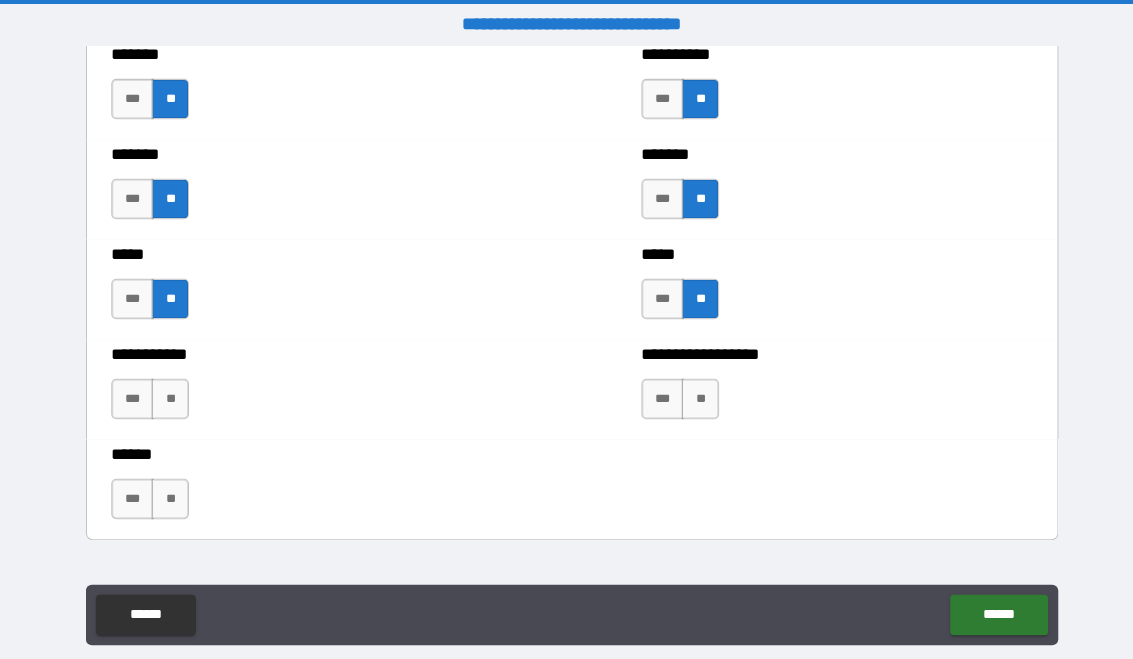 scroll, scrollTop: 2310, scrollLeft: 0, axis: vertical 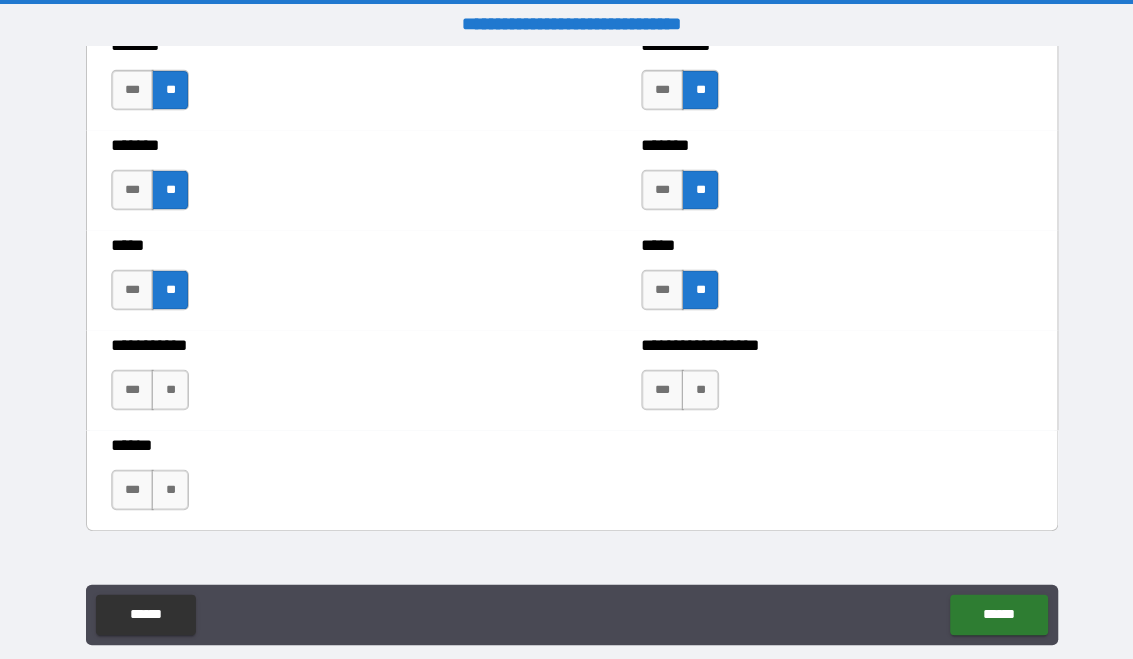 click on "**" at bounding box center (168, 386) 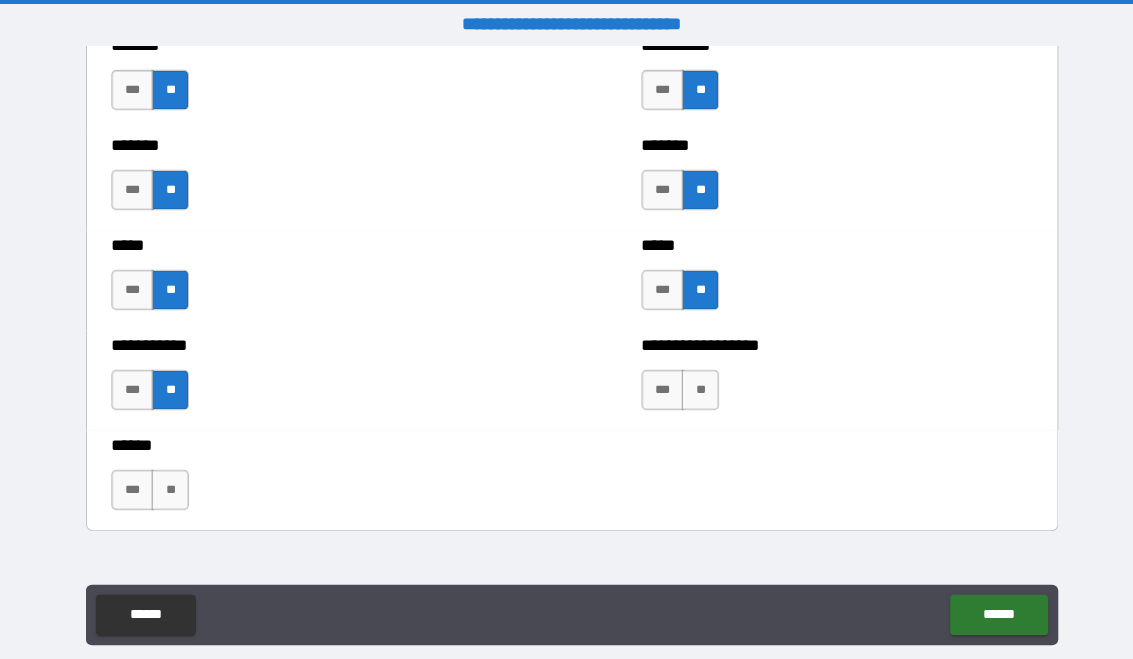 click on "**" at bounding box center (693, 386) 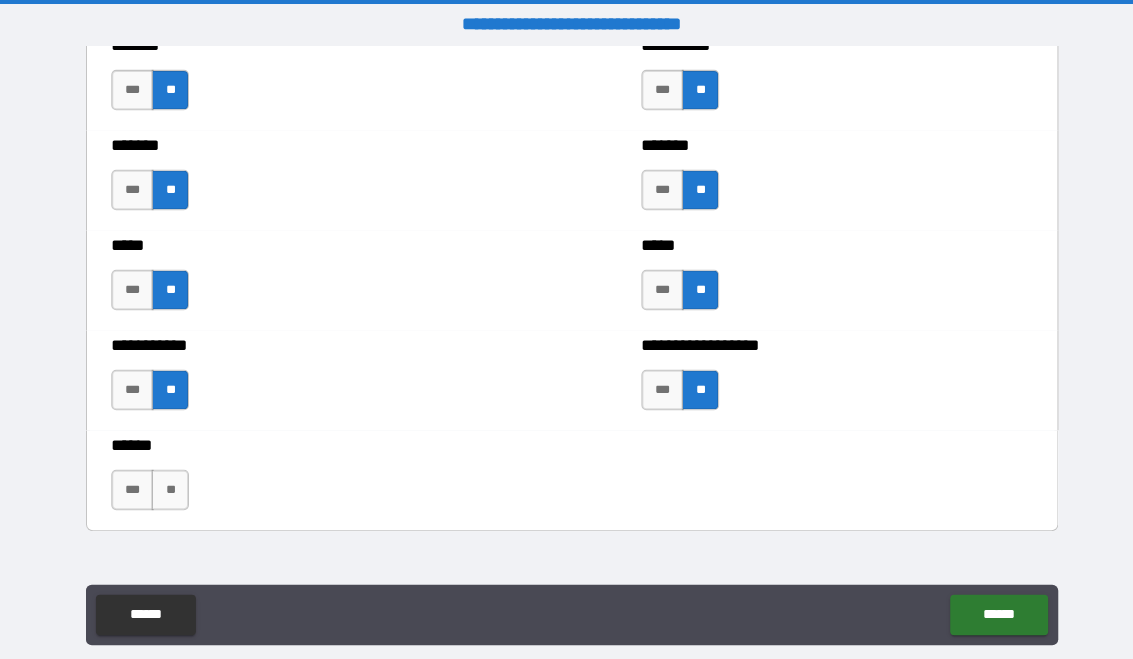 click on "****** *** **" at bounding box center (566, 475) 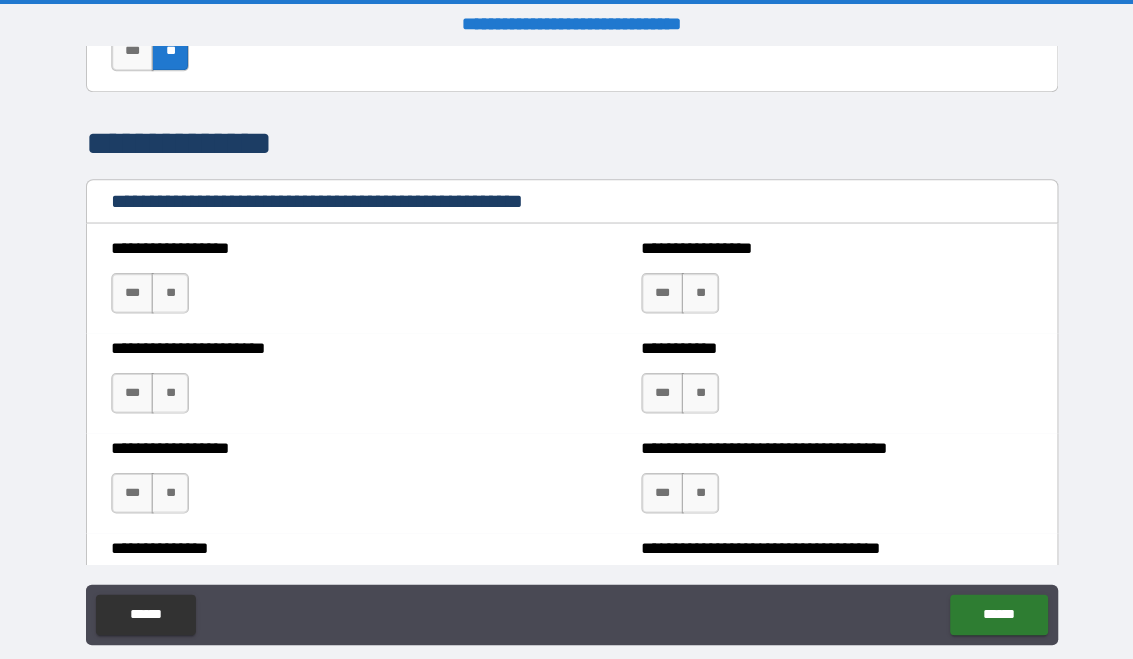 scroll, scrollTop: 2762, scrollLeft: 0, axis: vertical 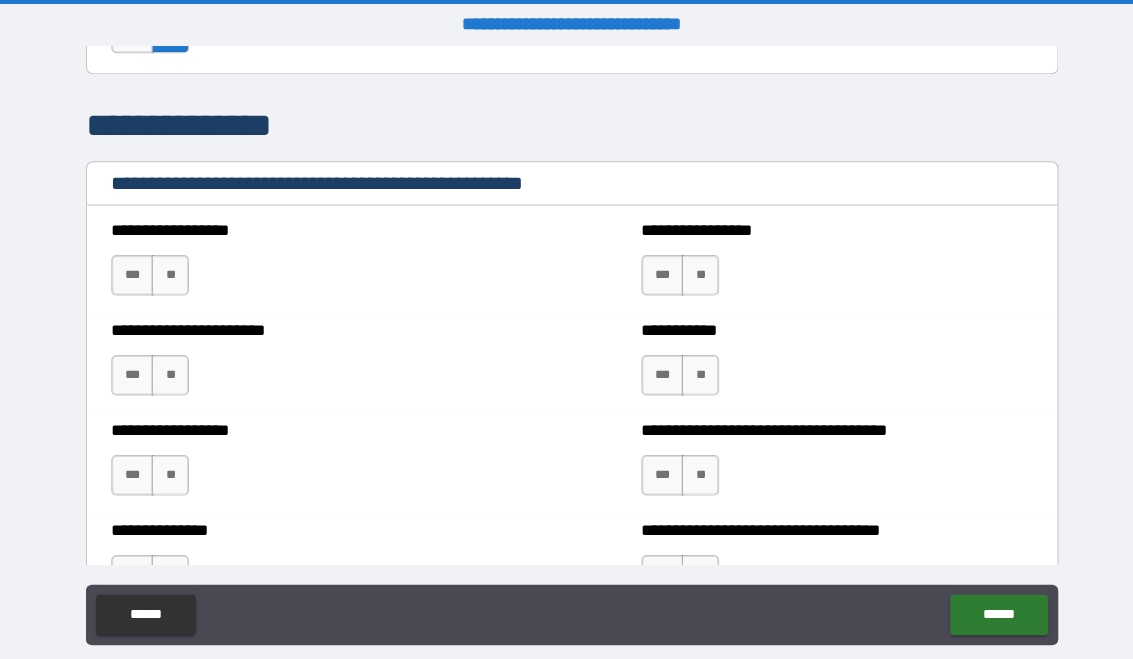 click on "***" at bounding box center [131, 273] 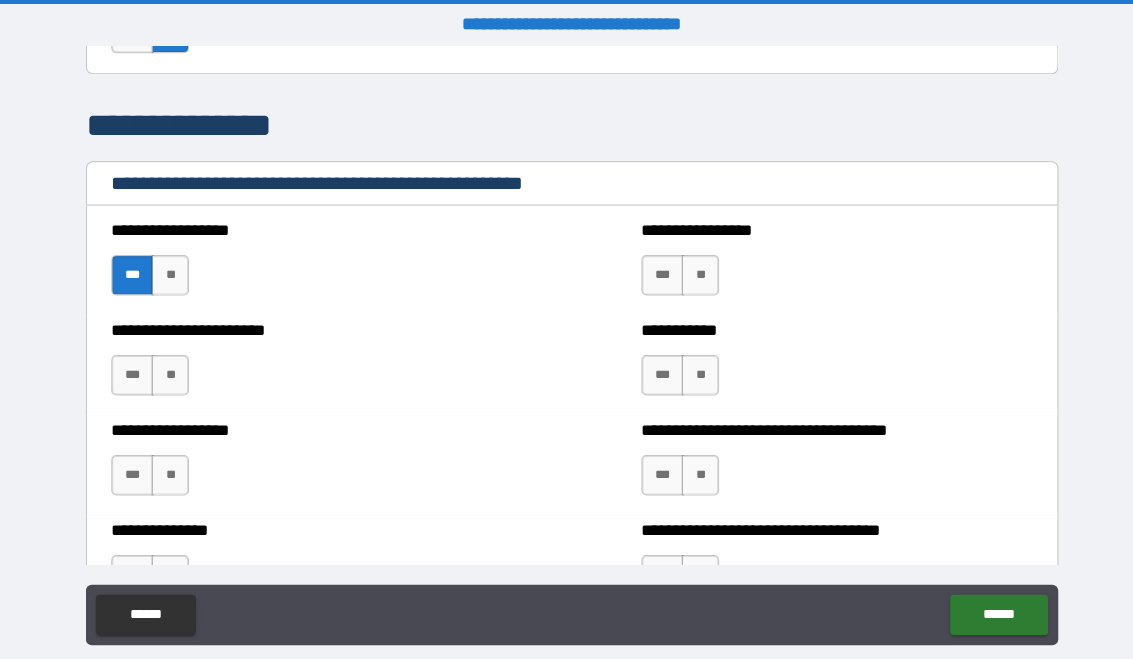 click on "**" at bounding box center (693, 273) 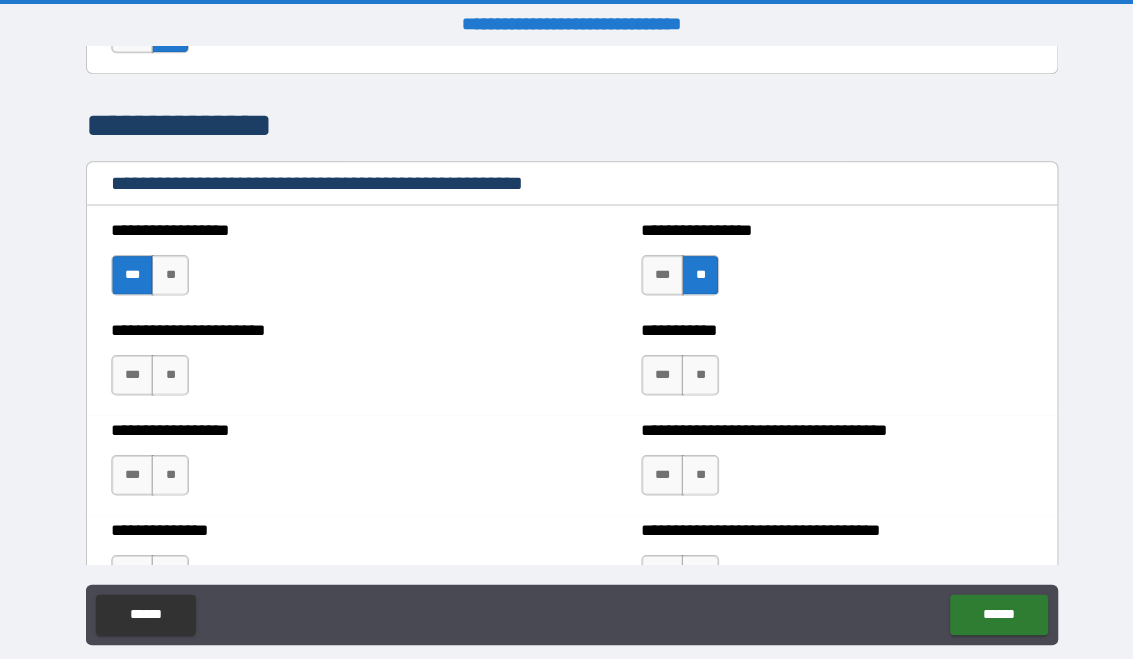 click on "**" at bounding box center (693, 372) 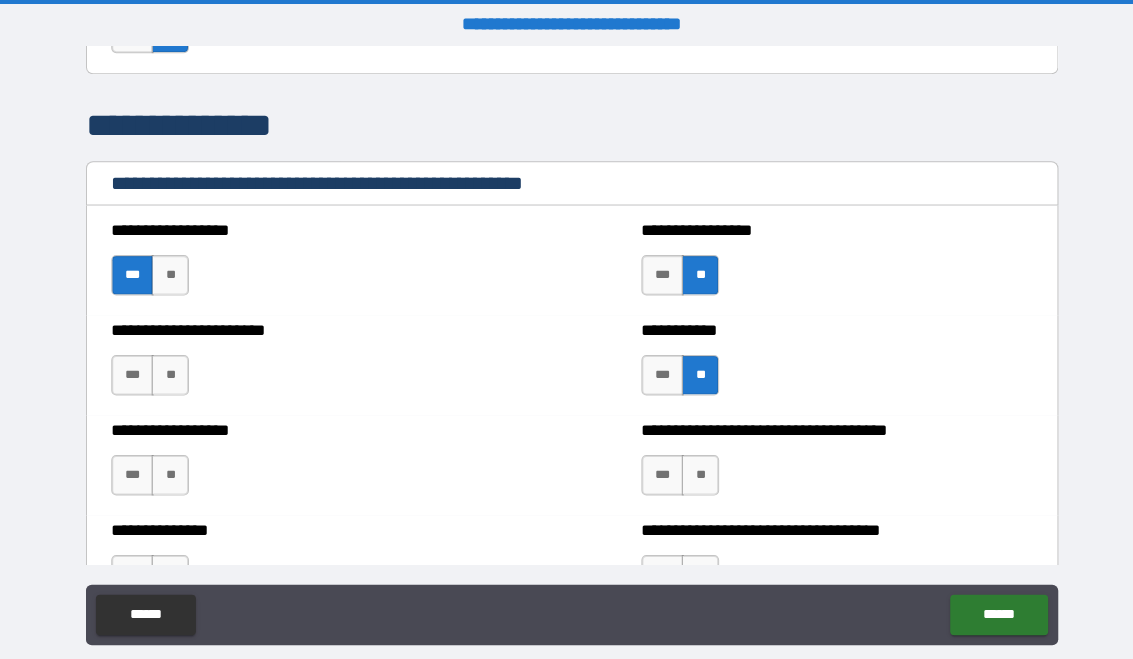click on "***" at bounding box center (131, 372) 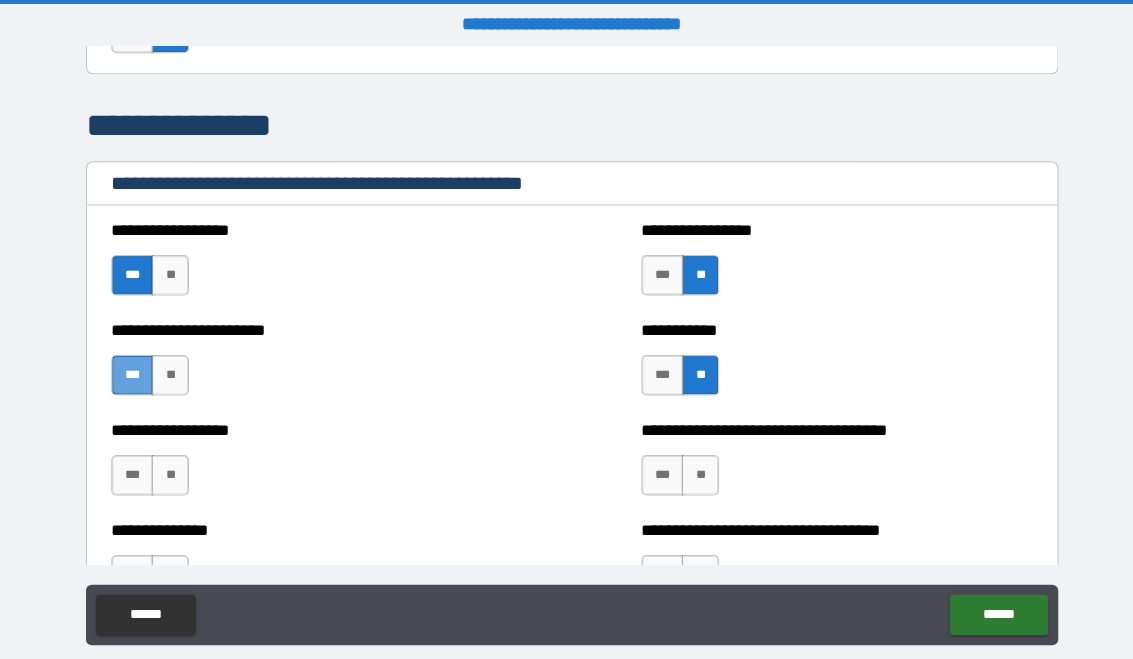 click on "***" at bounding box center [131, 372] 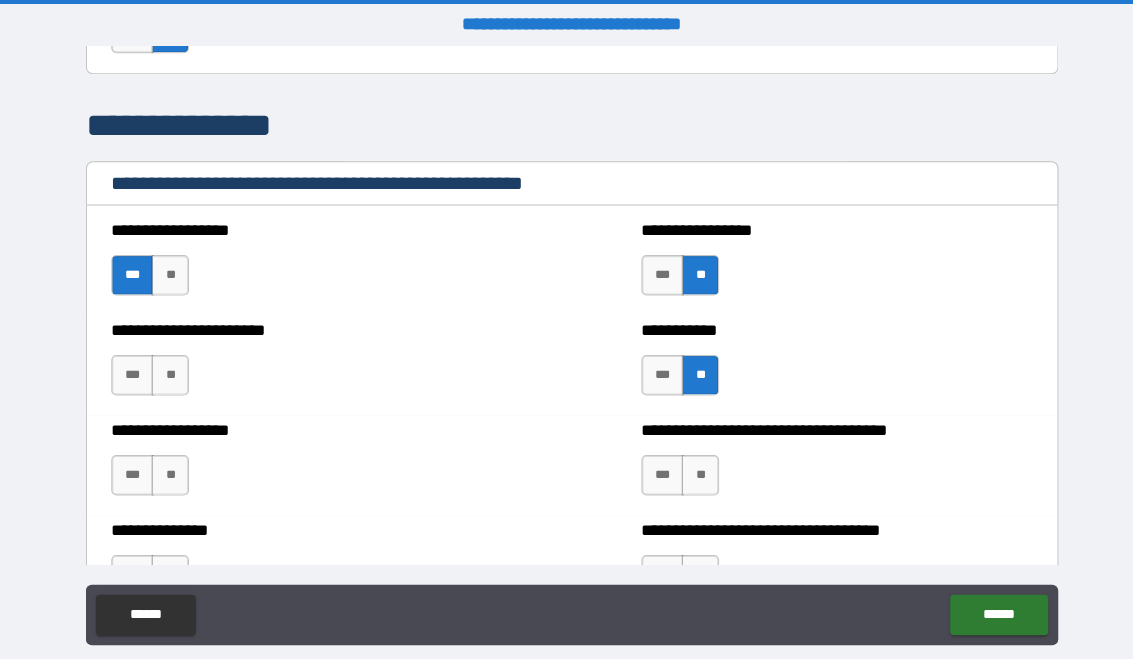 scroll, scrollTop: 2765, scrollLeft: 0, axis: vertical 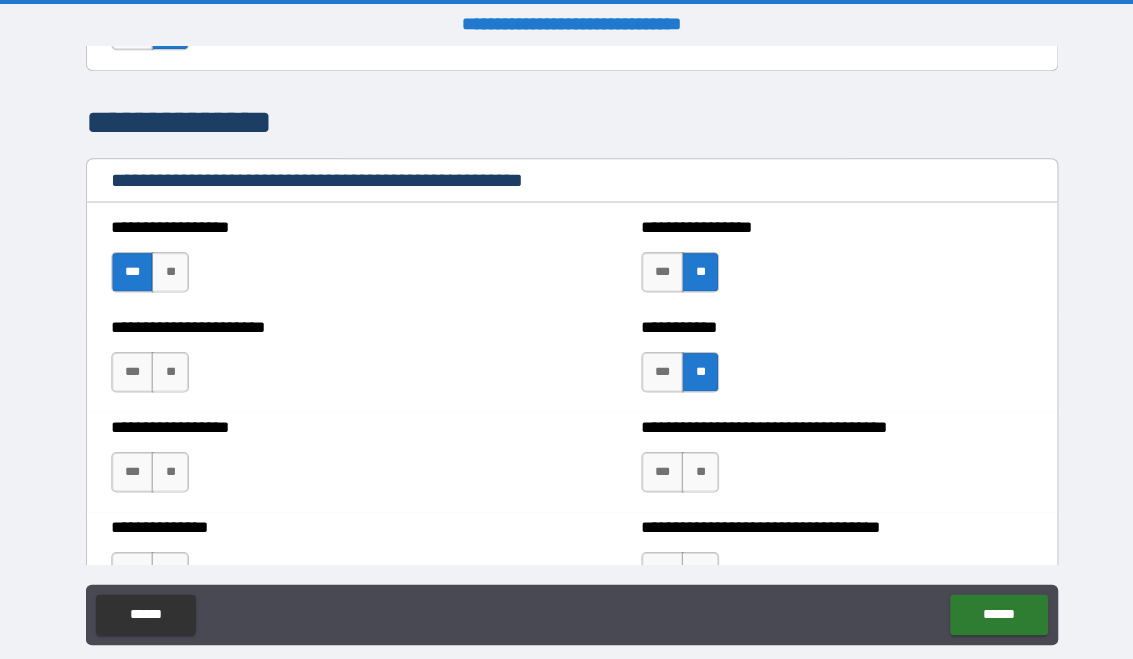 click on "**" at bounding box center (168, 270) 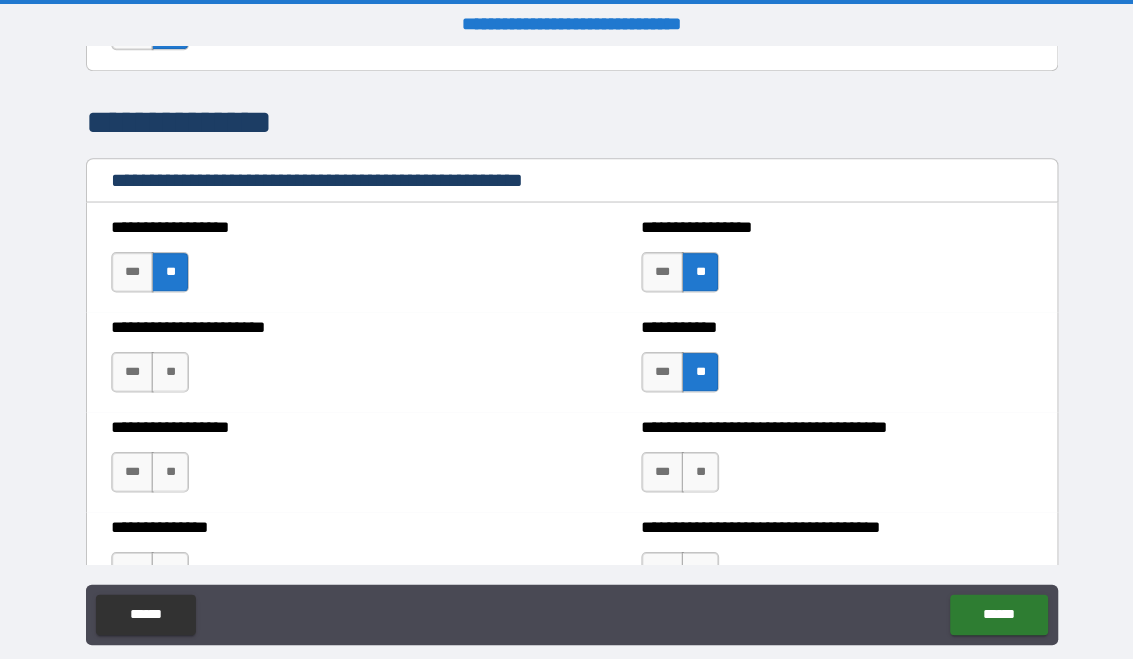 click on "**" at bounding box center [168, 369] 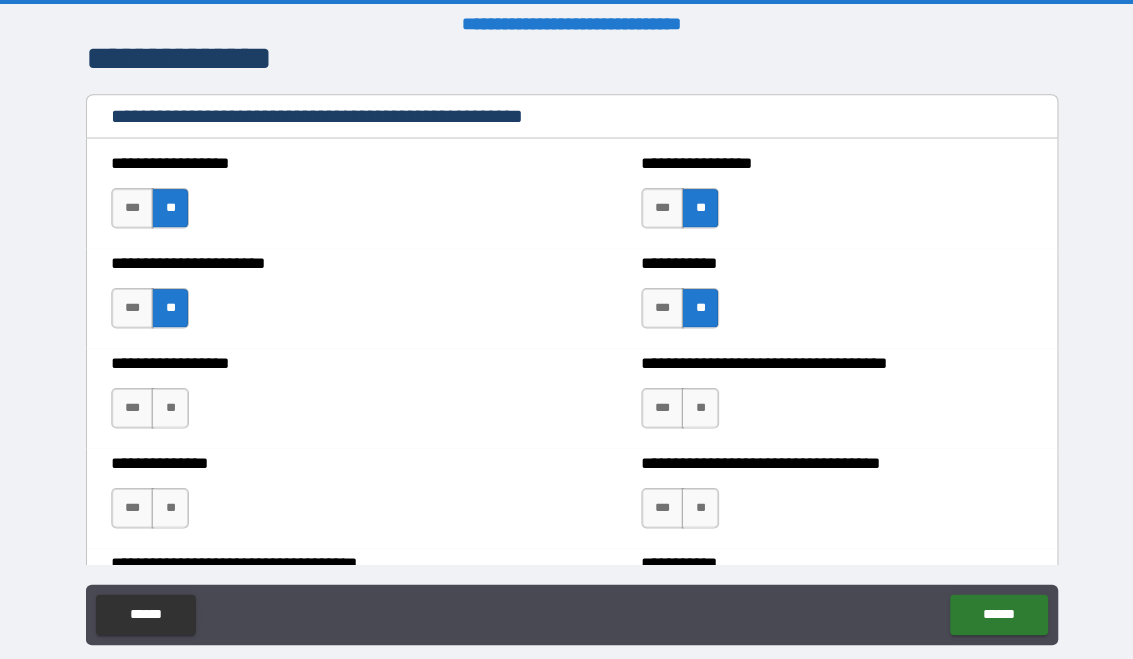 scroll, scrollTop: 2849, scrollLeft: 0, axis: vertical 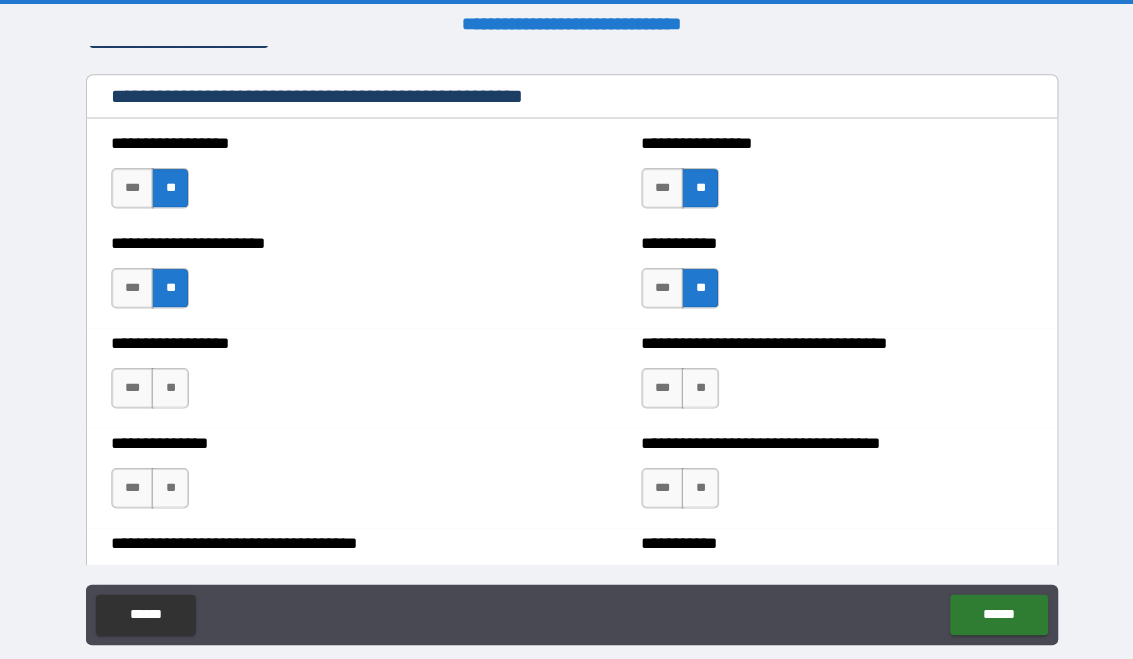 click on "**" at bounding box center (693, 384) 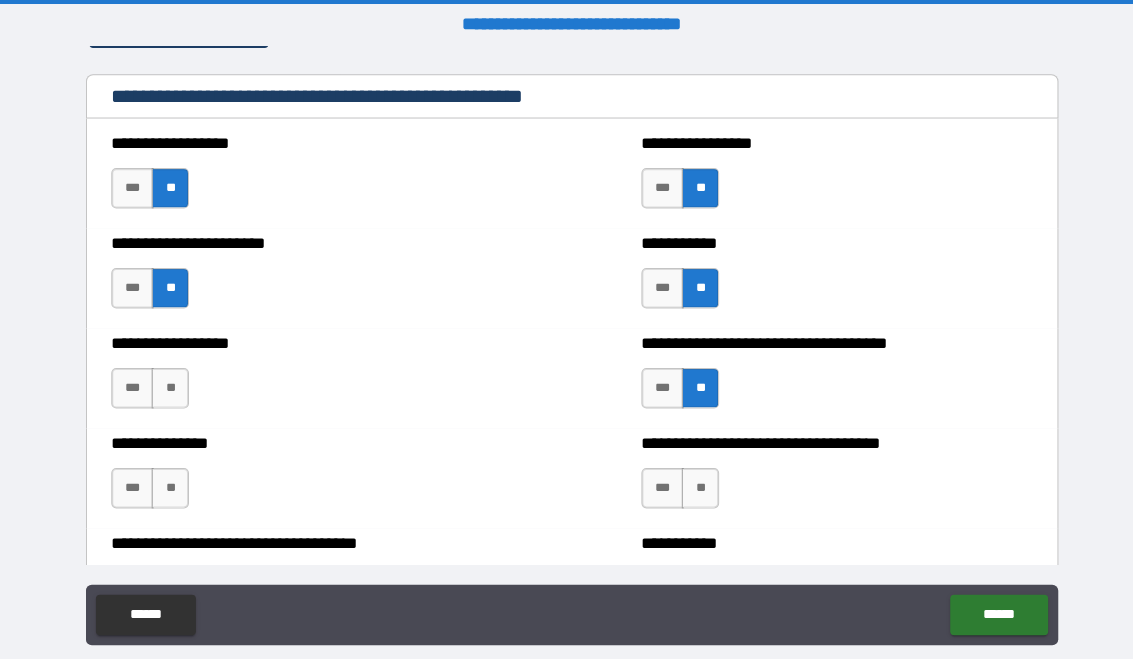 click on "**" at bounding box center [168, 384] 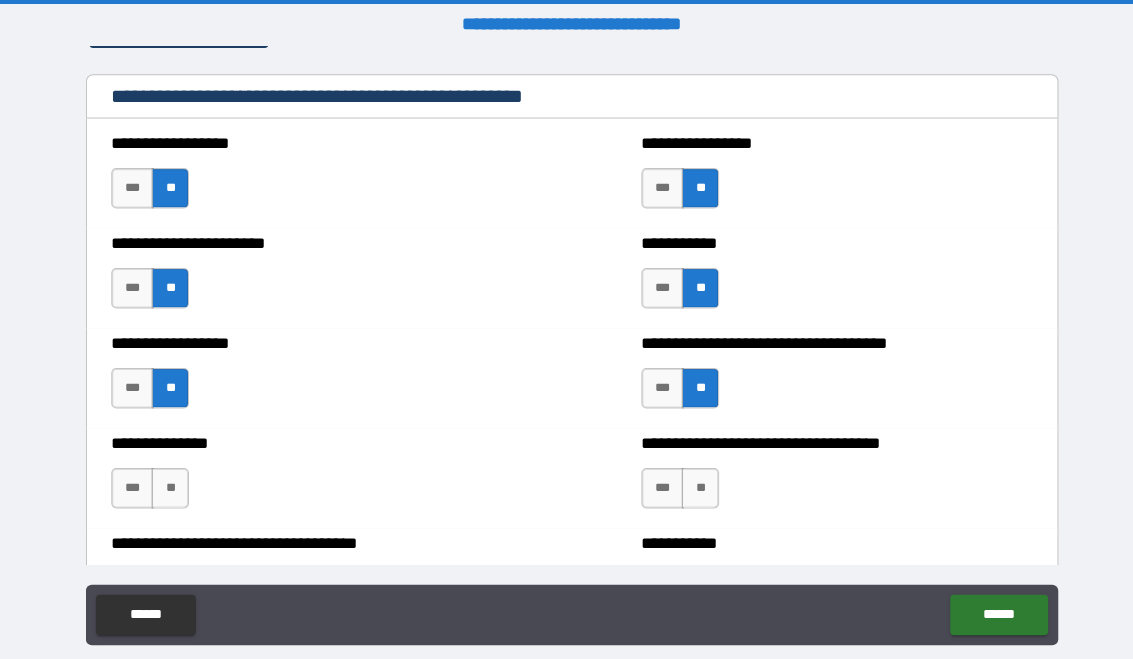 click on "**" at bounding box center [168, 483] 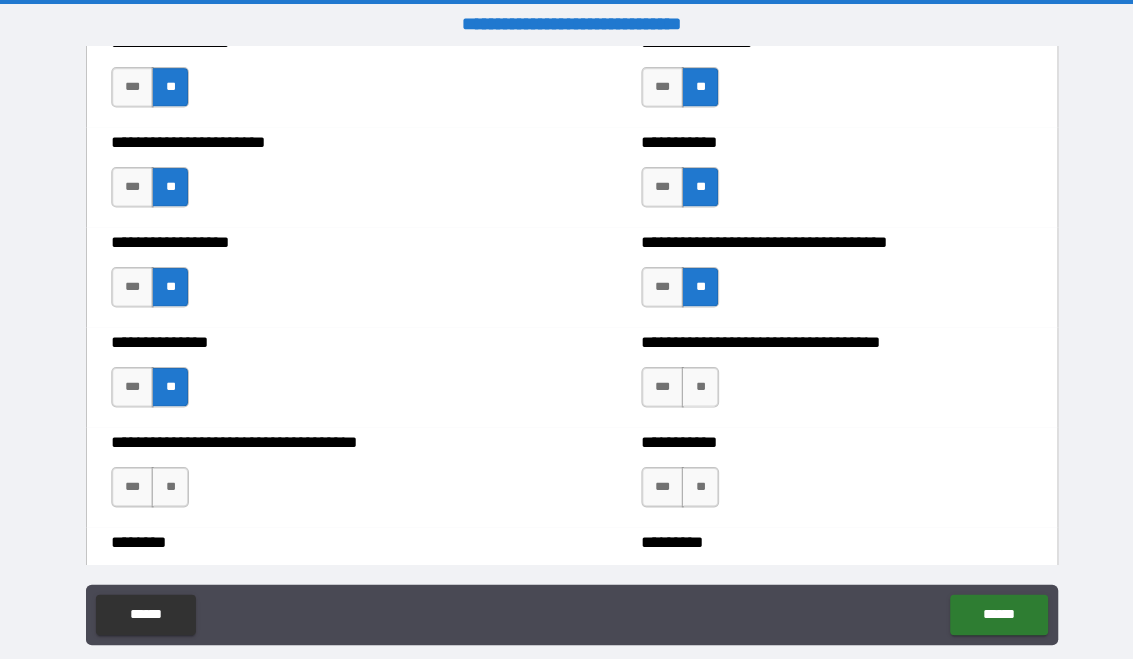 scroll, scrollTop: 2953, scrollLeft: 0, axis: vertical 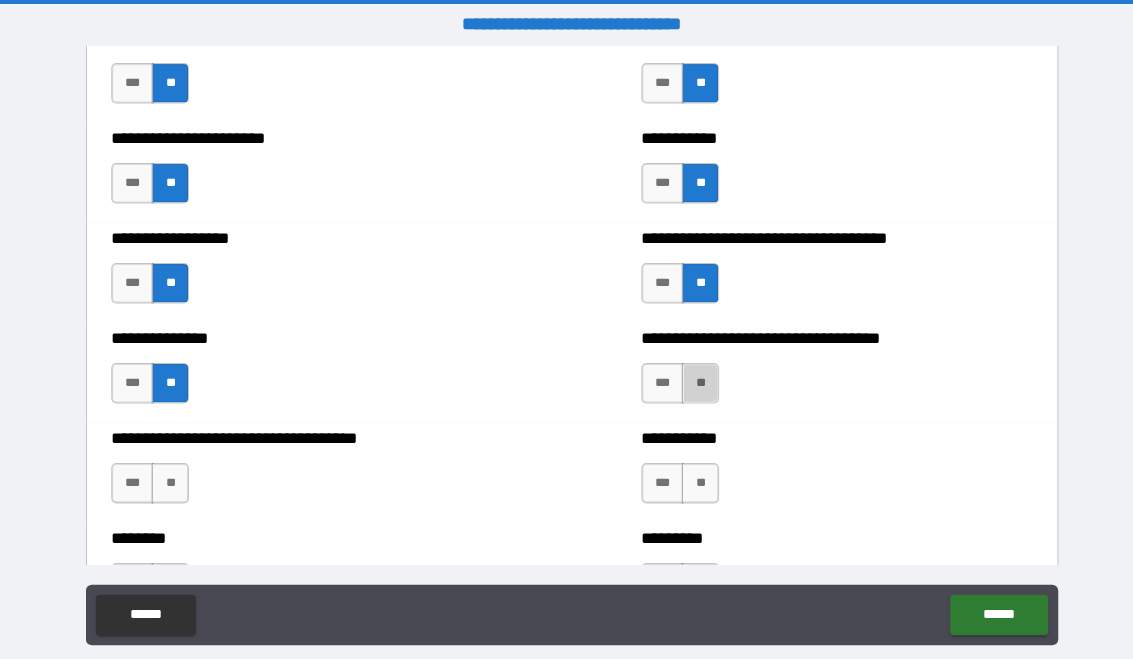 click on "**" at bounding box center [693, 379] 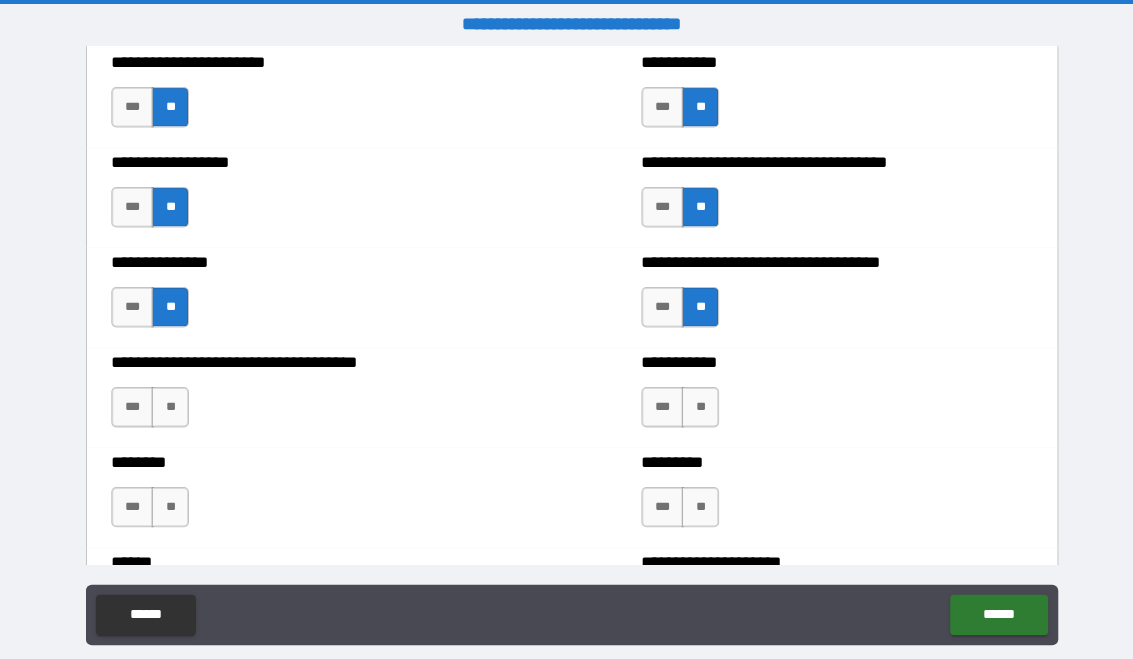 scroll, scrollTop: 3037, scrollLeft: 0, axis: vertical 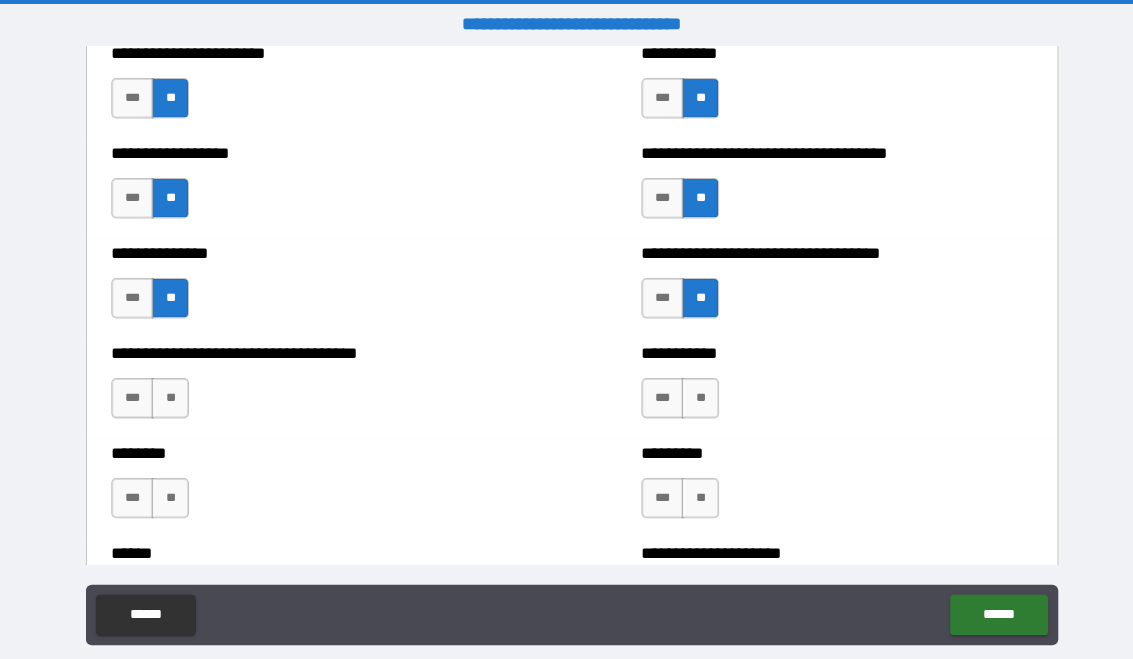 click on "***" at bounding box center [131, 394] 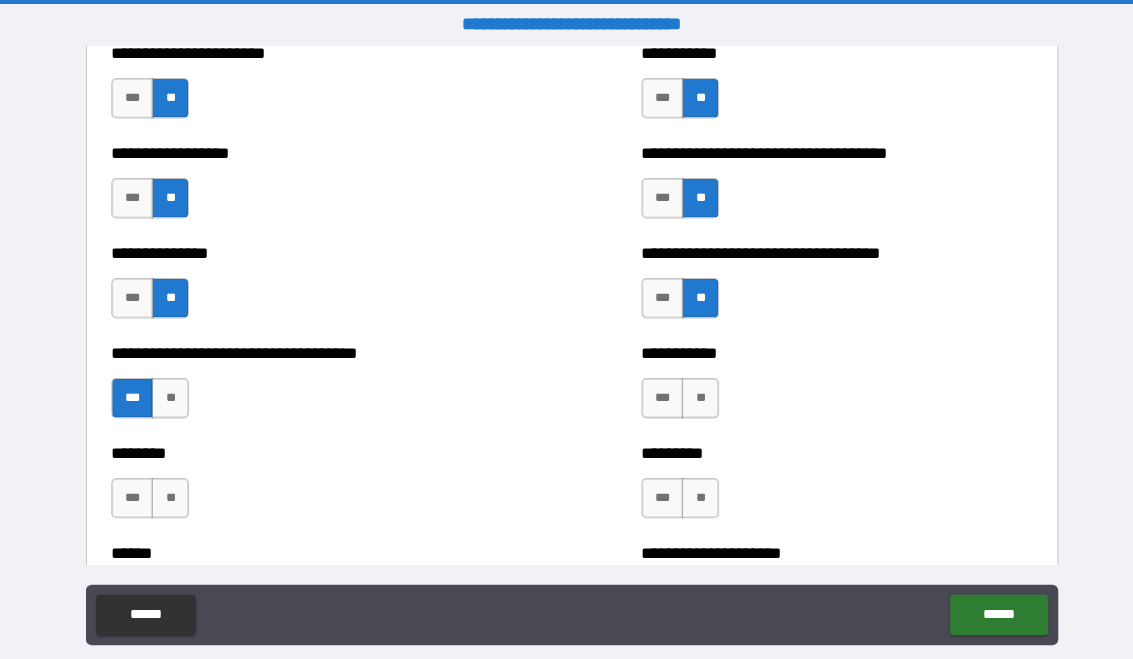 click on "**" at bounding box center (693, 394) 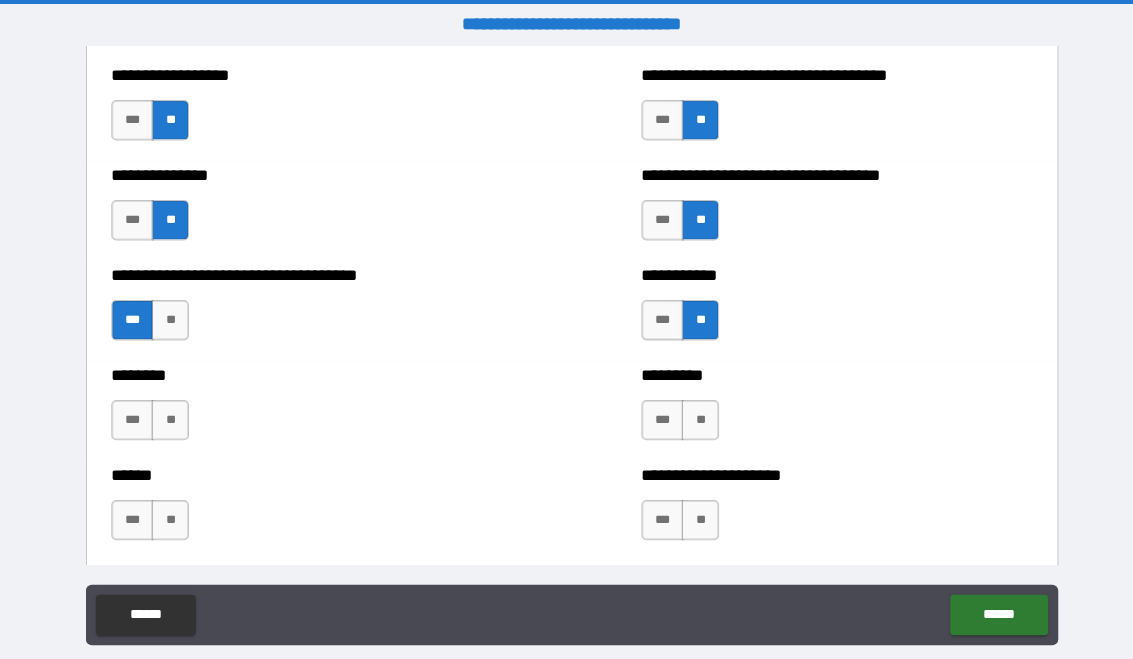 scroll, scrollTop: 3113, scrollLeft: 0, axis: vertical 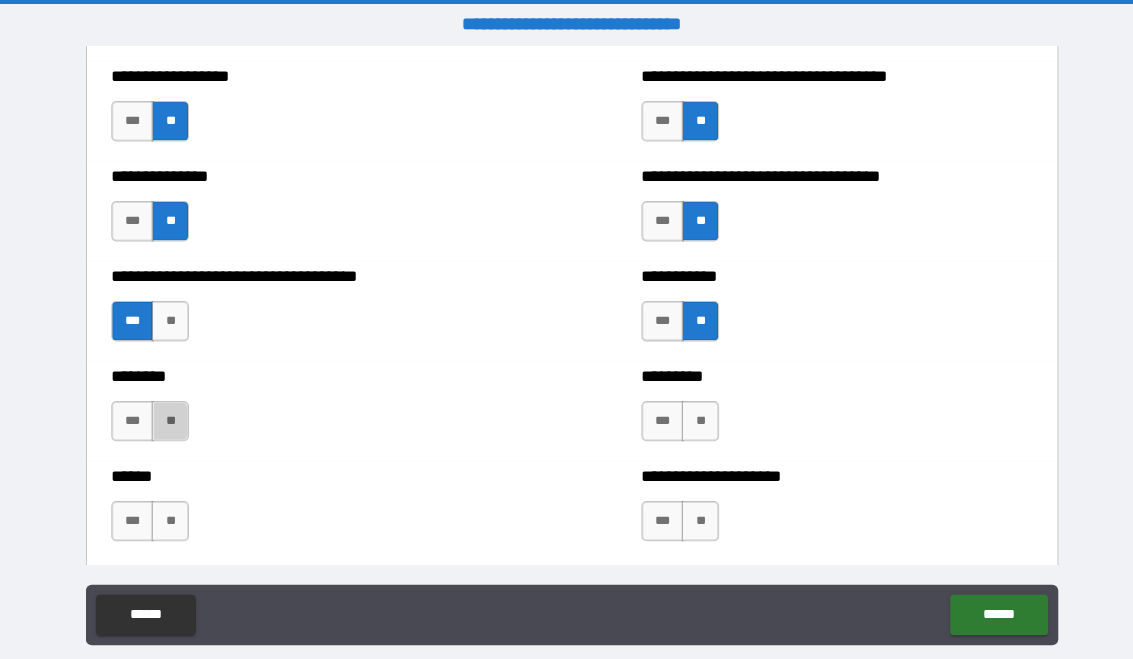 click on "**" at bounding box center (168, 417) 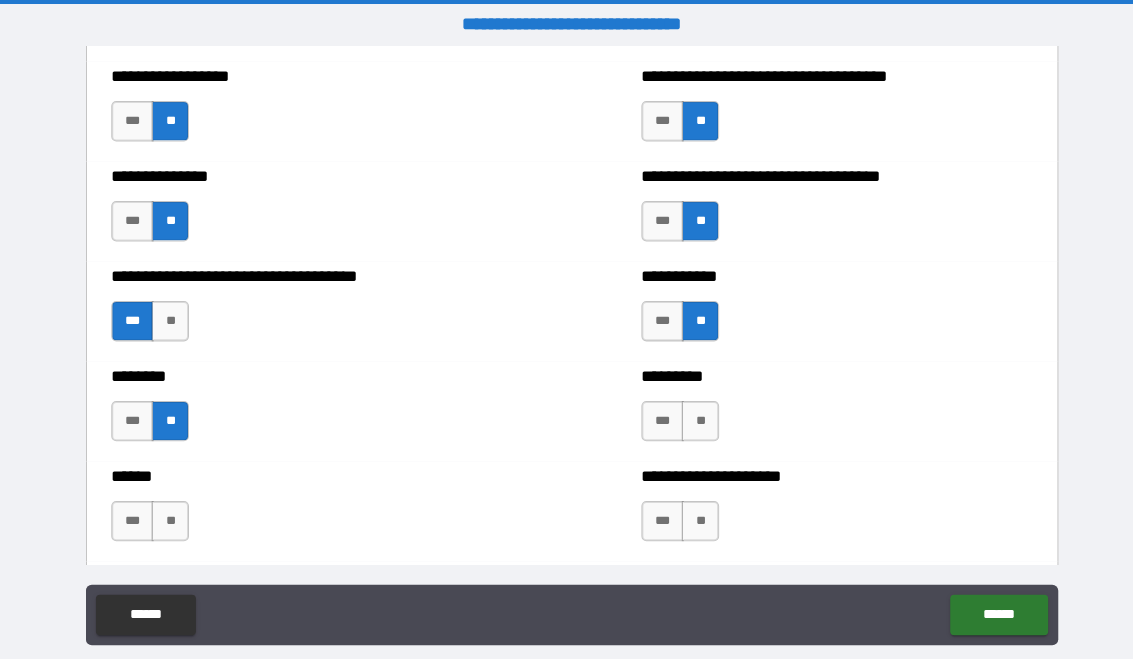 click on "**" at bounding box center (693, 417) 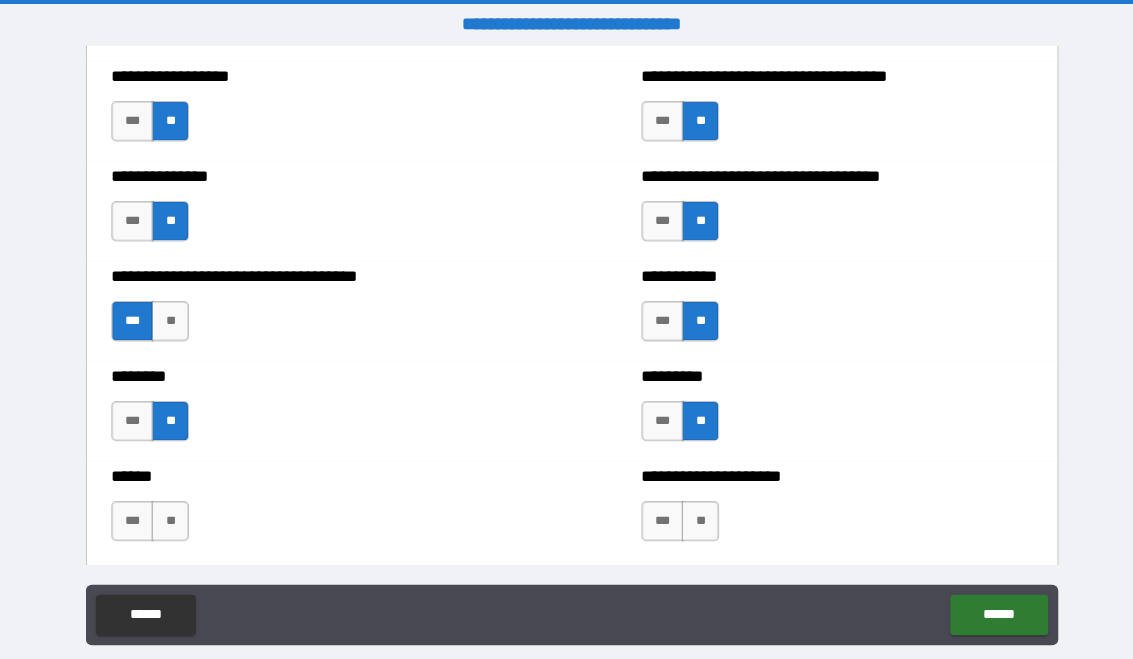 click on "**" at bounding box center (693, 516) 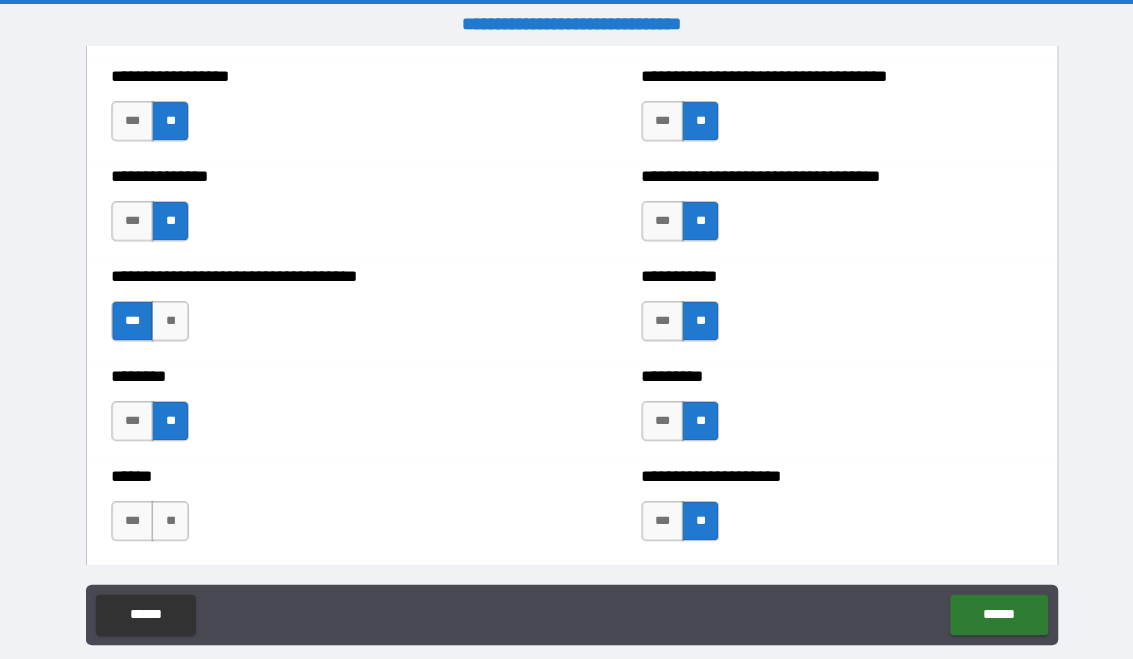 click on "**" at bounding box center (168, 516) 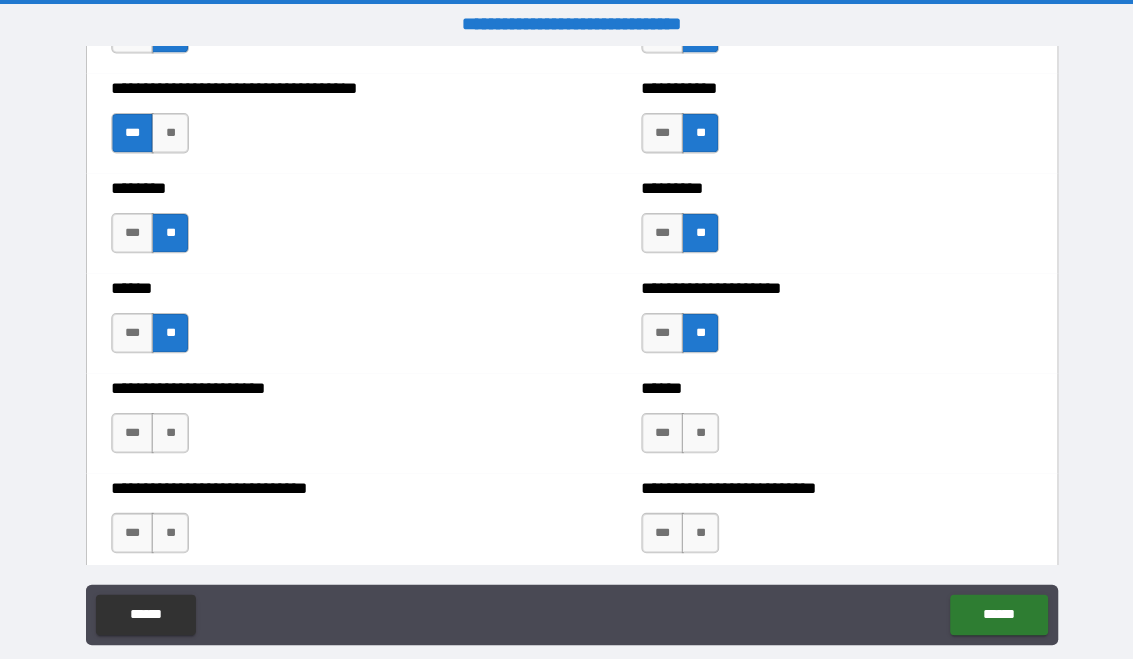 scroll, scrollTop: 3310, scrollLeft: 0, axis: vertical 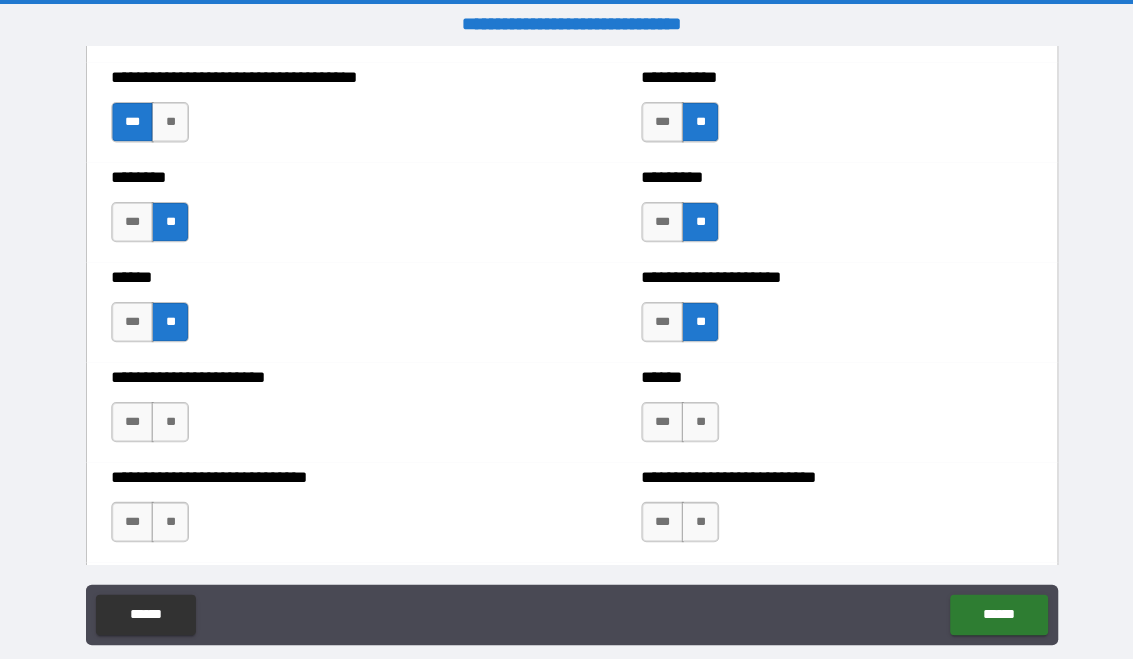 click on "***" at bounding box center (131, 319) 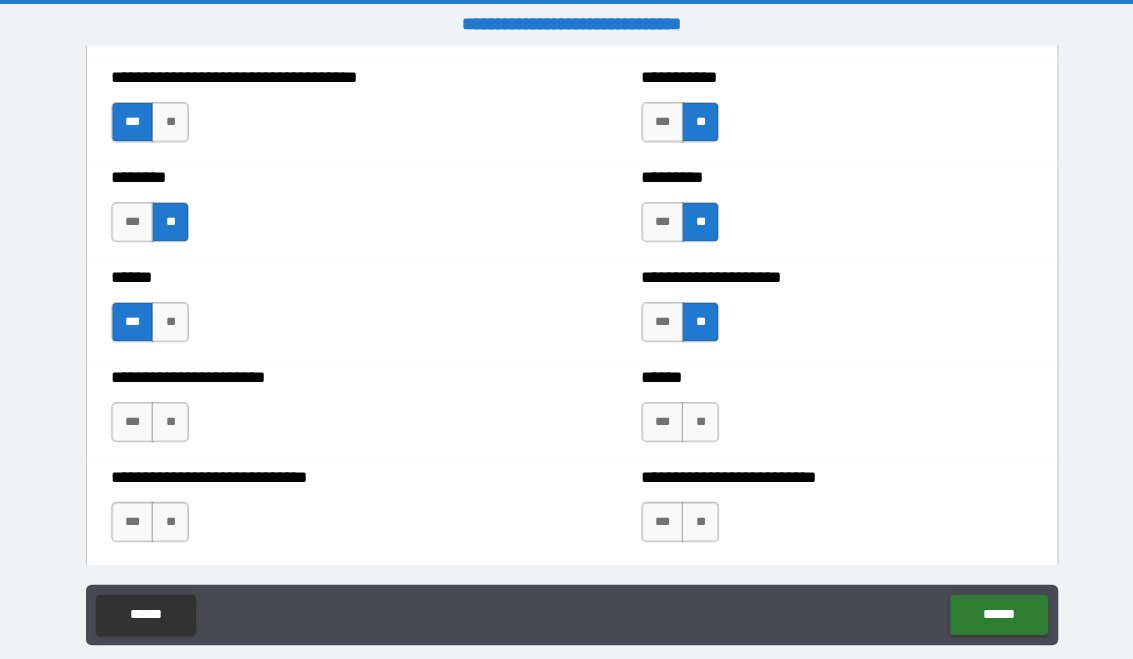 click on "**" at bounding box center (693, 418) 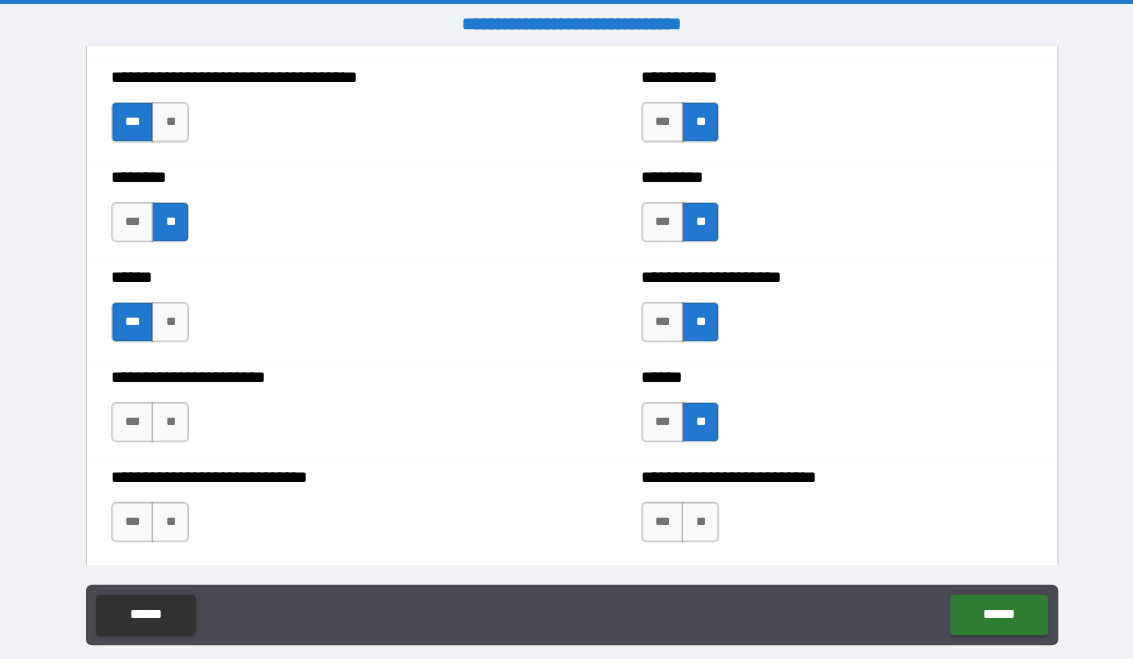 click on "**" at bounding box center (168, 418) 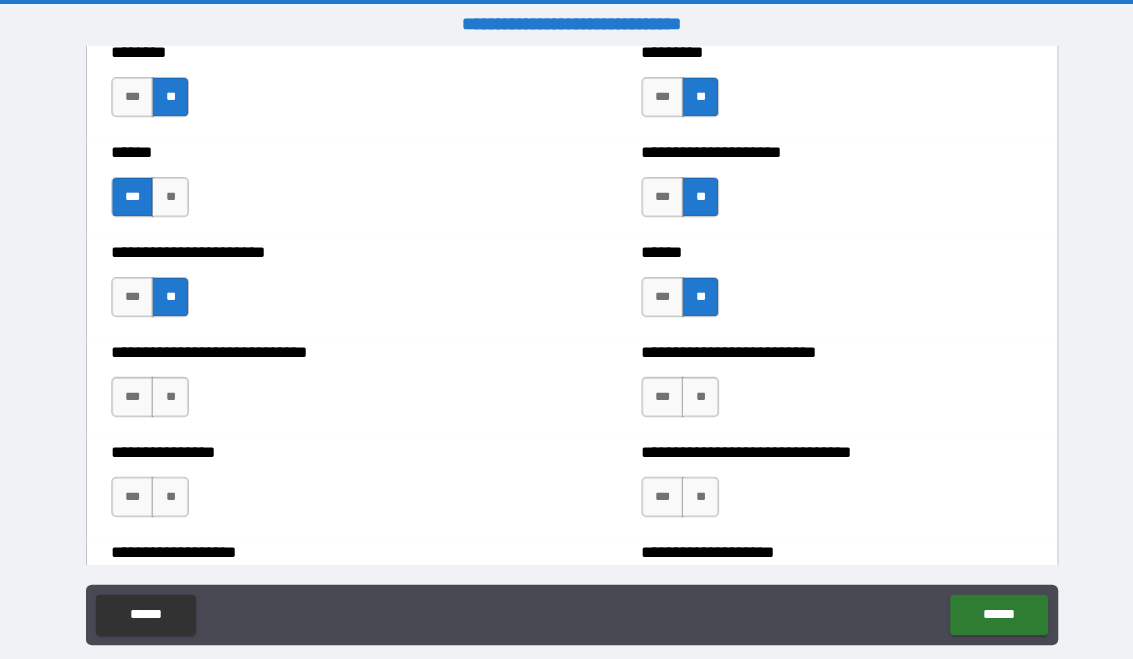 scroll, scrollTop: 3447, scrollLeft: 0, axis: vertical 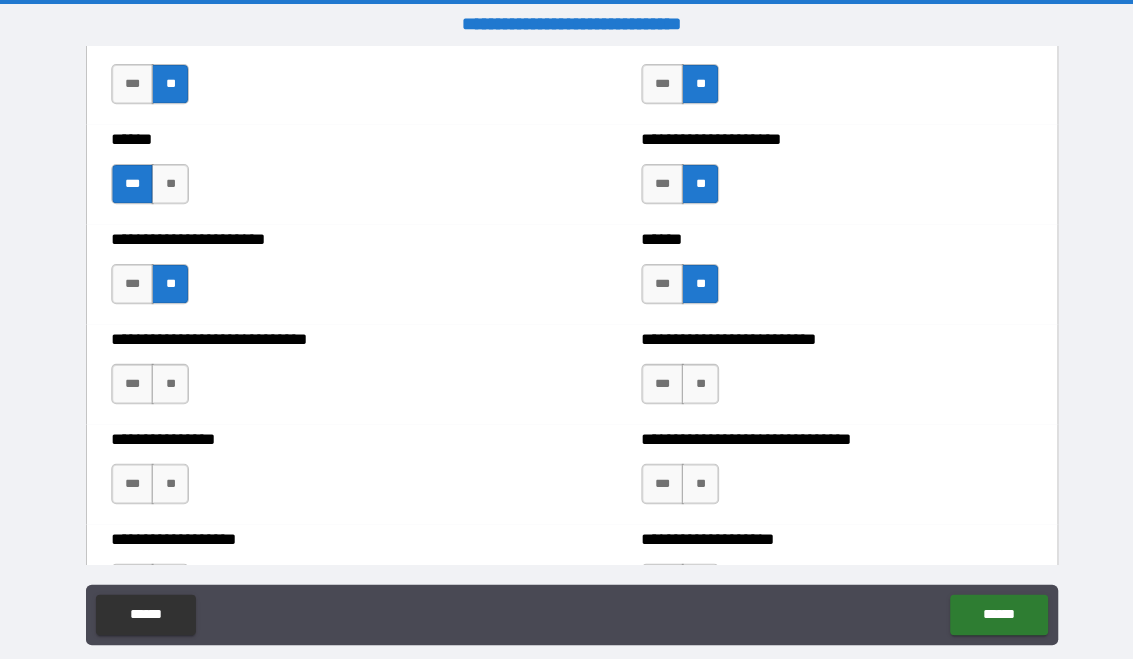 click on "***" at bounding box center [131, 380] 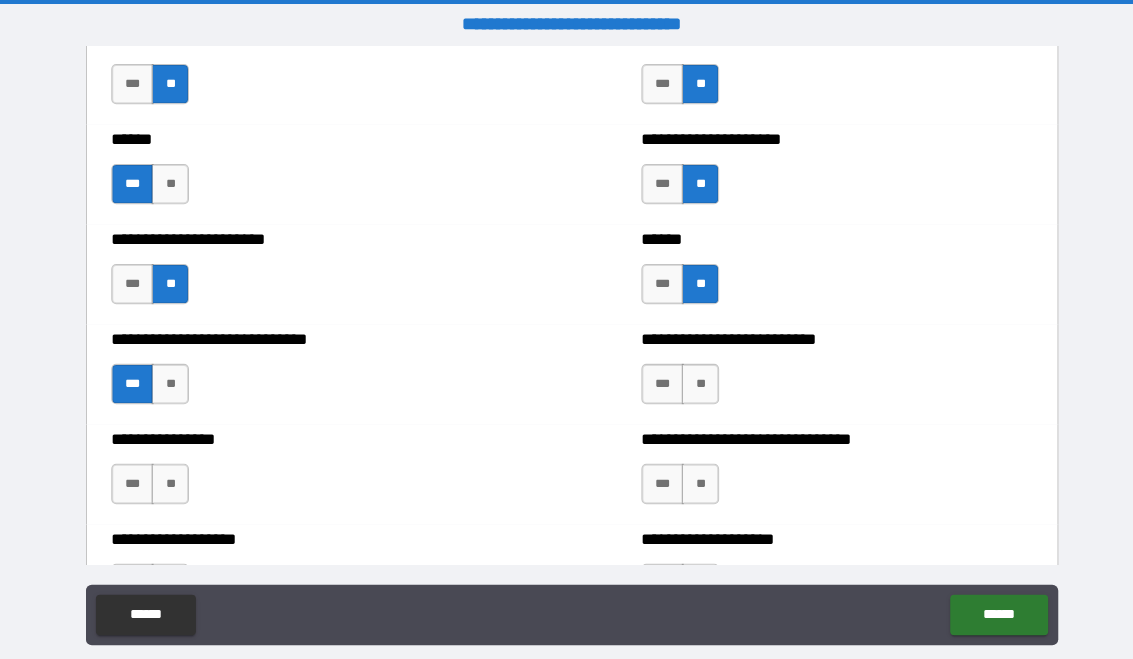 click on "**" at bounding box center (693, 380) 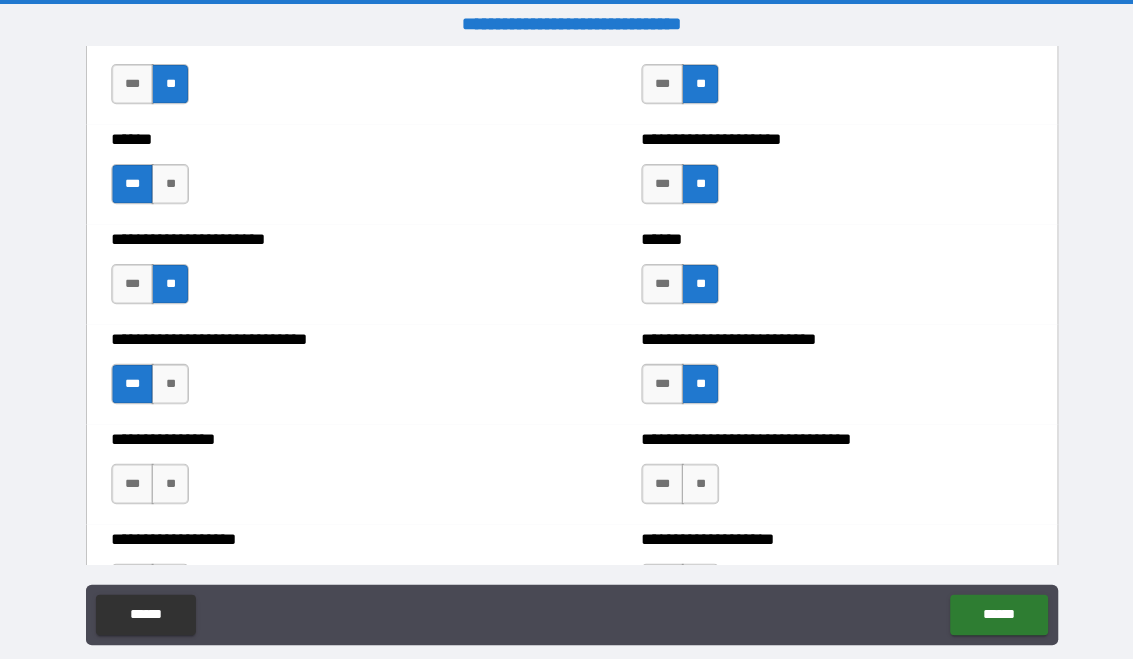click on "**" at bounding box center [168, 479] 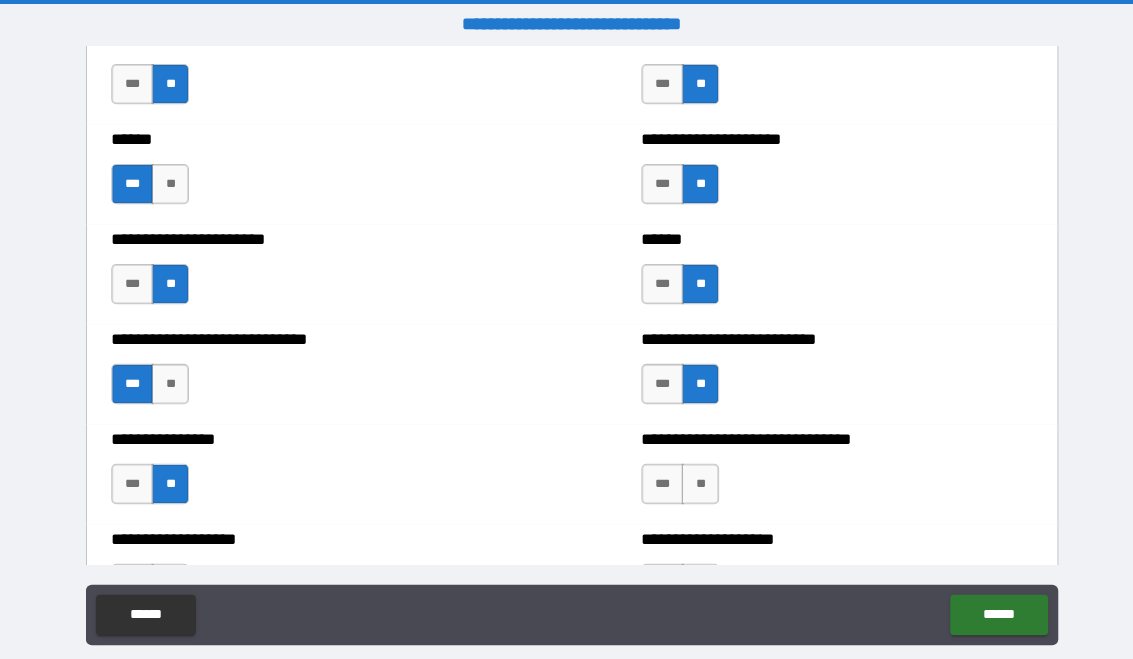 click on "**" at bounding box center [693, 479] 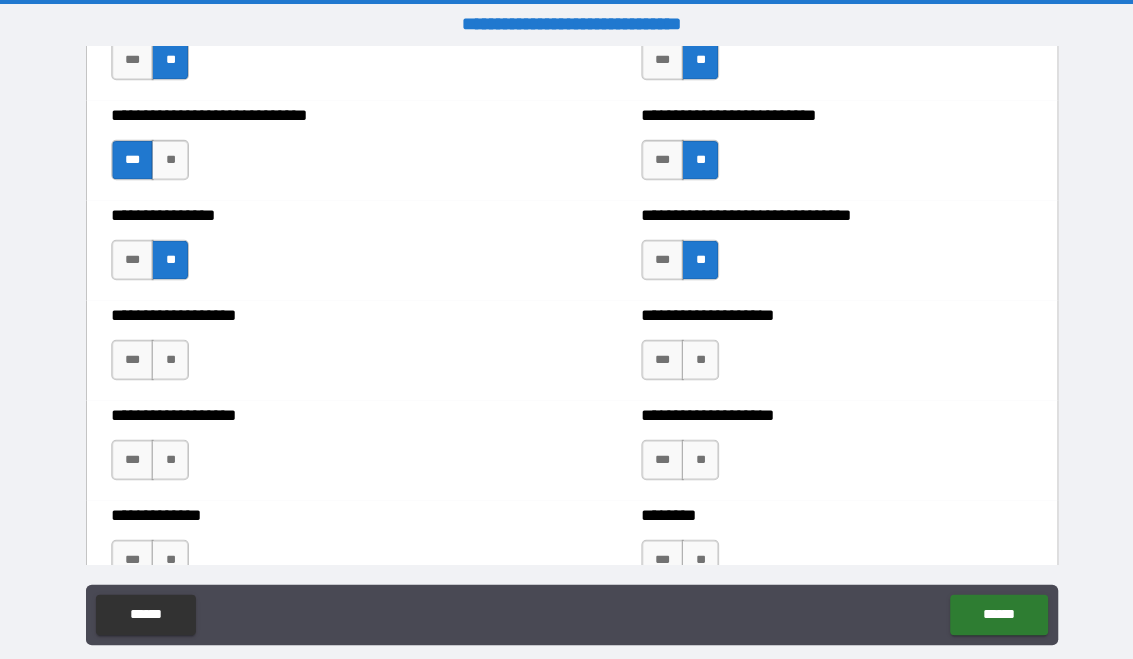 scroll, scrollTop: 3677, scrollLeft: 0, axis: vertical 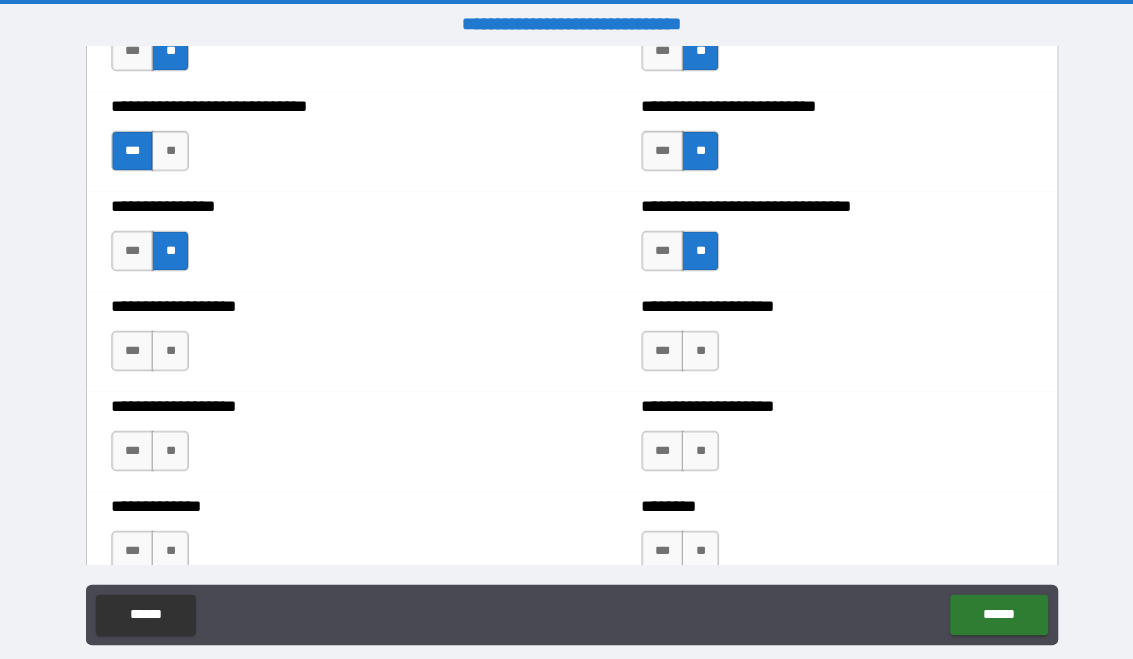 click on "***" at bounding box center [131, 348] 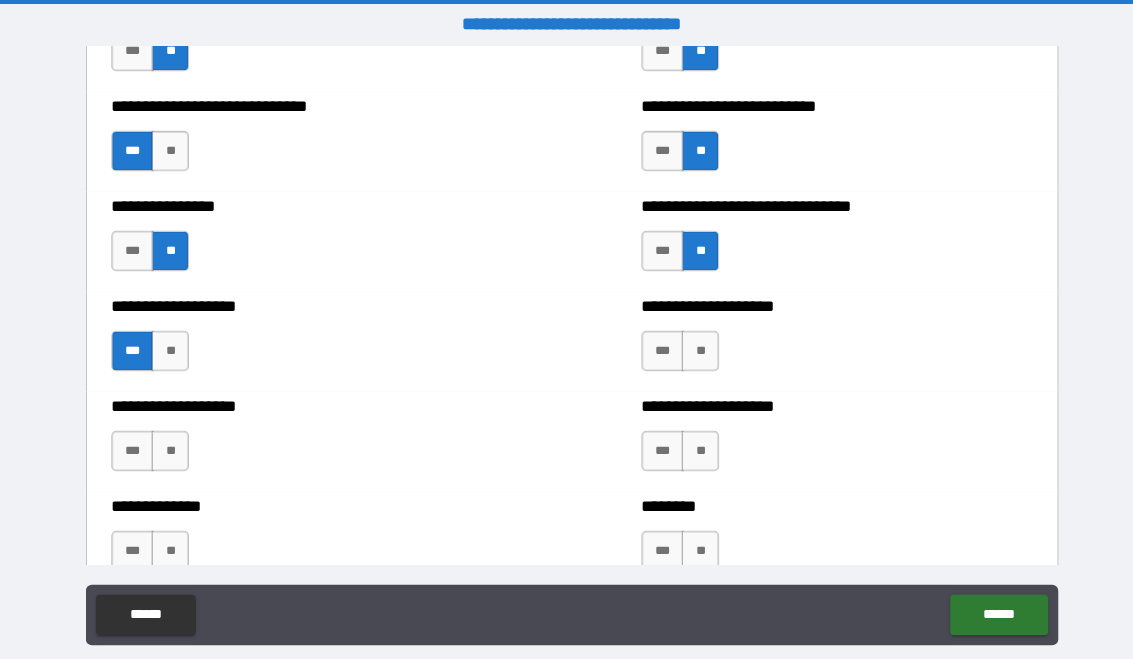 click on "**" at bounding box center [693, 348] 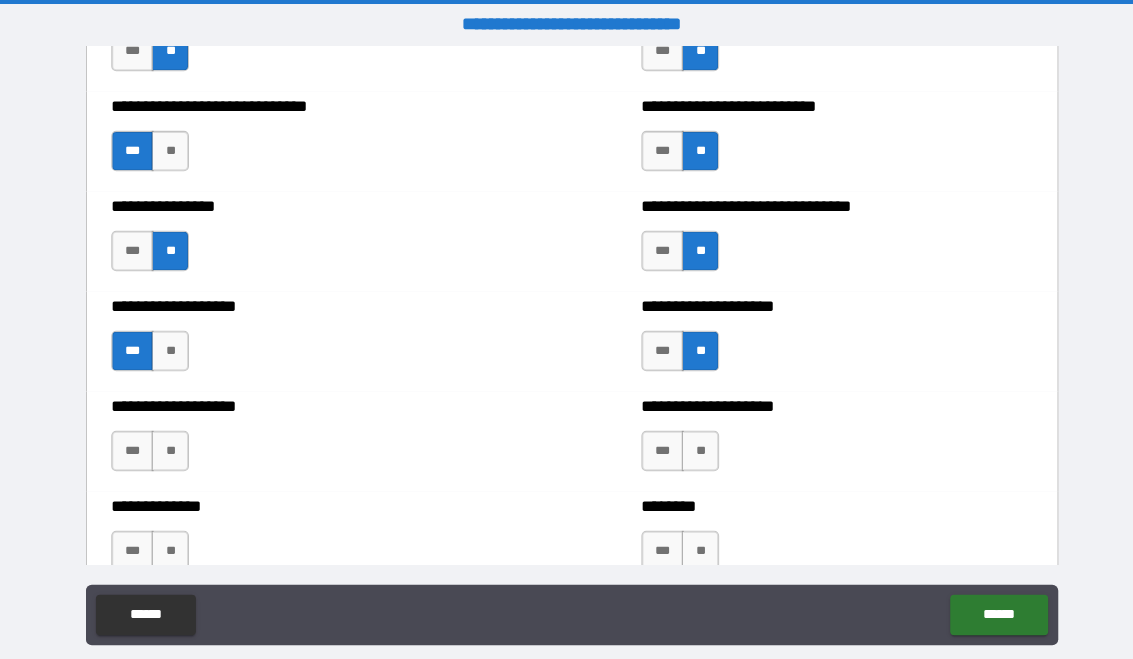 click on "**" at bounding box center (168, 447) 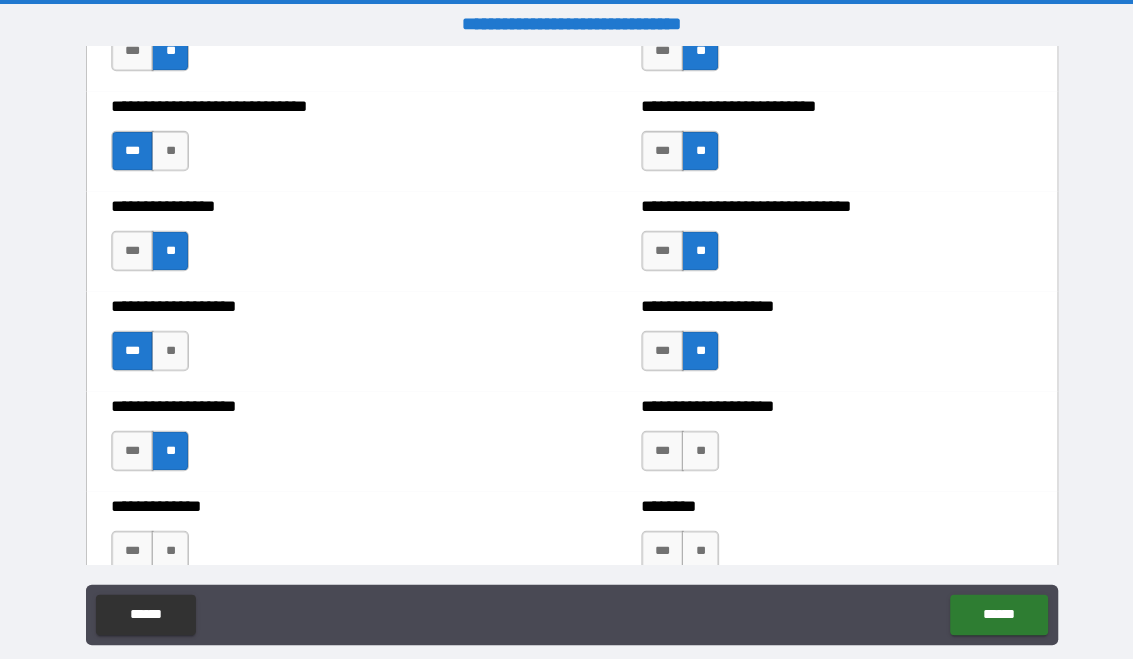 click on "***" at bounding box center (656, 447) 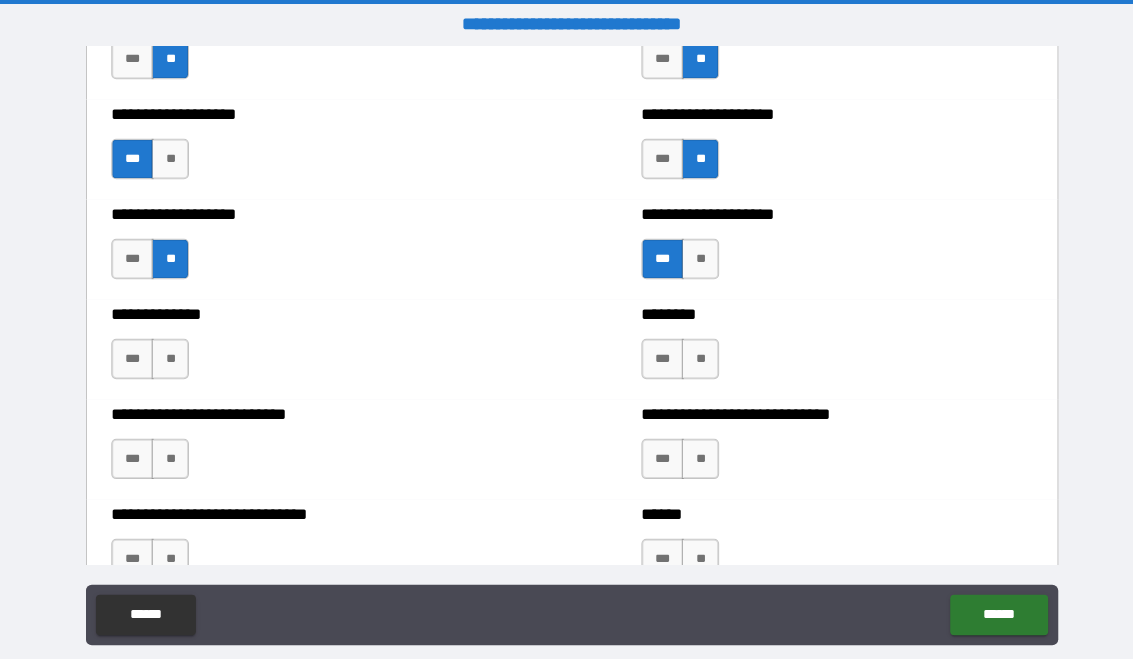 scroll, scrollTop: 3872, scrollLeft: 0, axis: vertical 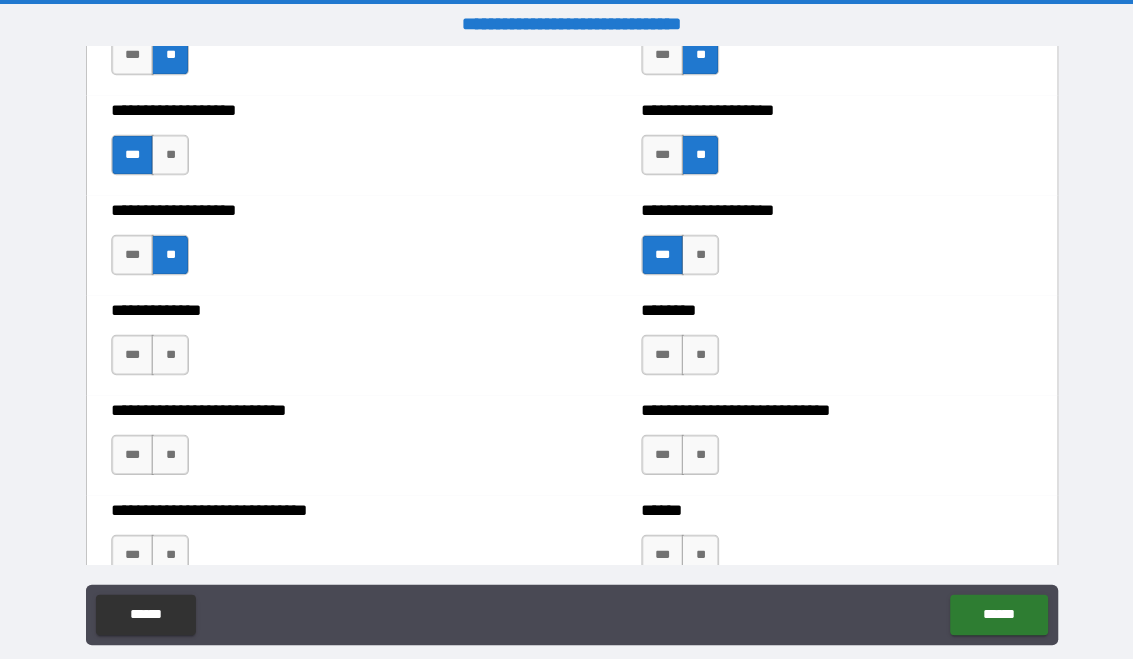 click on "**" at bounding box center [168, 351] 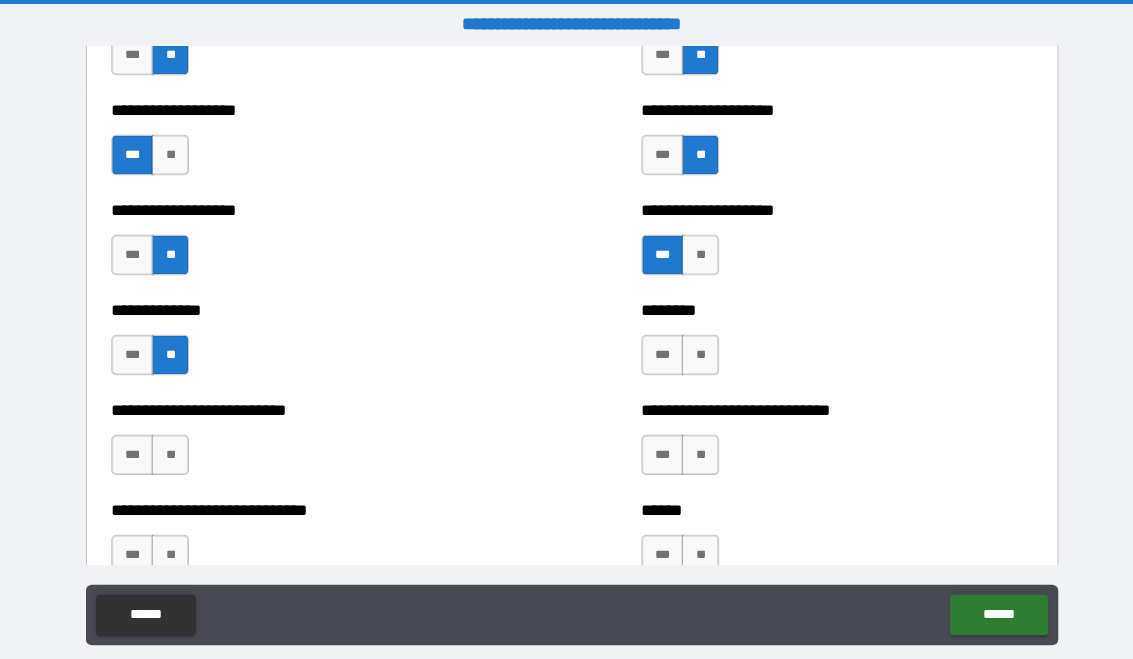 click on "**" at bounding box center [693, 351] 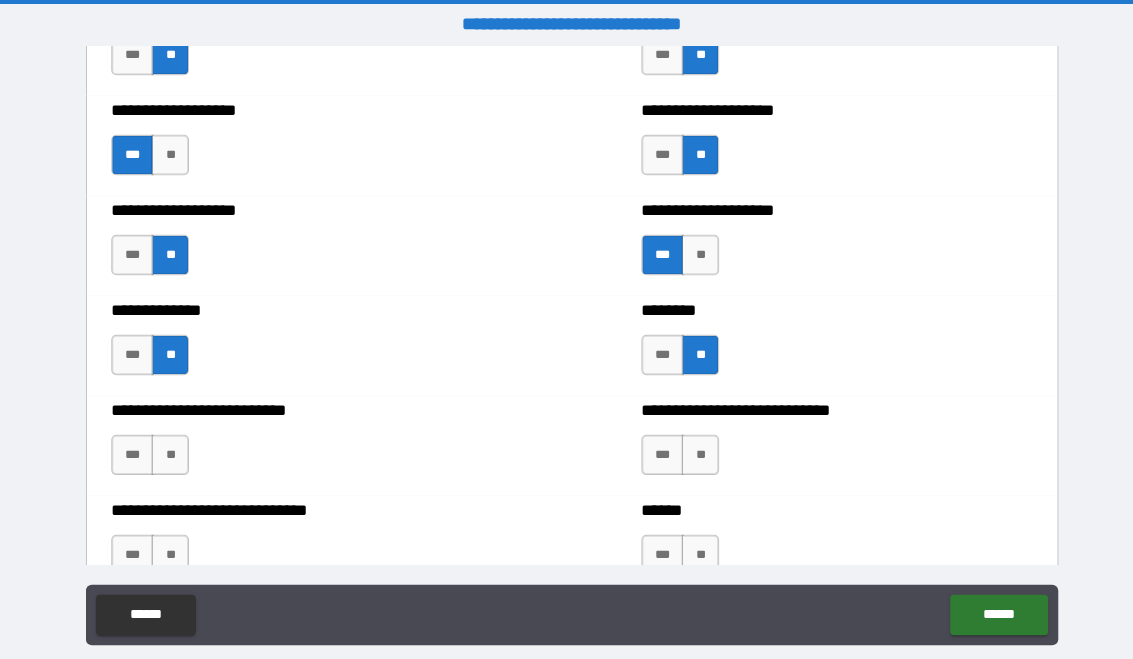 click on "**" at bounding box center [168, 450] 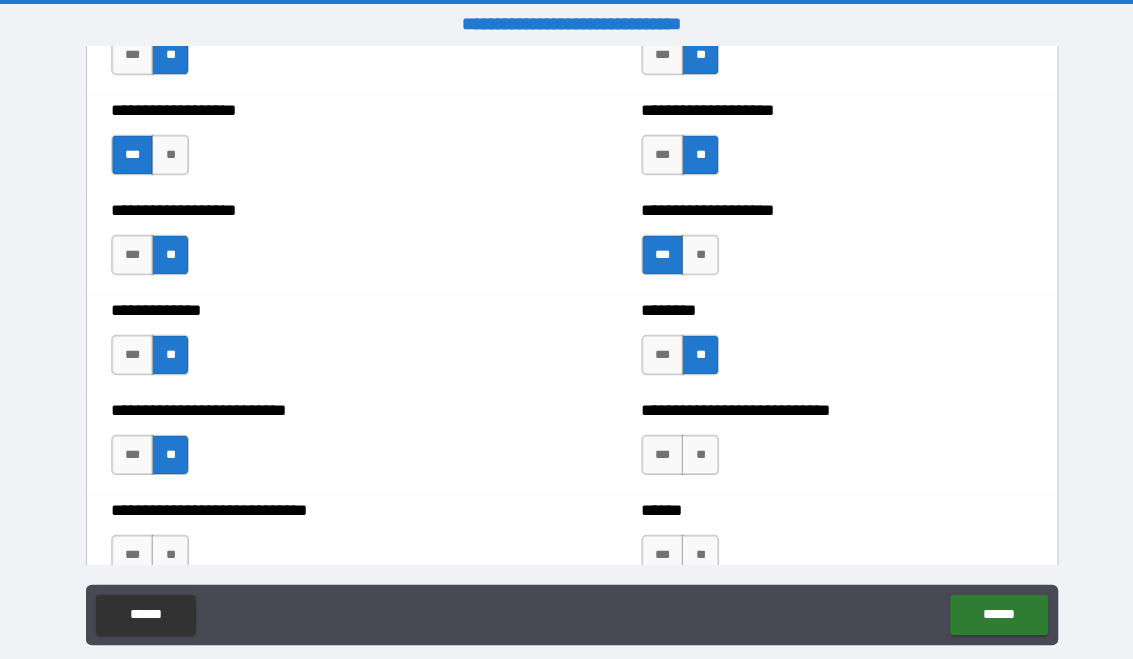 click on "**" at bounding box center [693, 450] 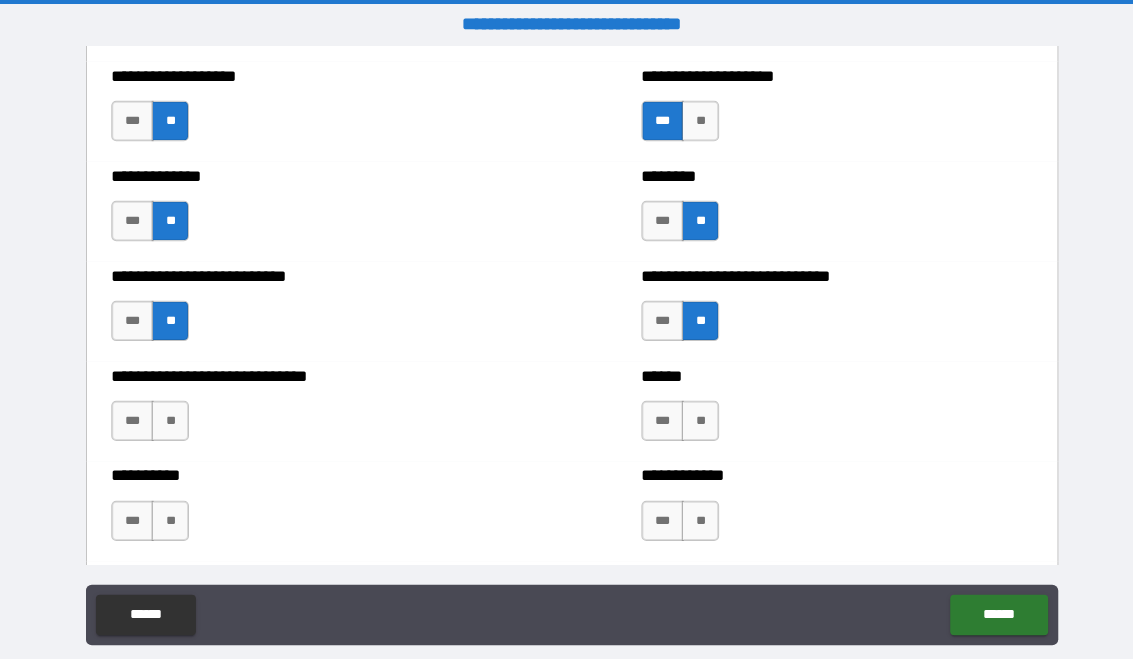 scroll, scrollTop: 4013, scrollLeft: 0, axis: vertical 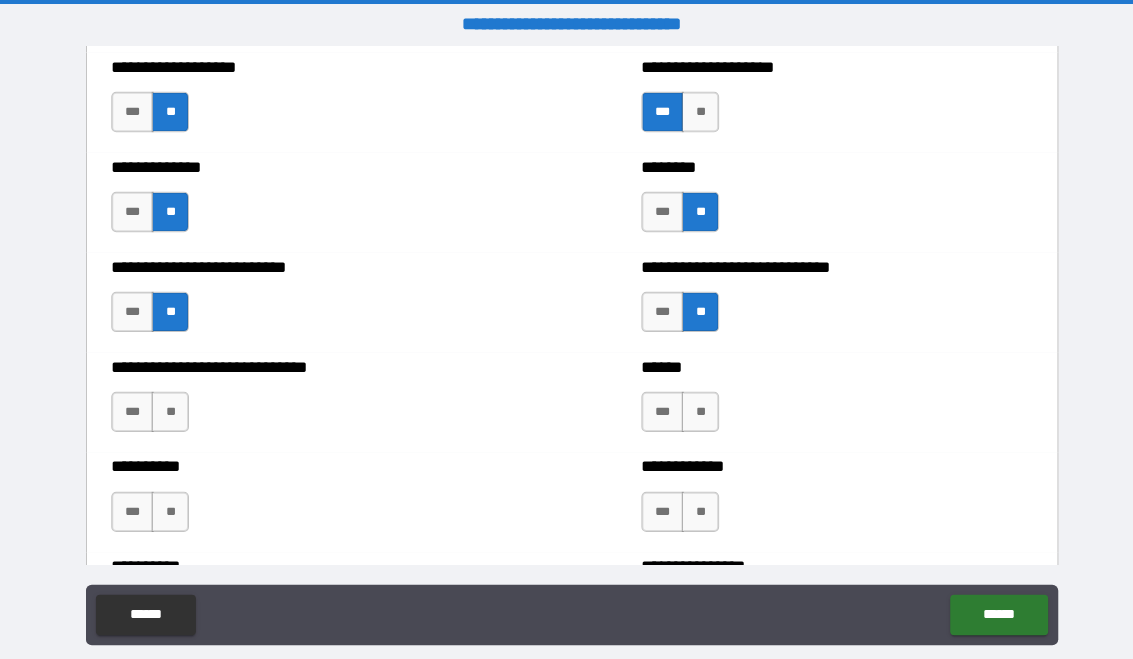 click on "**" at bounding box center (168, 408) 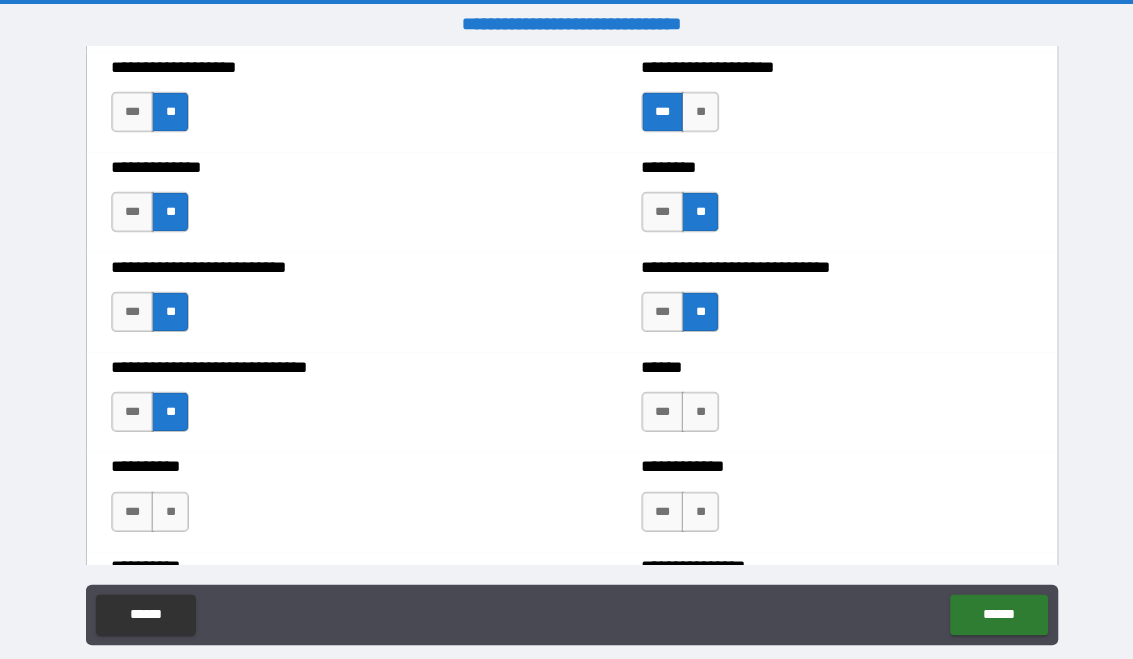 click on "**" at bounding box center [693, 408] 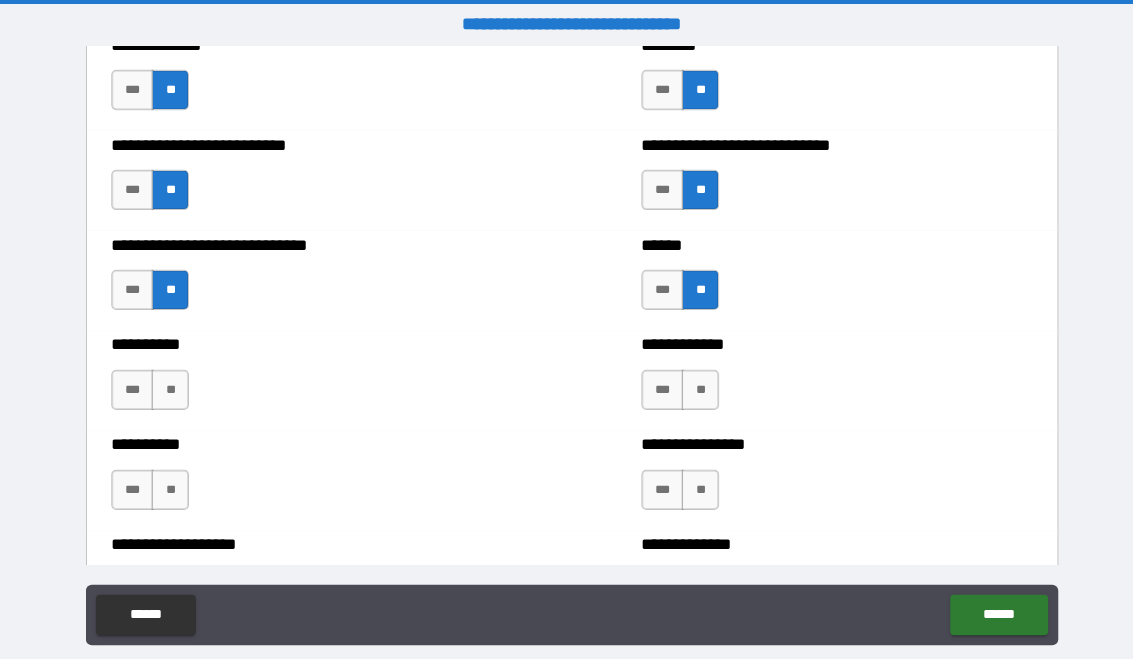 scroll, scrollTop: 4142, scrollLeft: 0, axis: vertical 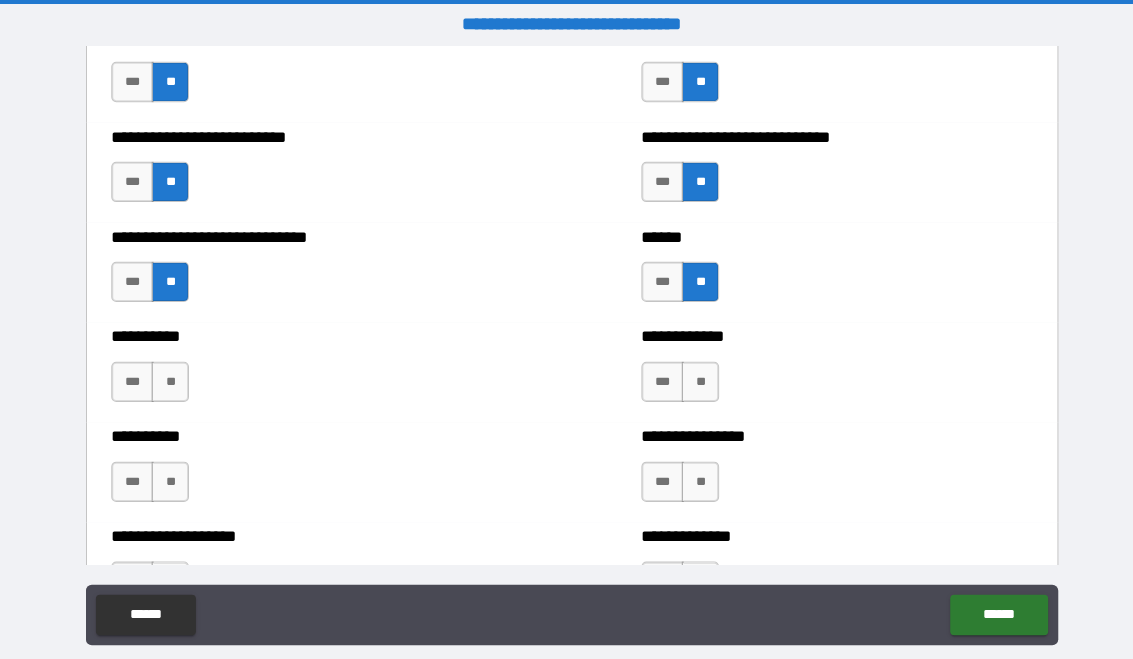 click on "***" at bounding box center (131, 378) 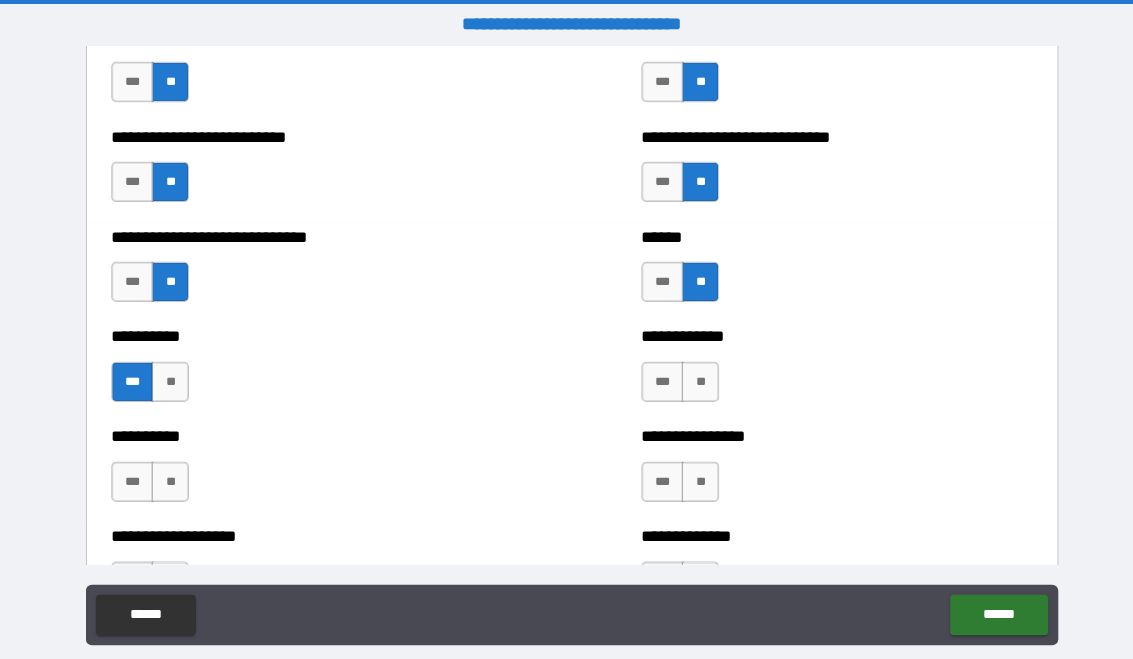 click on "**" at bounding box center [693, 378] 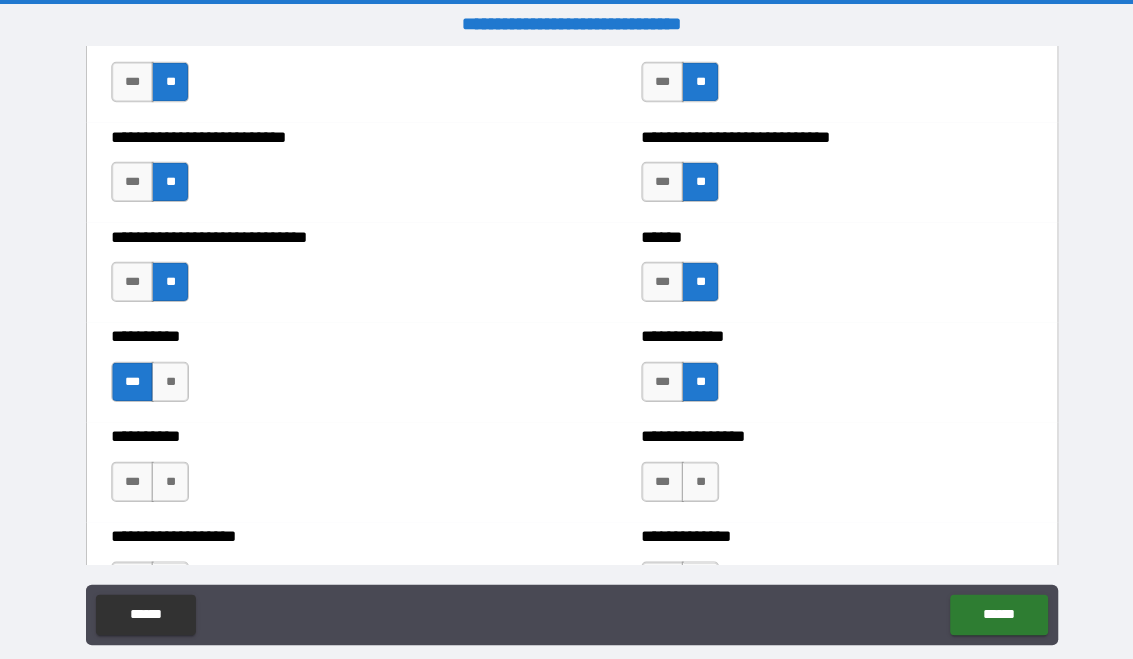 click on "**" at bounding box center (693, 477) 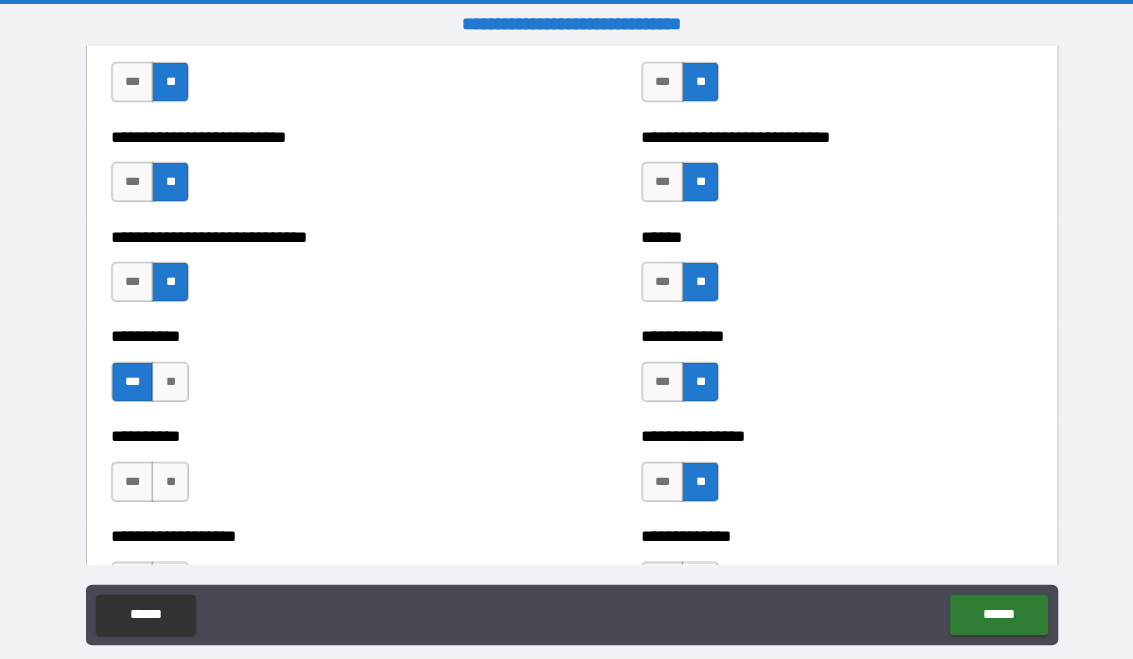 click on "**" at bounding box center [168, 477] 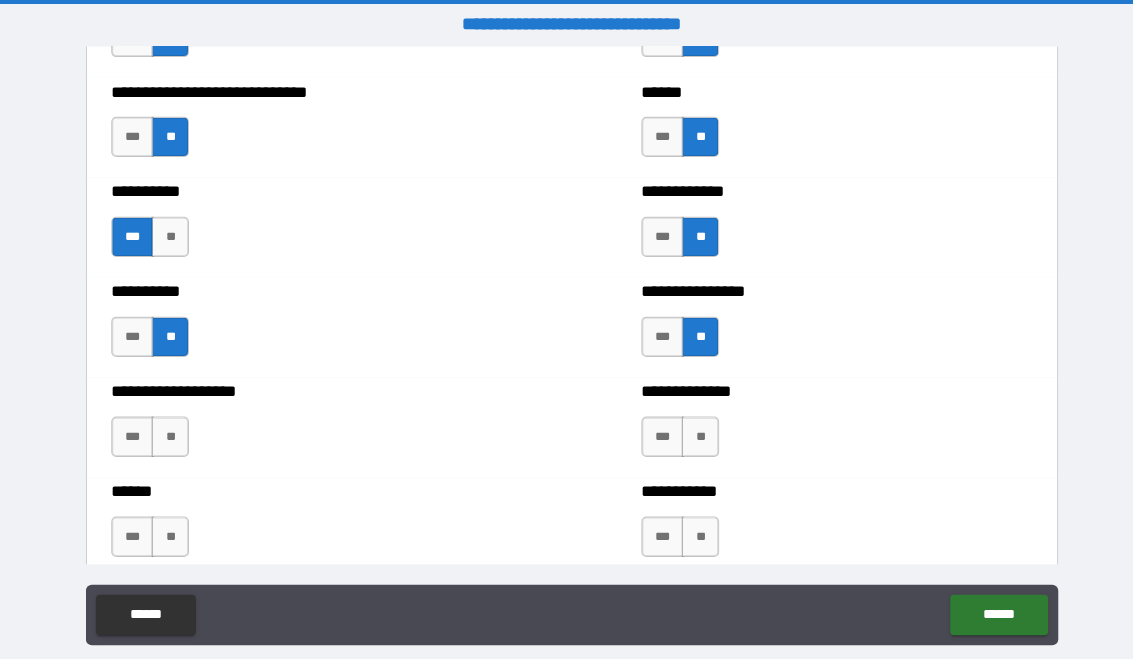 scroll, scrollTop: 4290, scrollLeft: 0, axis: vertical 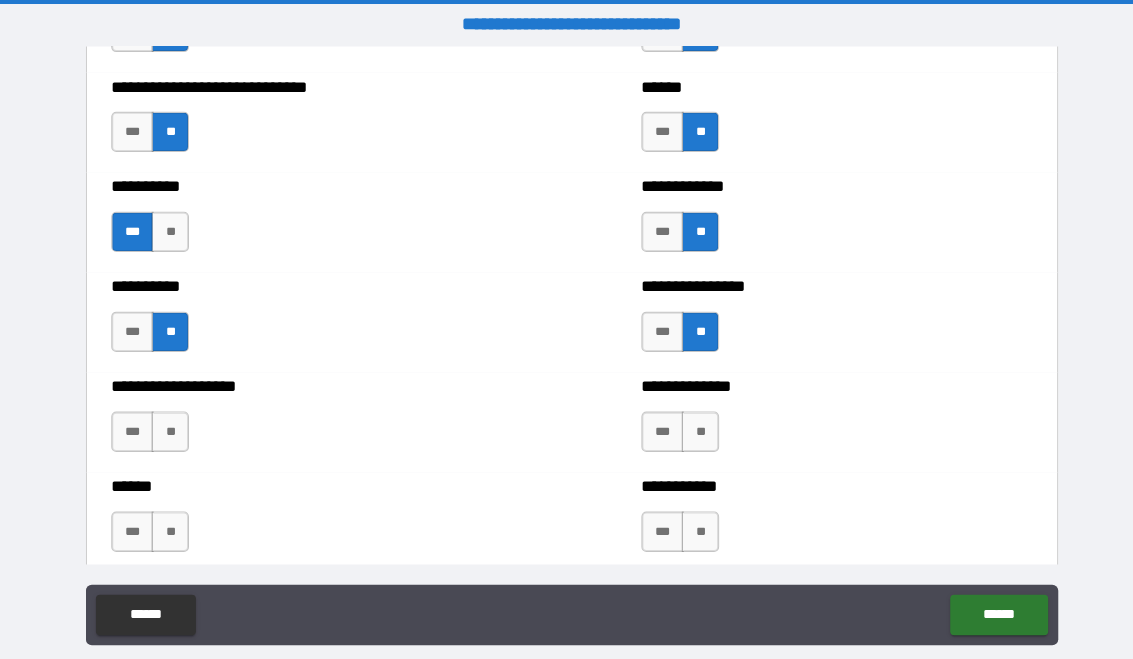 click on "**" at bounding box center [168, 428] 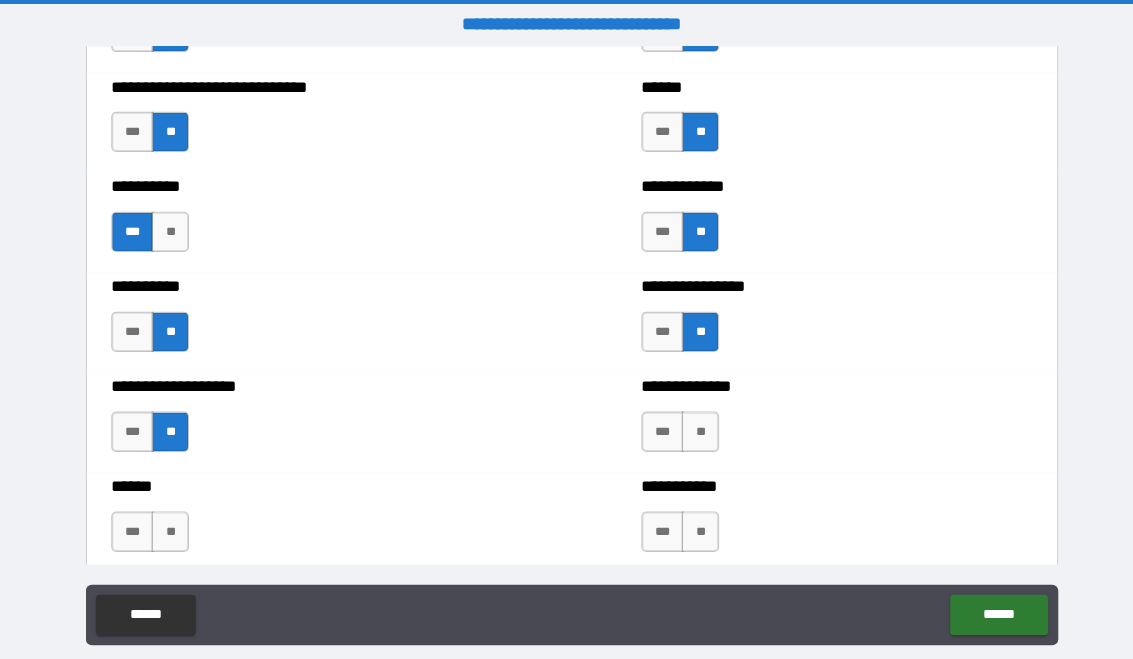 click on "**" at bounding box center [693, 428] 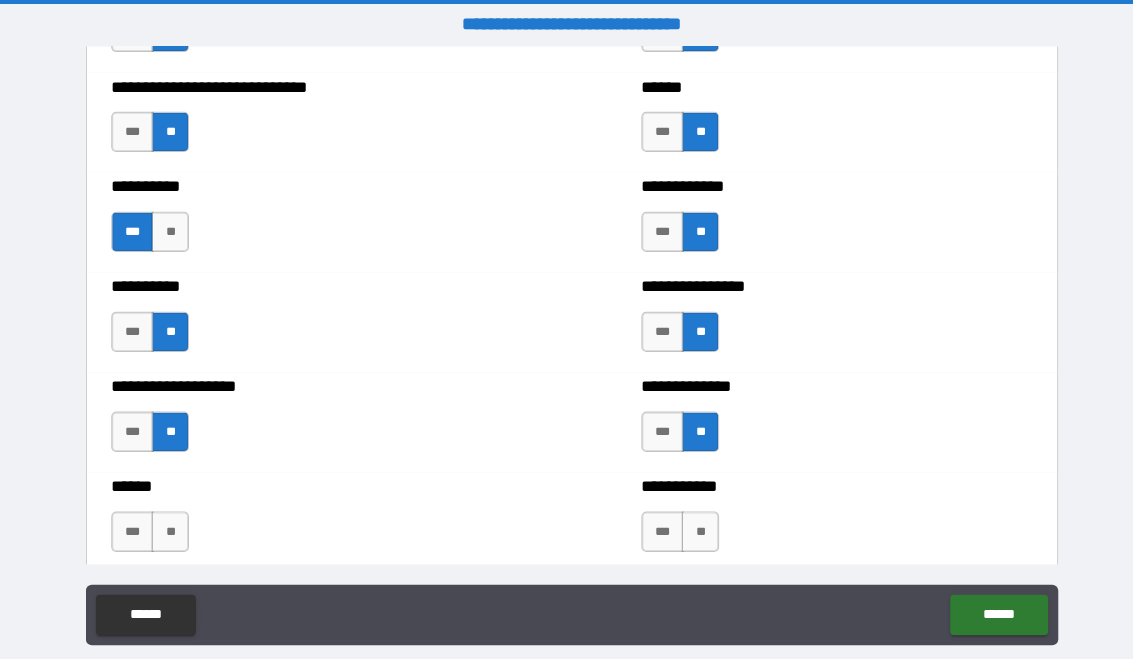click on "**" at bounding box center [168, 527] 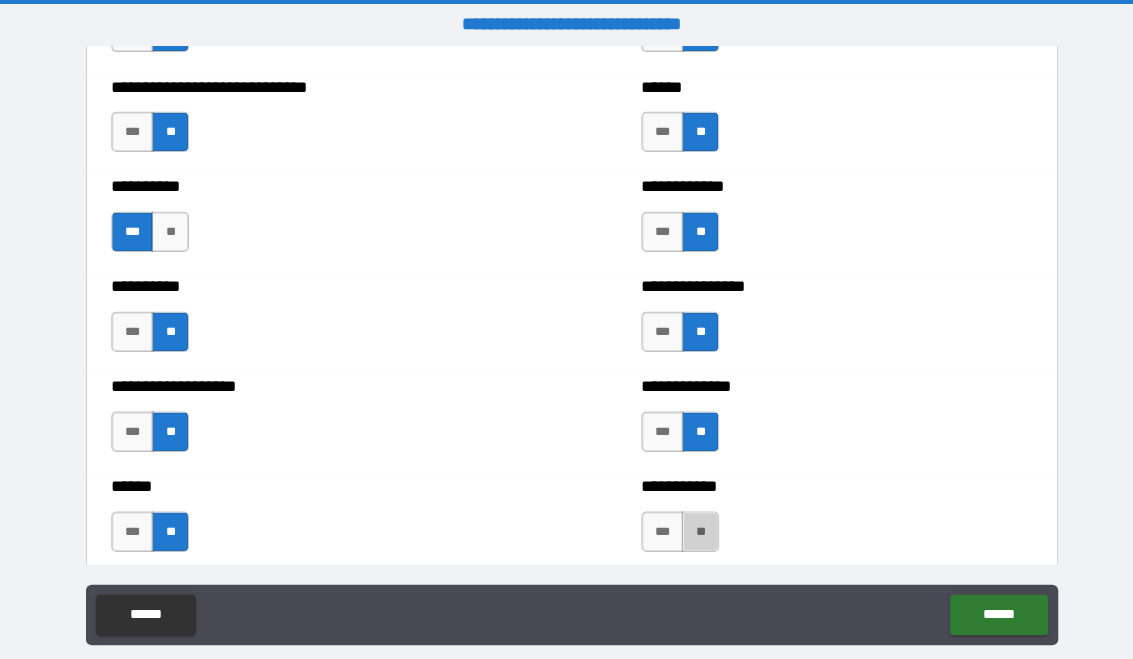 click on "**" at bounding box center (693, 527) 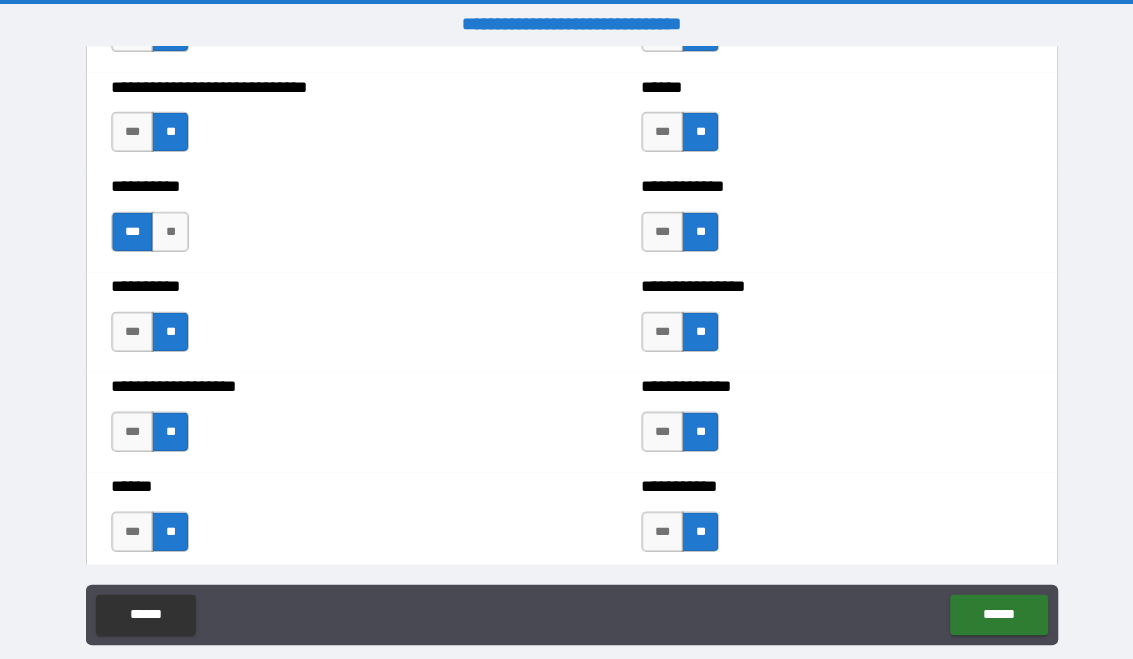 click on "***" at bounding box center [656, 527] 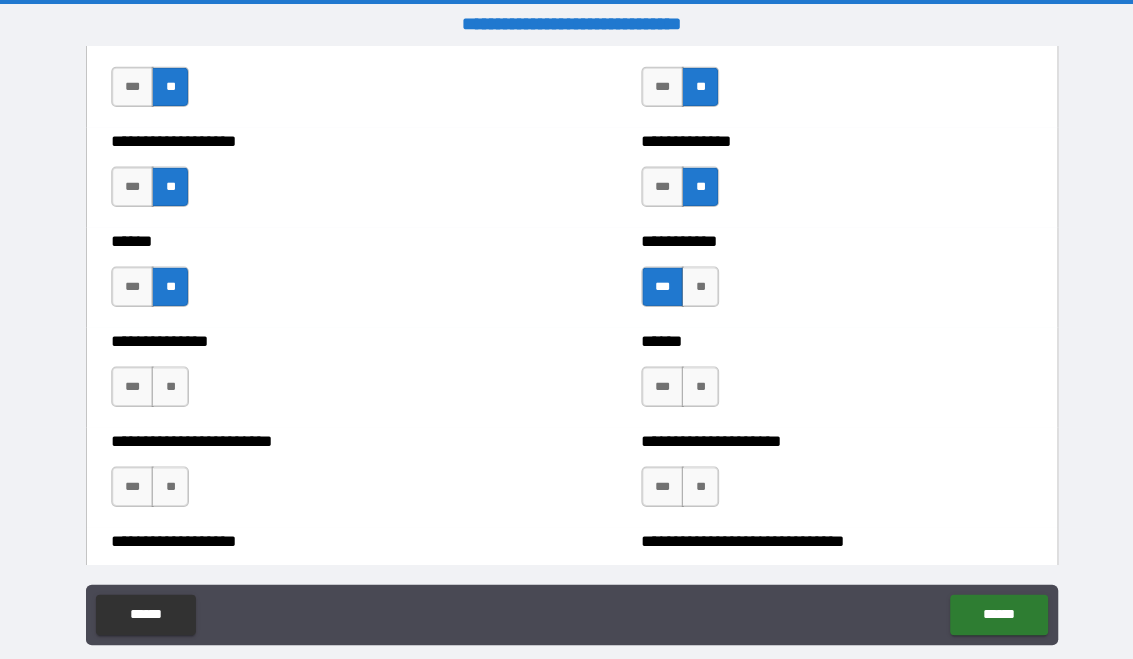scroll, scrollTop: 4582, scrollLeft: 0, axis: vertical 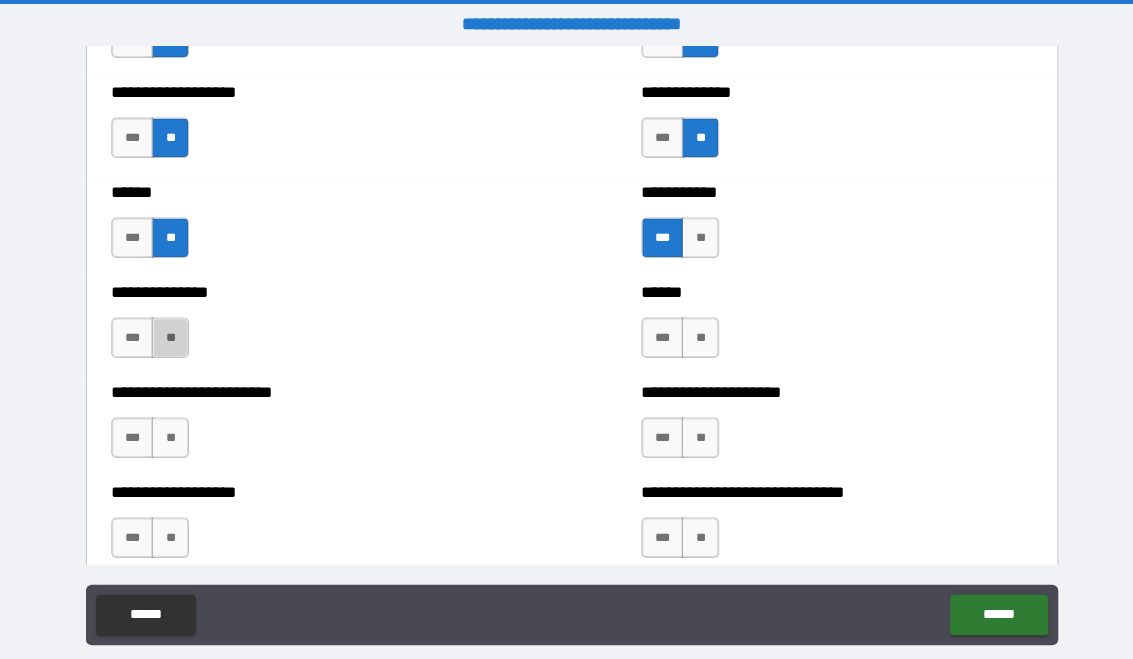 click on "**" at bounding box center [168, 334] 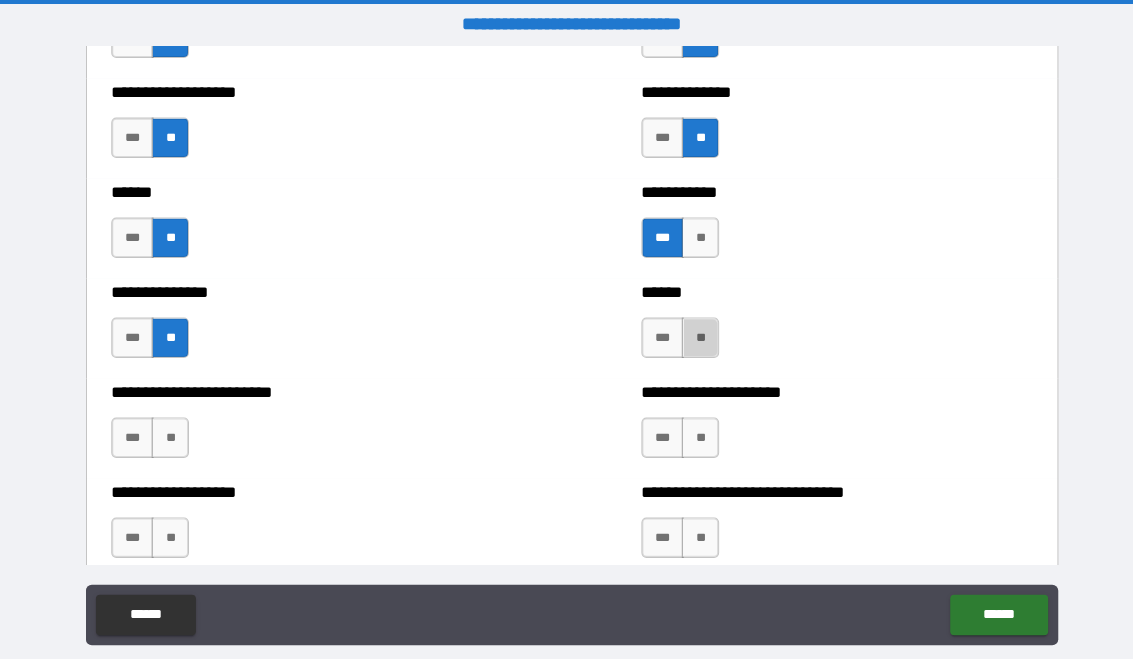 click on "**" at bounding box center [693, 334] 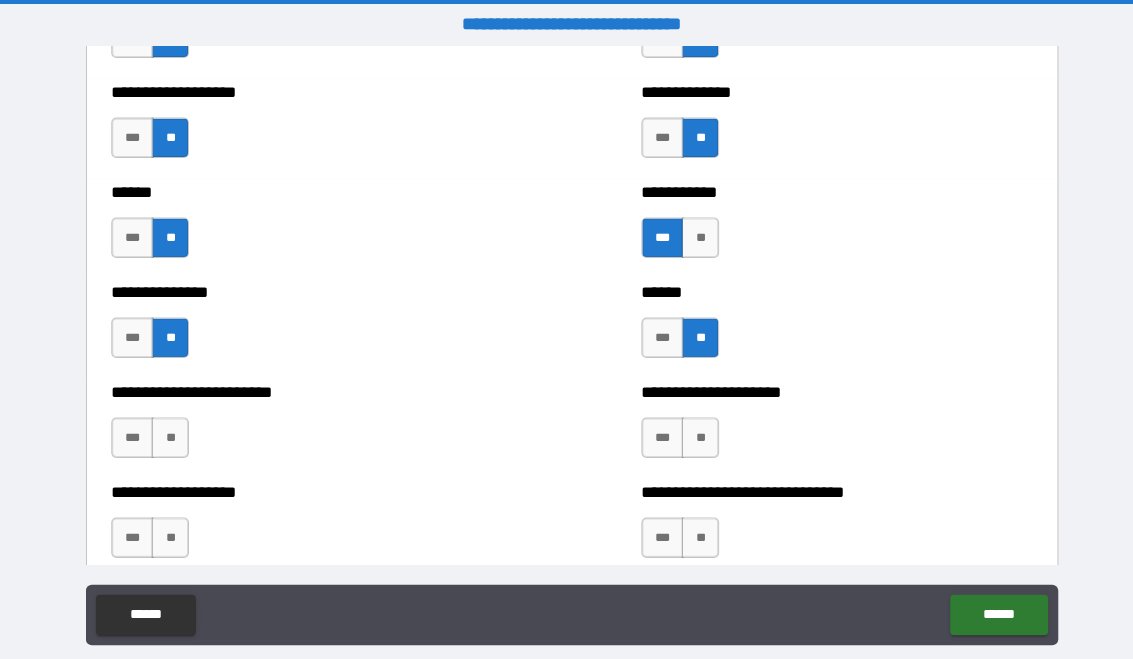 click on "**" at bounding box center [168, 433] 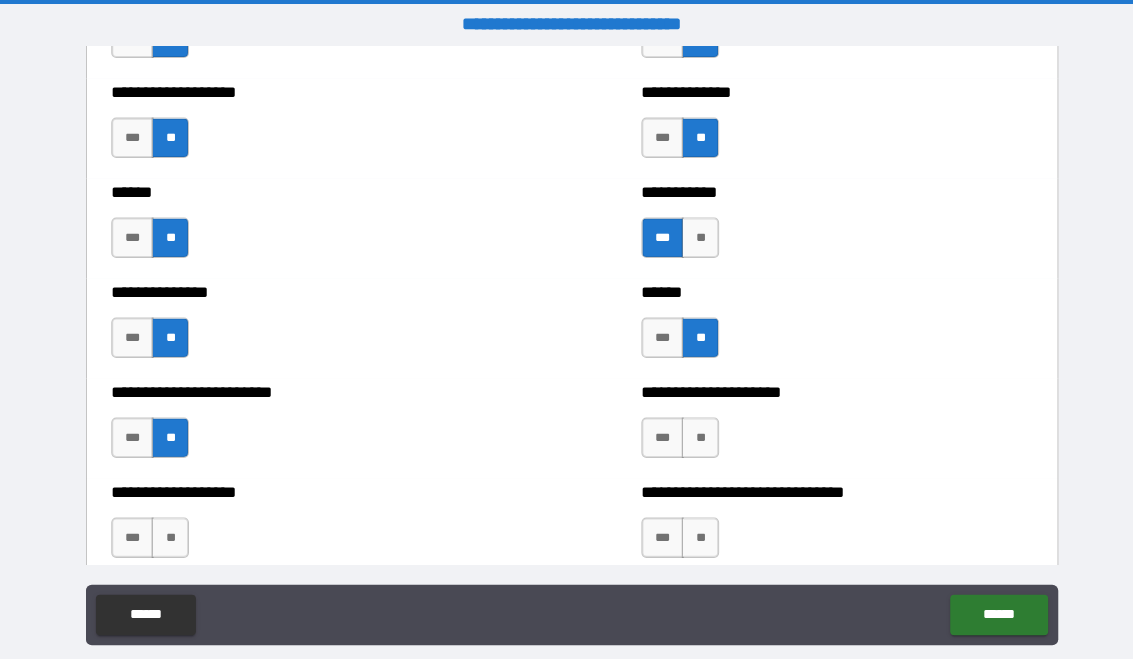 click on "**" at bounding box center (693, 433) 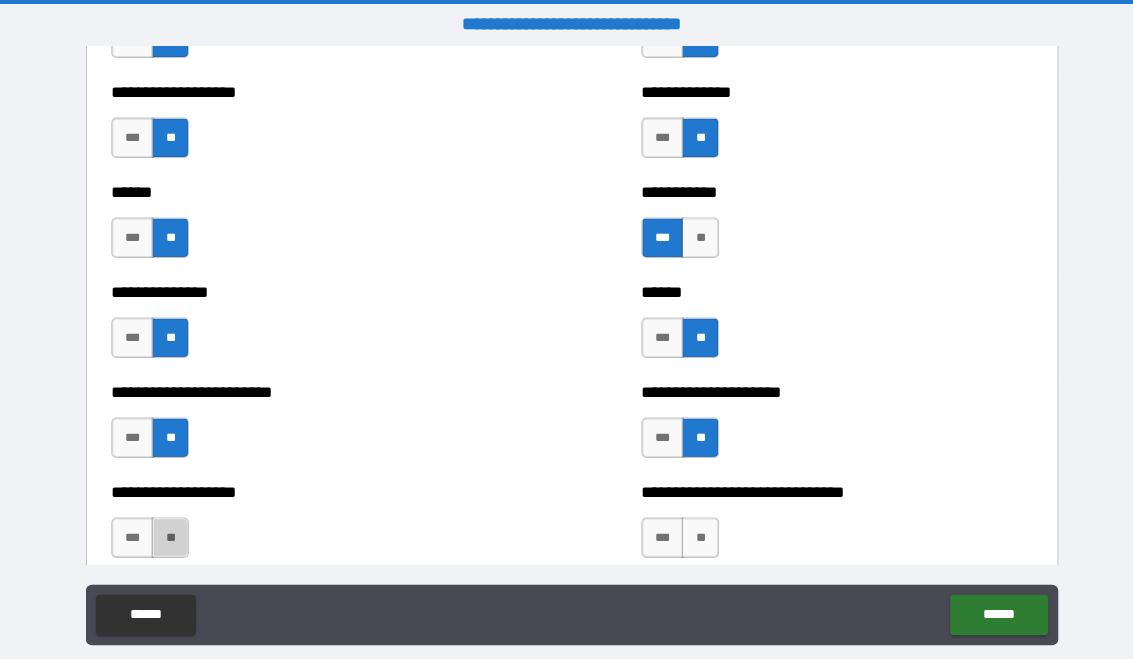 click on "**" at bounding box center [168, 532] 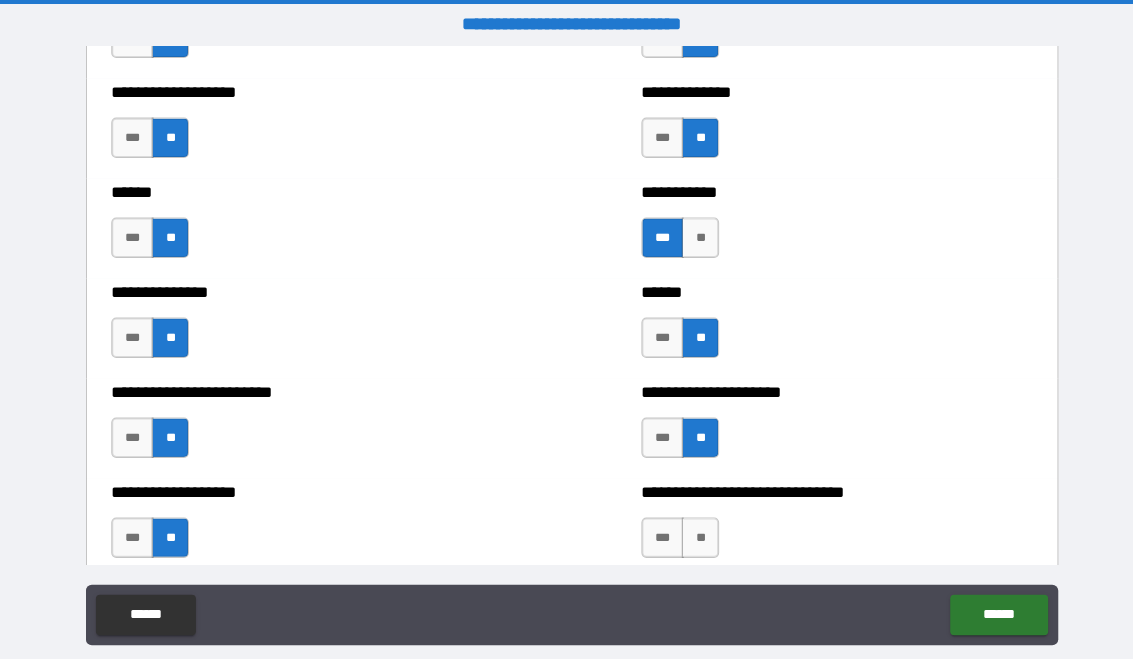 click on "**" at bounding box center [693, 532] 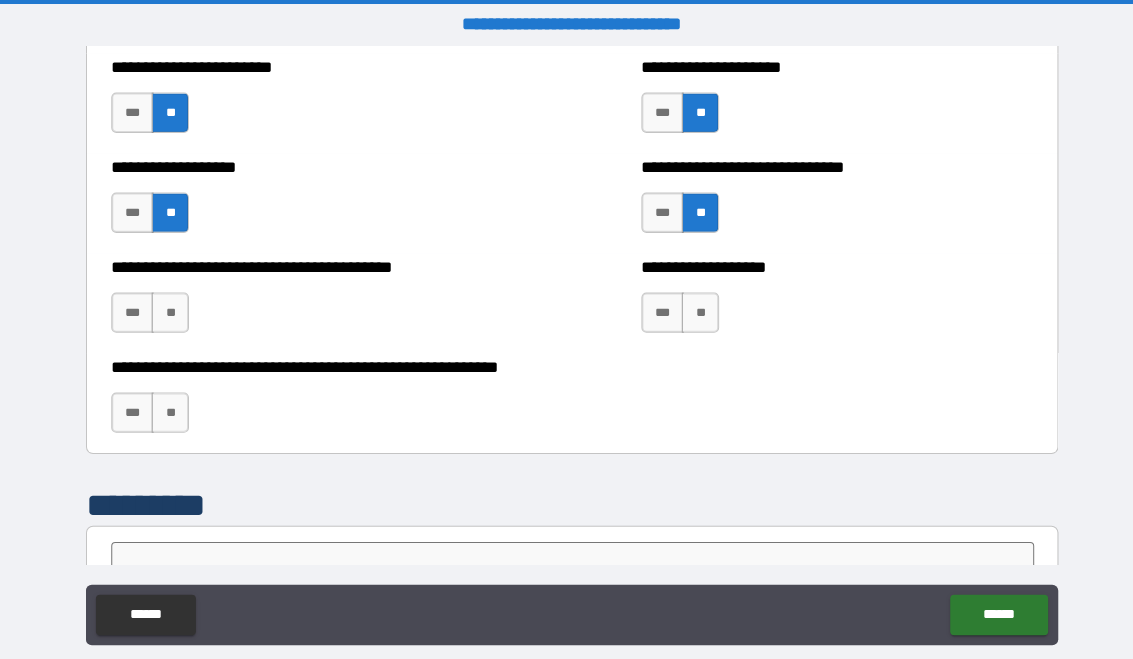 scroll, scrollTop: 4923, scrollLeft: 0, axis: vertical 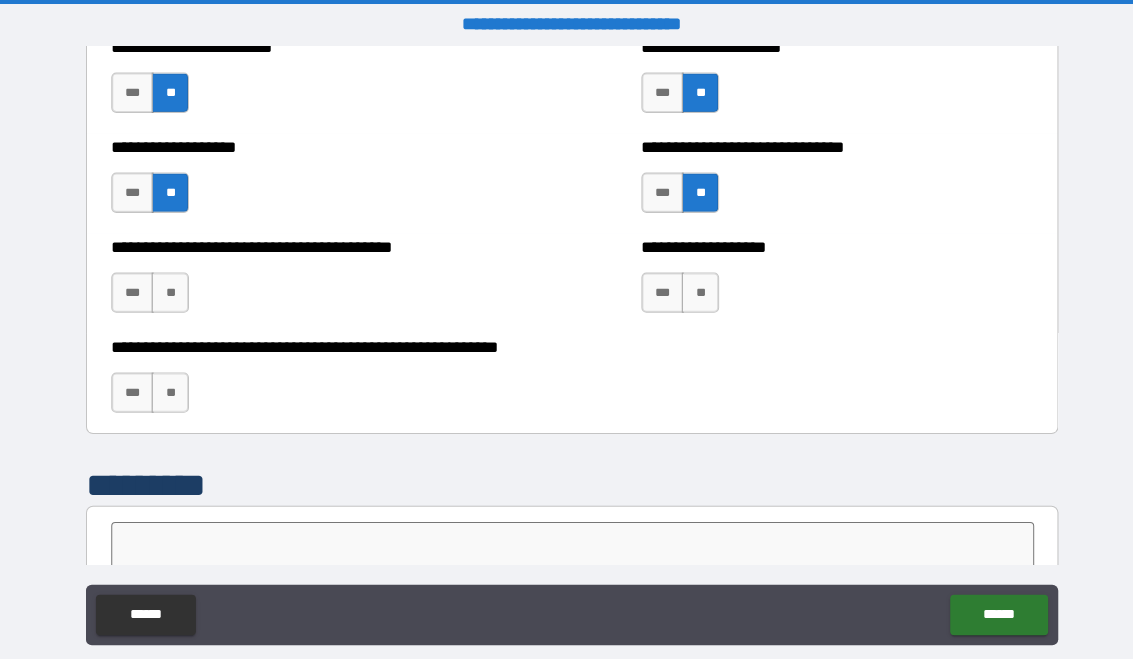 click on "***" at bounding box center (131, 290) 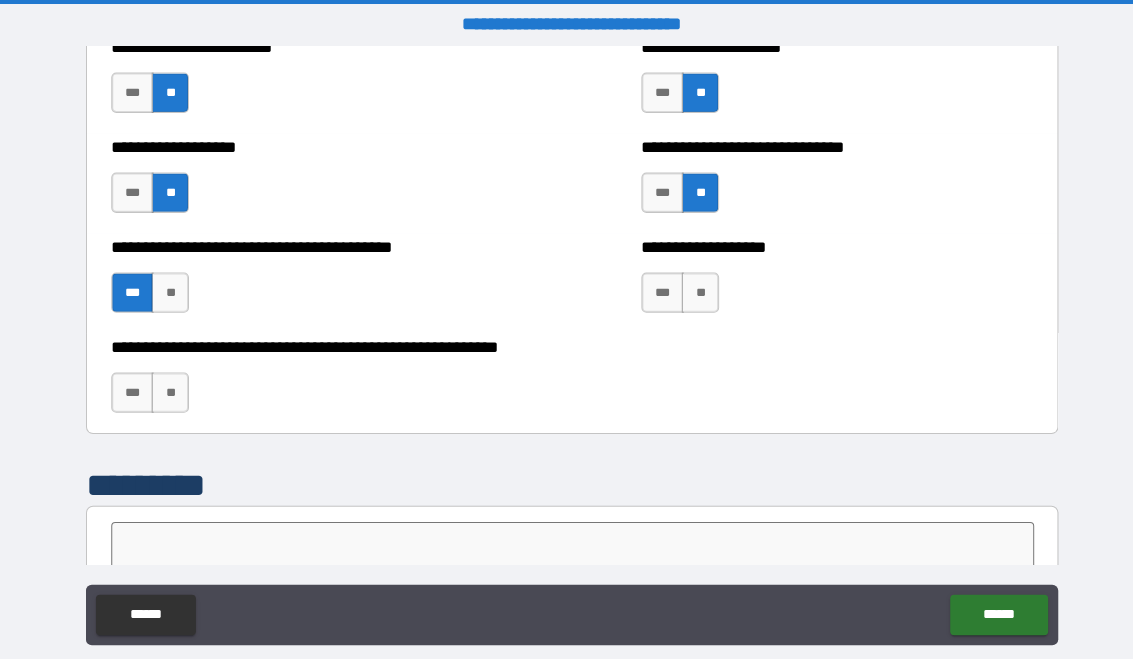 click on "***" at bounding box center [656, 290] 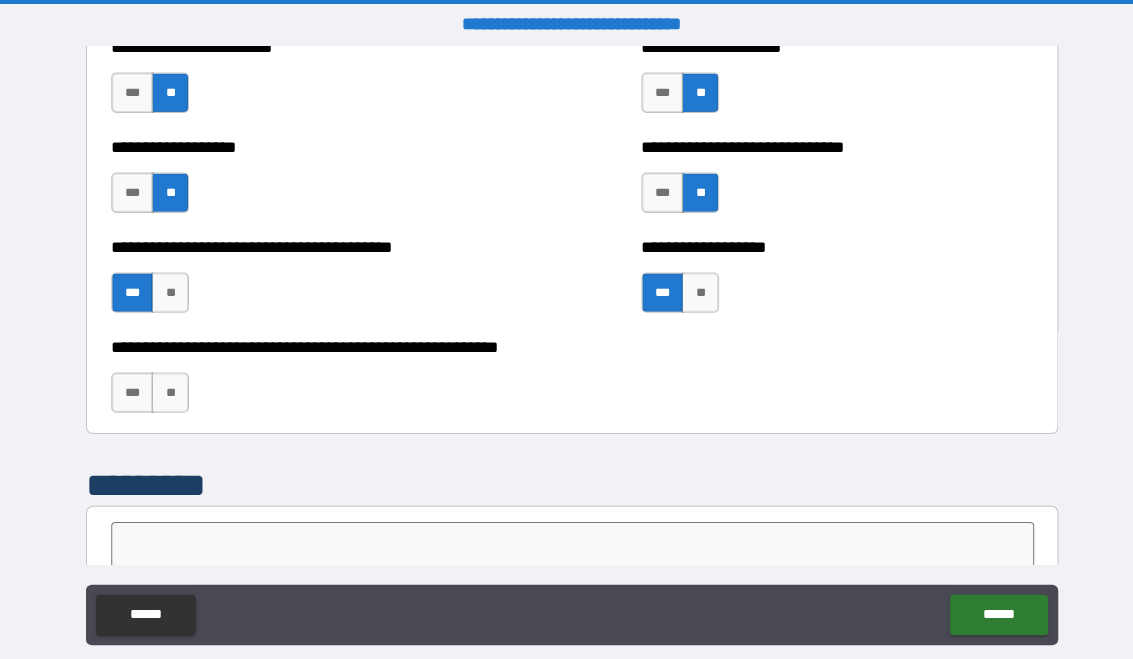 click on "**" at bounding box center [168, 389] 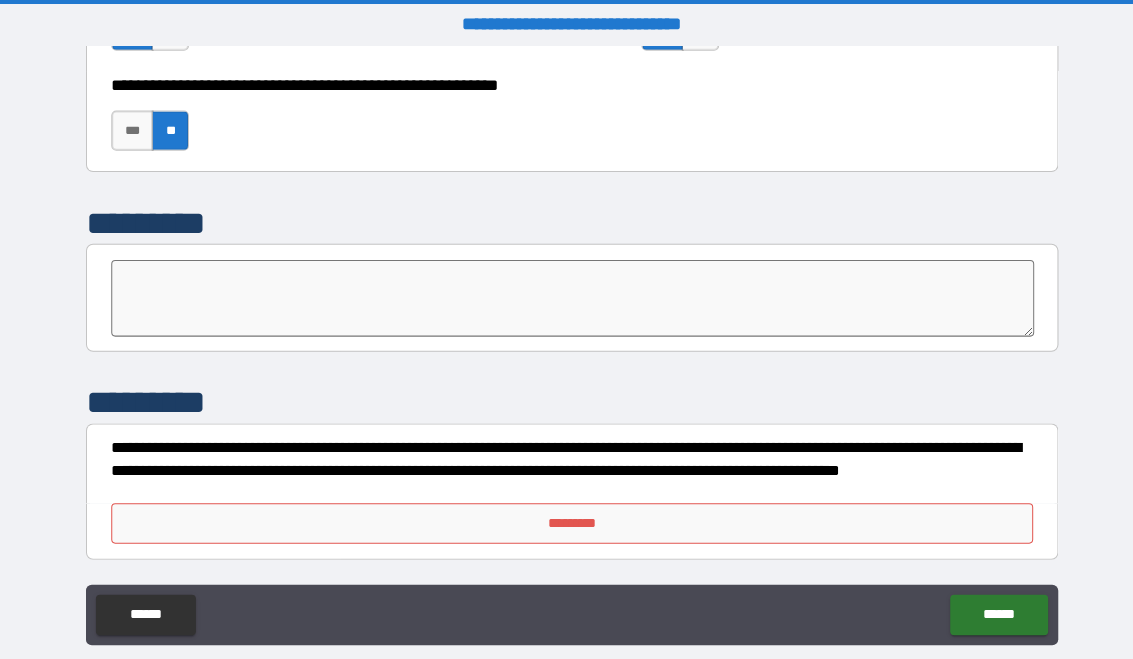 scroll, scrollTop: 5183, scrollLeft: 0, axis: vertical 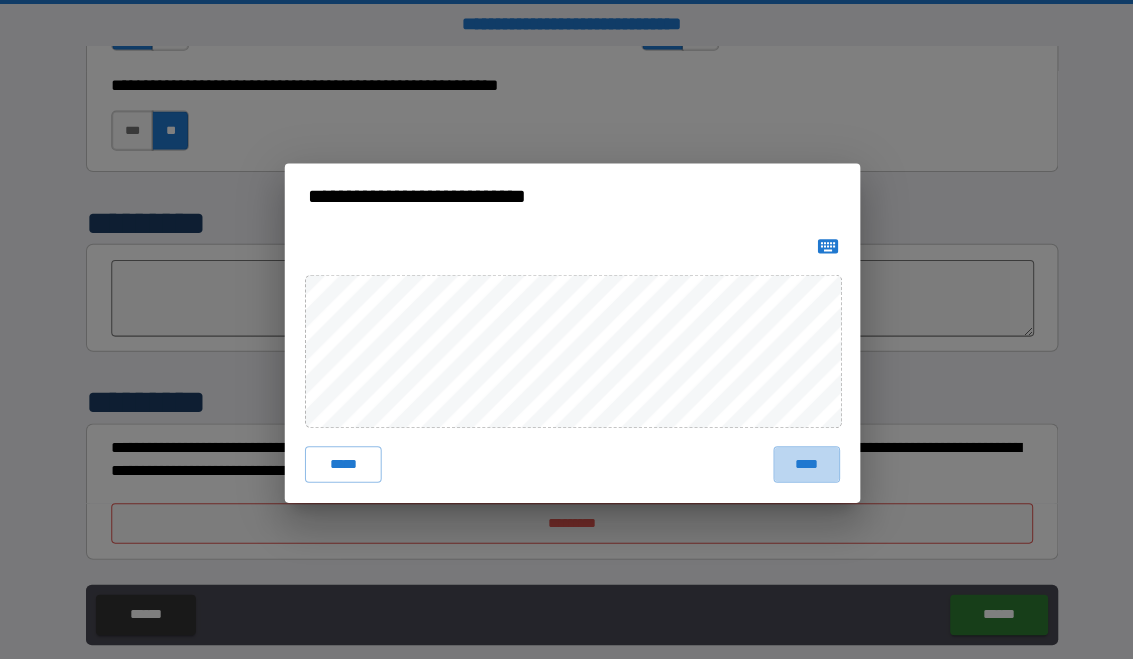click on "****" at bounding box center (799, 460) 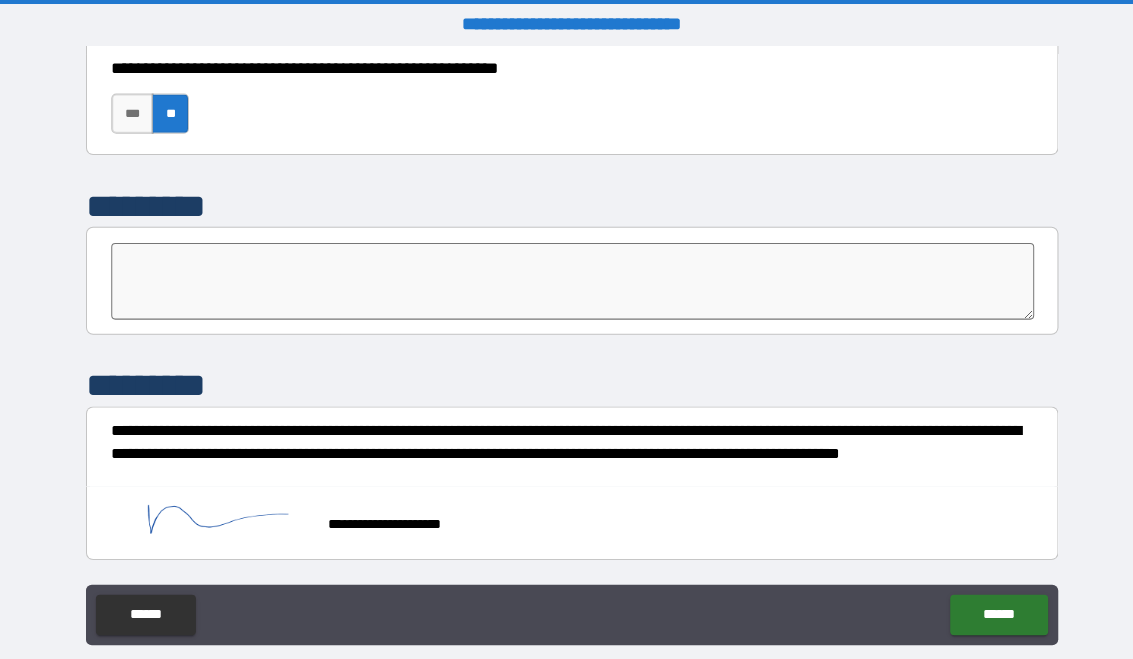 scroll, scrollTop: 5200, scrollLeft: 0, axis: vertical 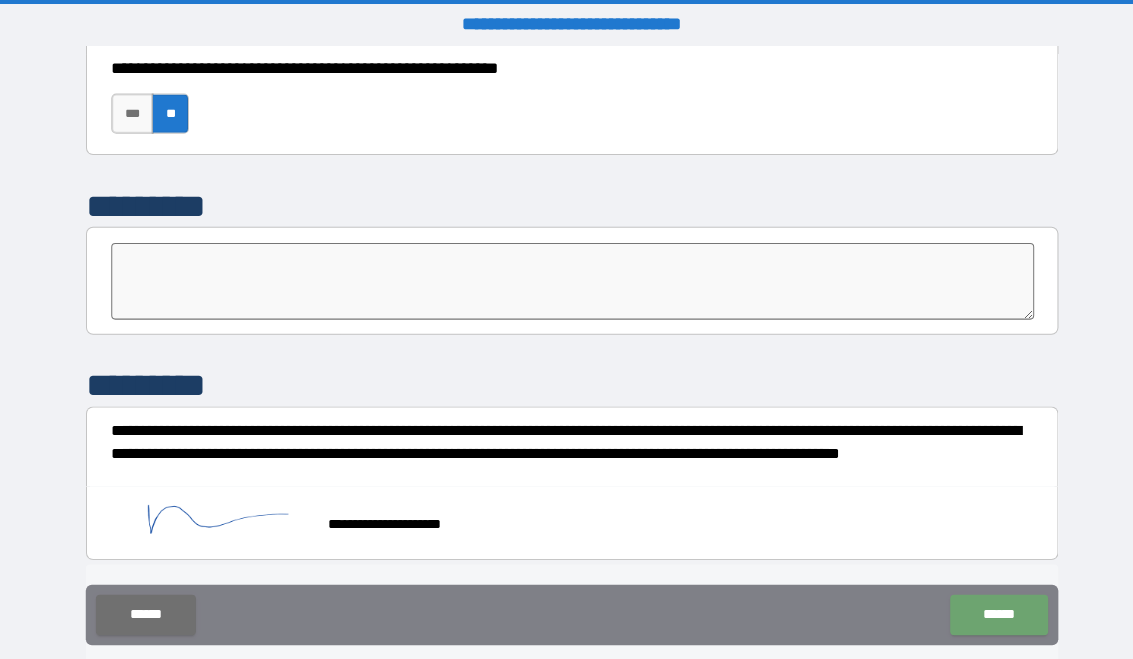 click on "******" at bounding box center (989, 609) 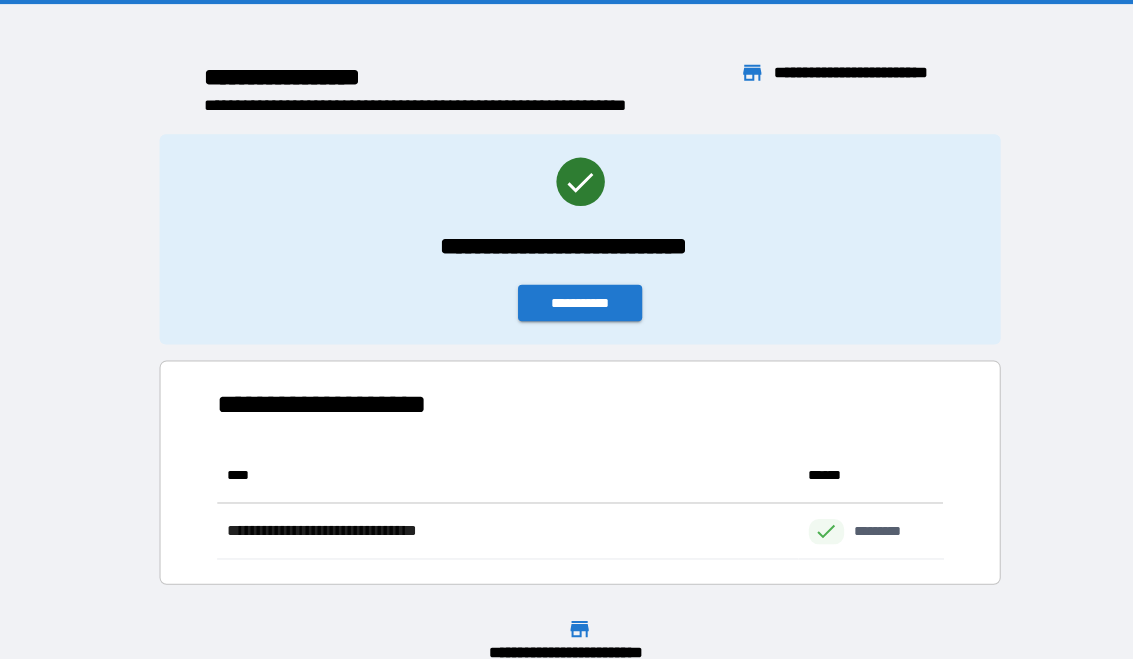 scroll, scrollTop: 1, scrollLeft: 1, axis: both 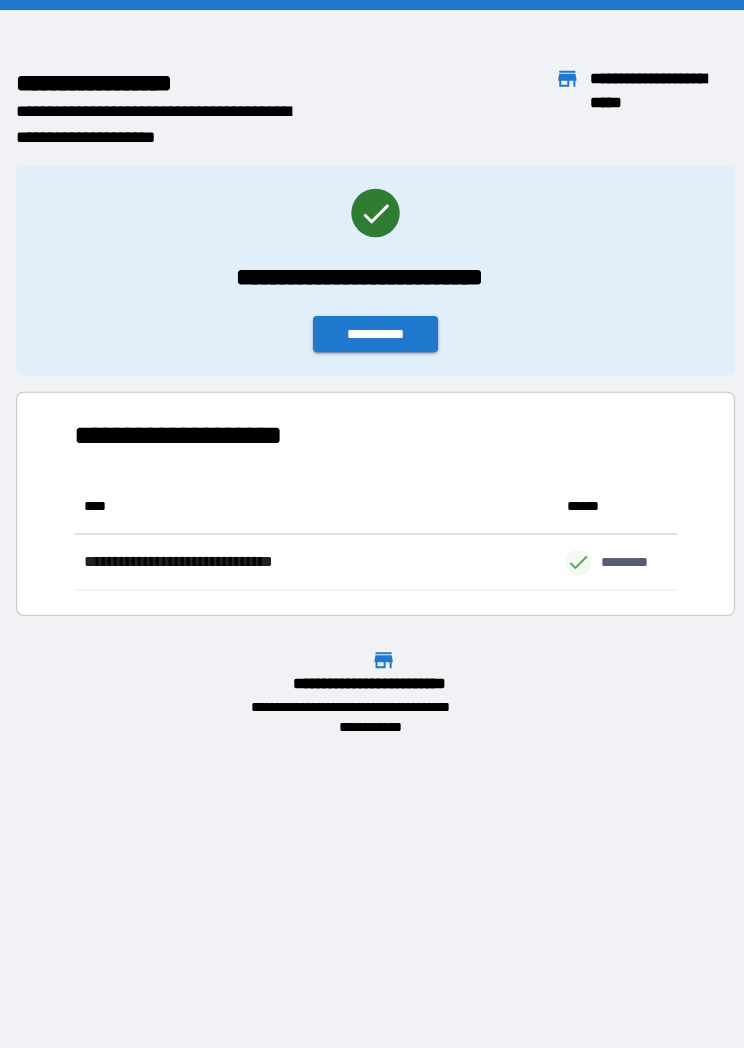 click on "**********" at bounding box center [372, 331] 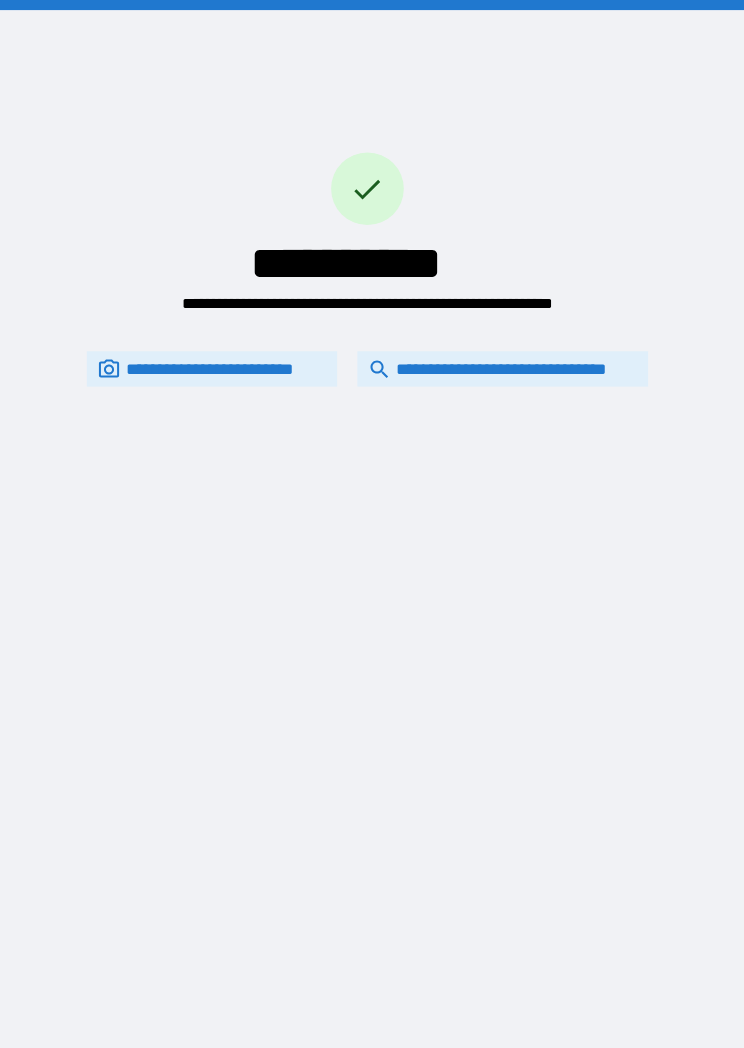 click on "**********" at bounding box center (498, 365) 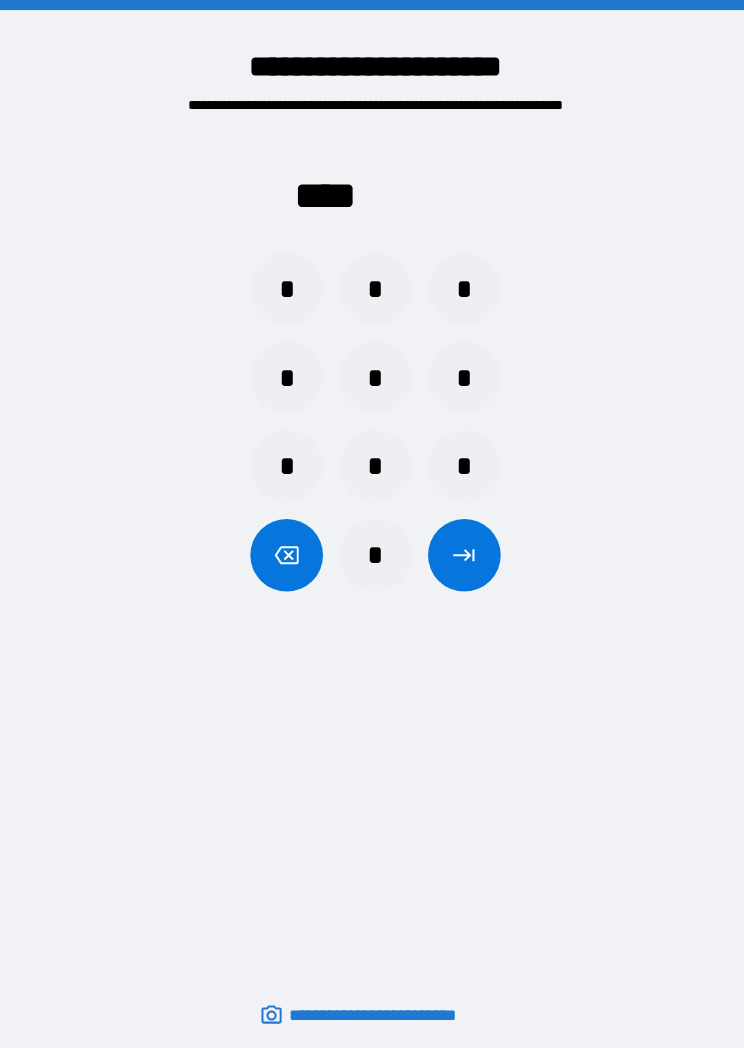 click on "*" at bounding box center [284, 286] 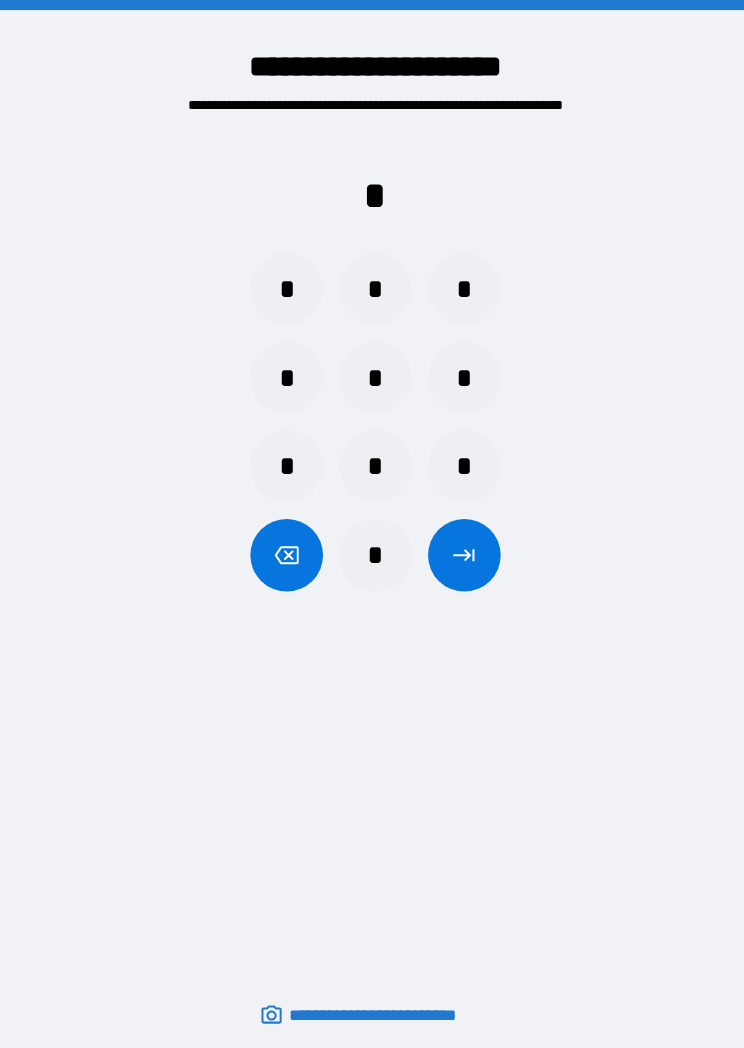 click on "*" at bounding box center [460, 374] 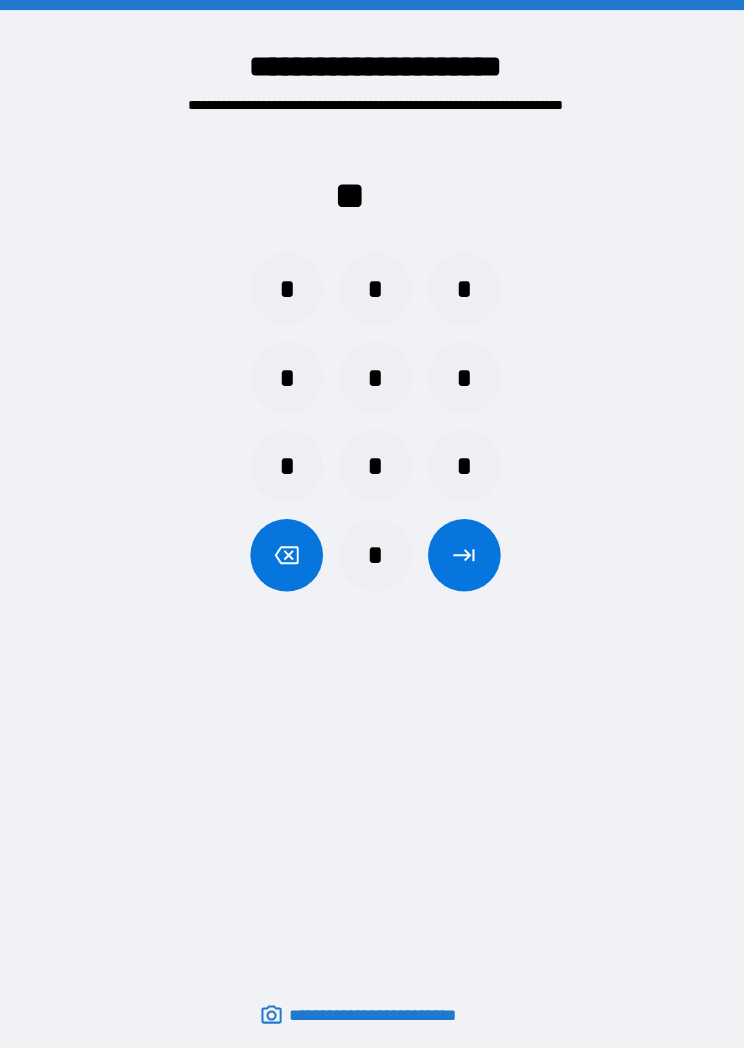 click on "*" at bounding box center (372, 550) 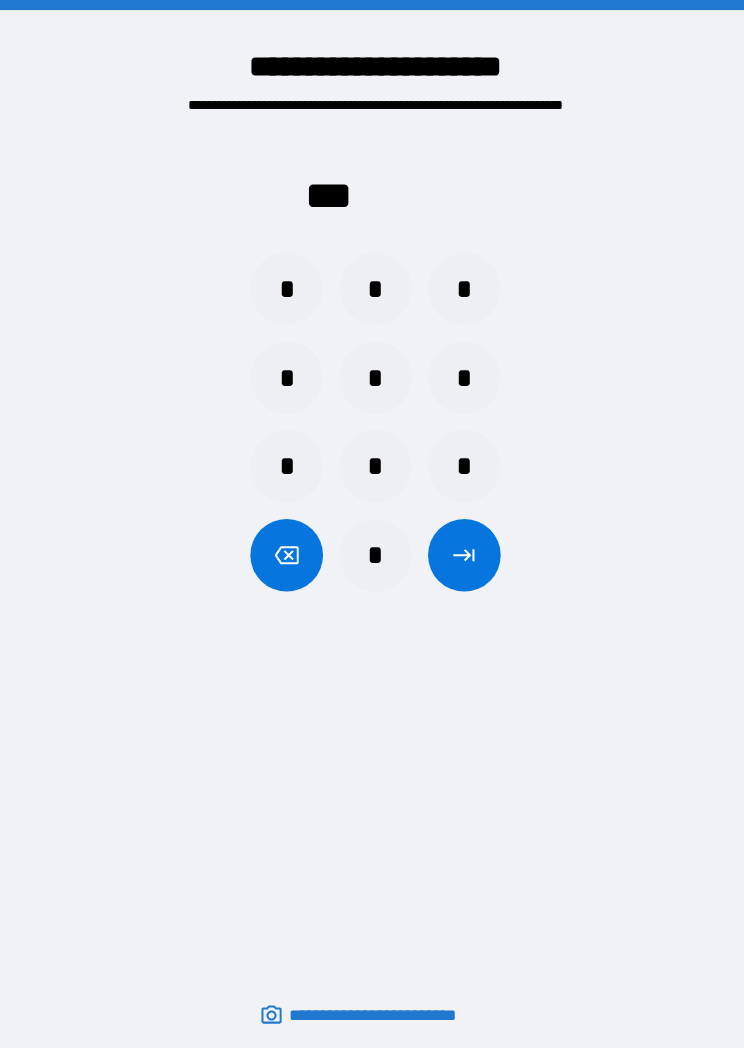 click on "*" at bounding box center [372, 550] 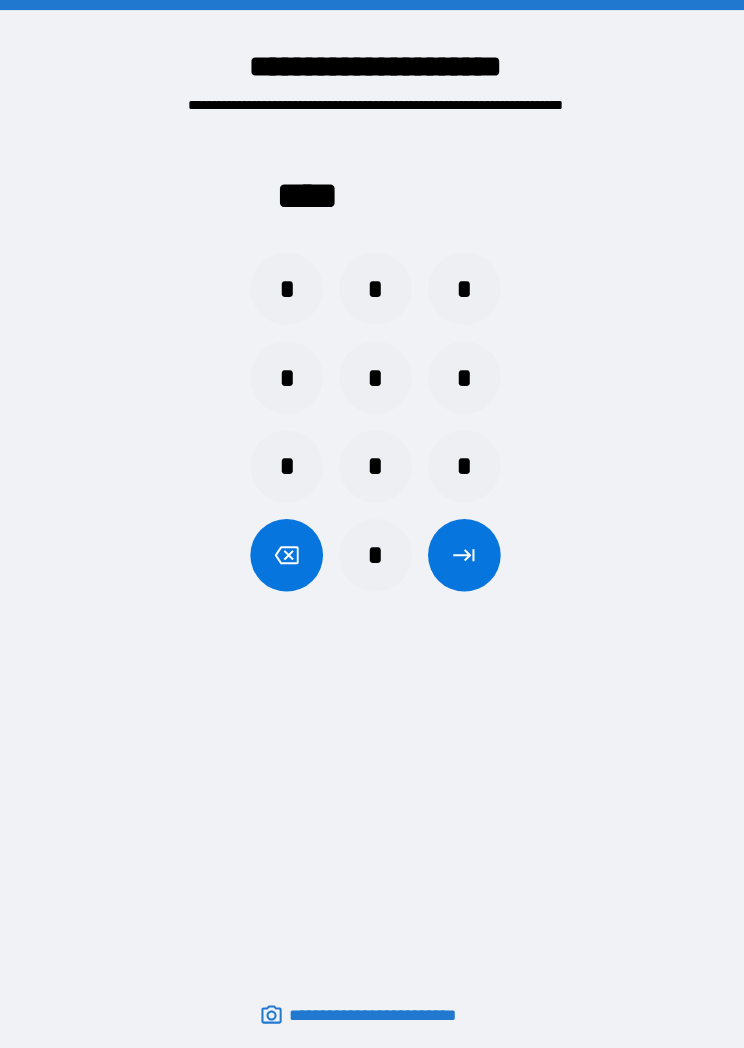 click 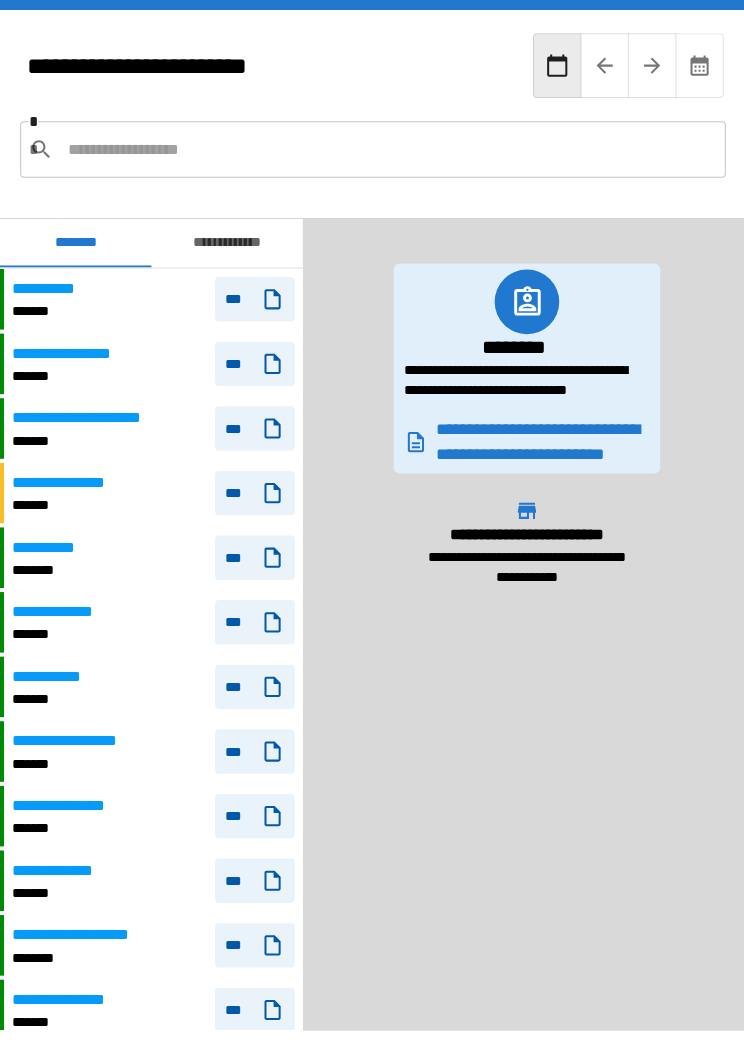 scroll, scrollTop: 25, scrollLeft: 0, axis: vertical 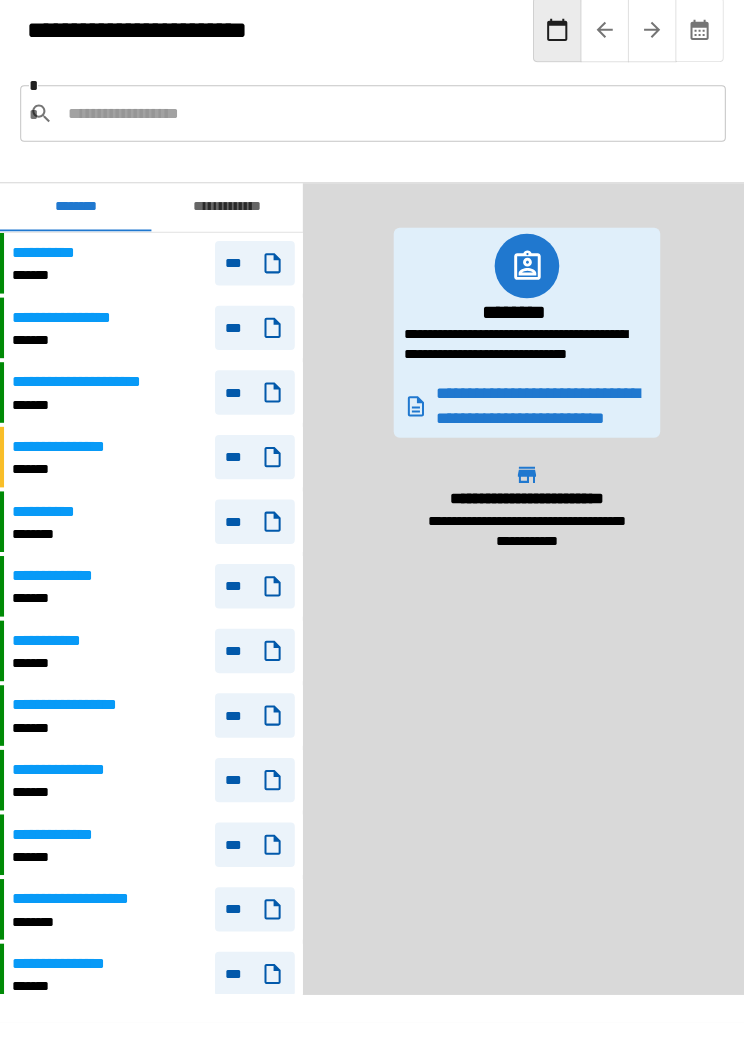 click 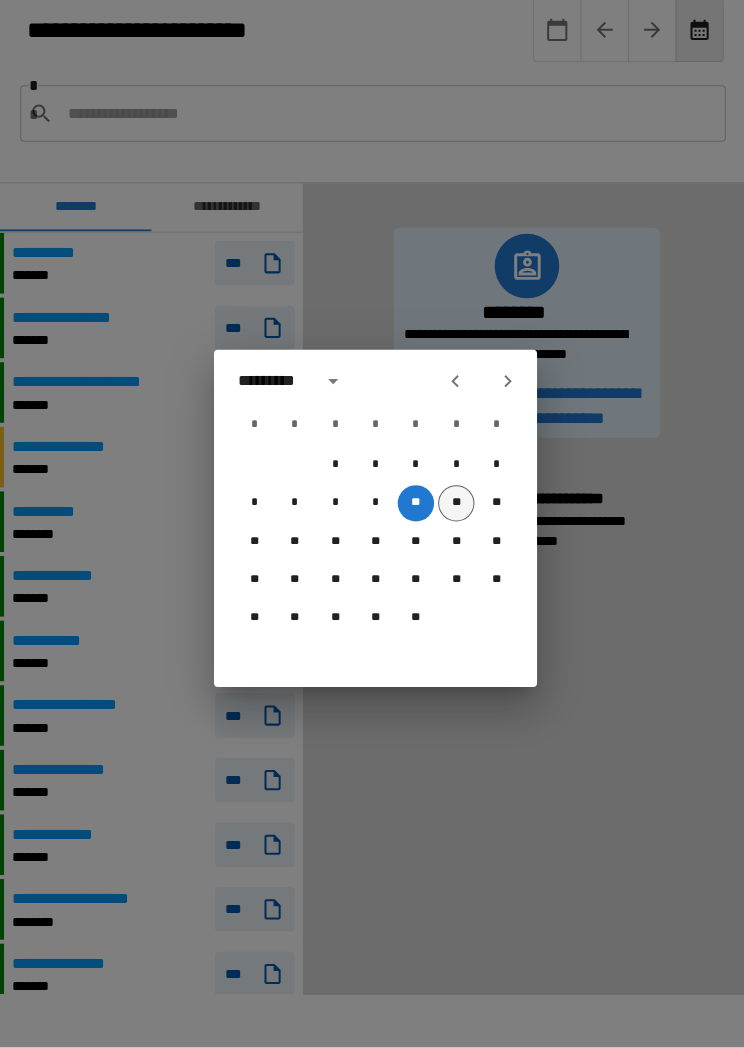 click on "**" at bounding box center [452, 509] 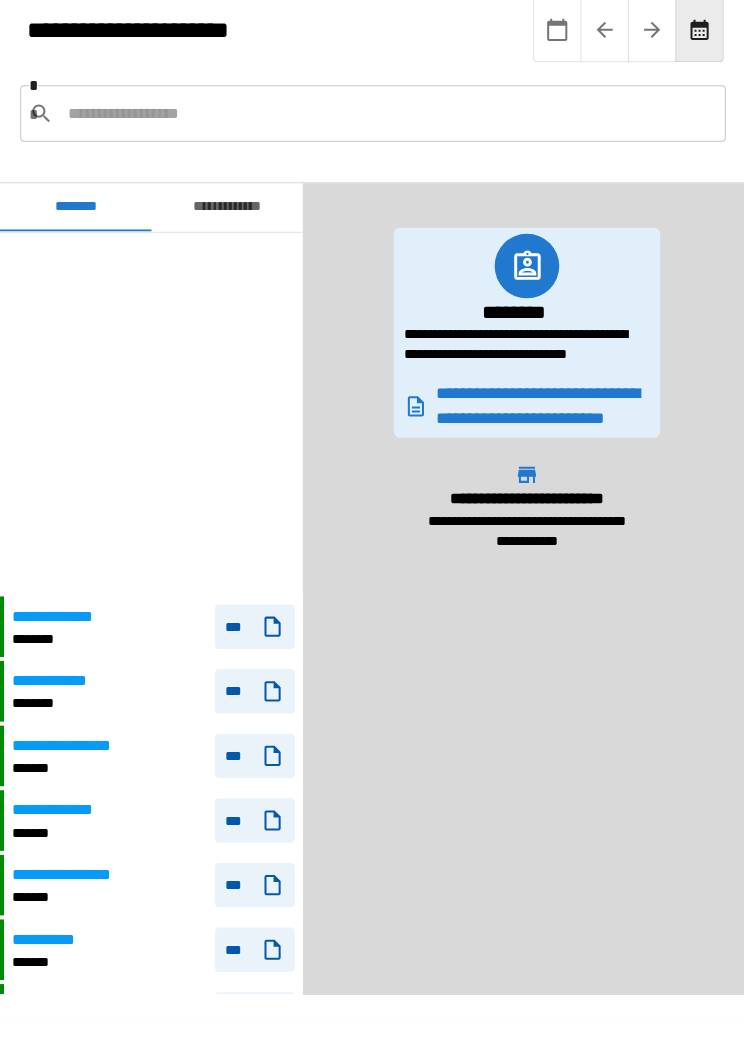scroll, scrollTop: 360, scrollLeft: 0, axis: vertical 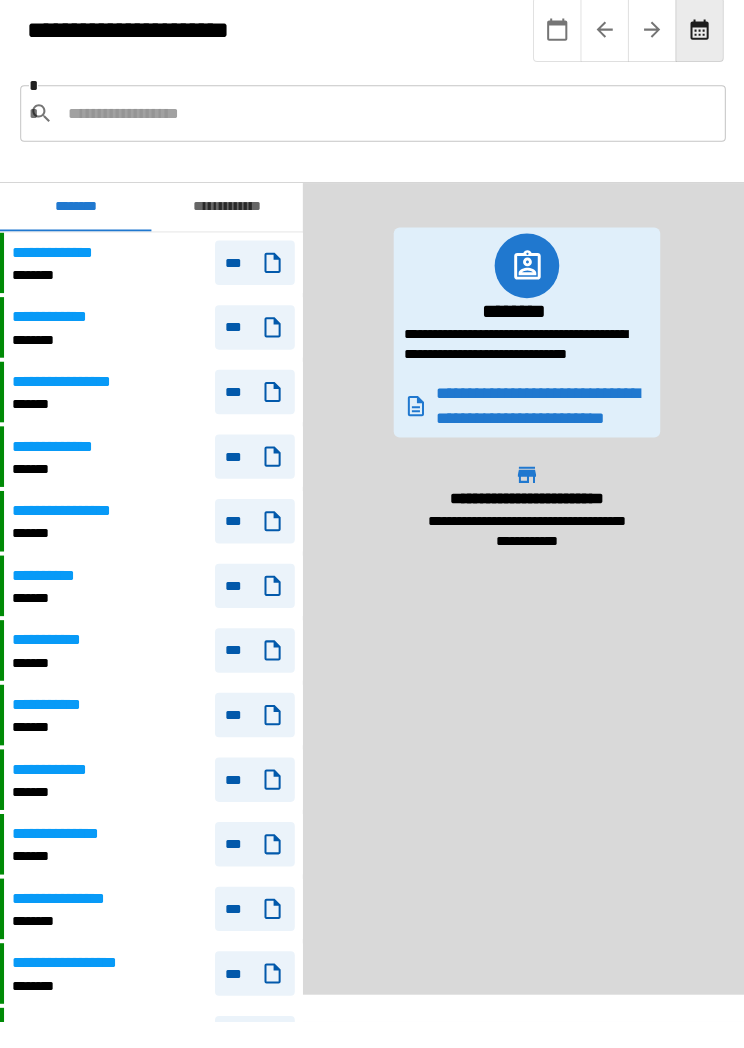 click on "**********" at bounding box center [225, 216] 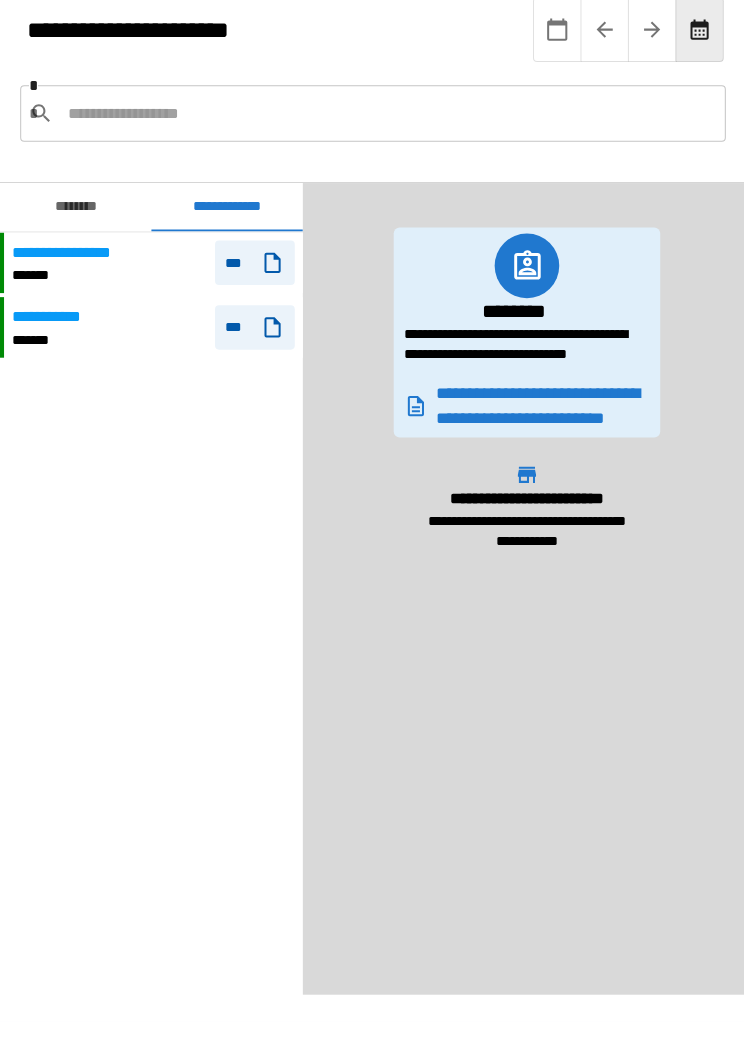 scroll, scrollTop: 0, scrollLeft: 0, axis: both 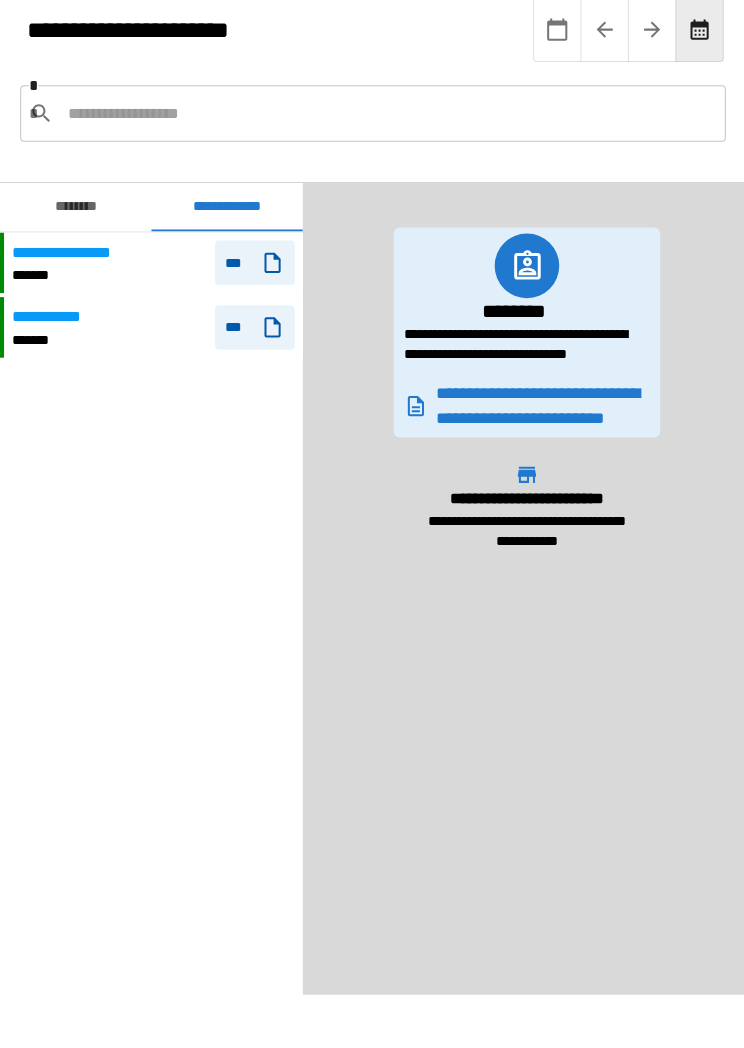 click on "********" at bounding box center (75, 216) 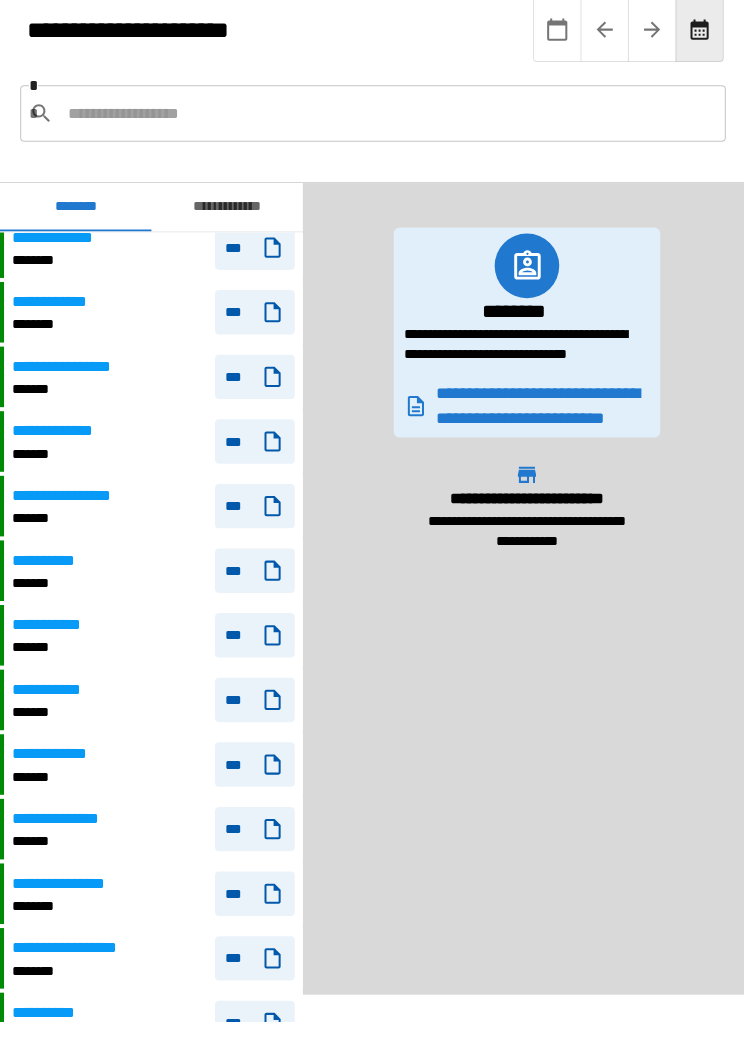 scroll, scrollTop: 395, scrollLeft: 0, axis: vertical 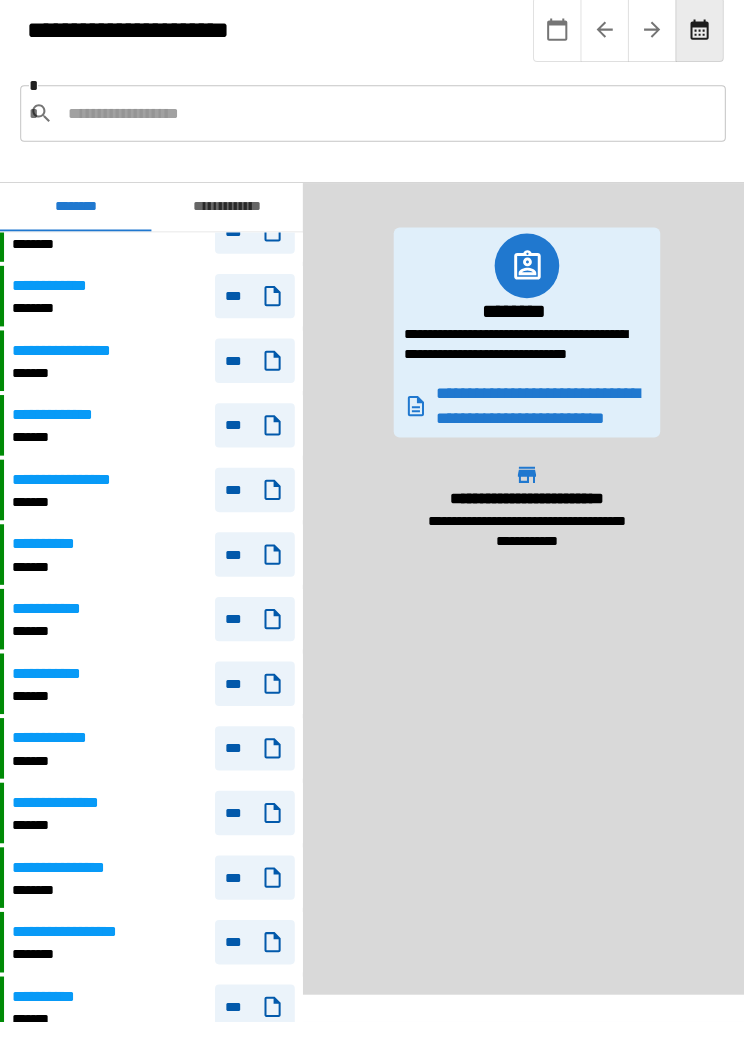 click 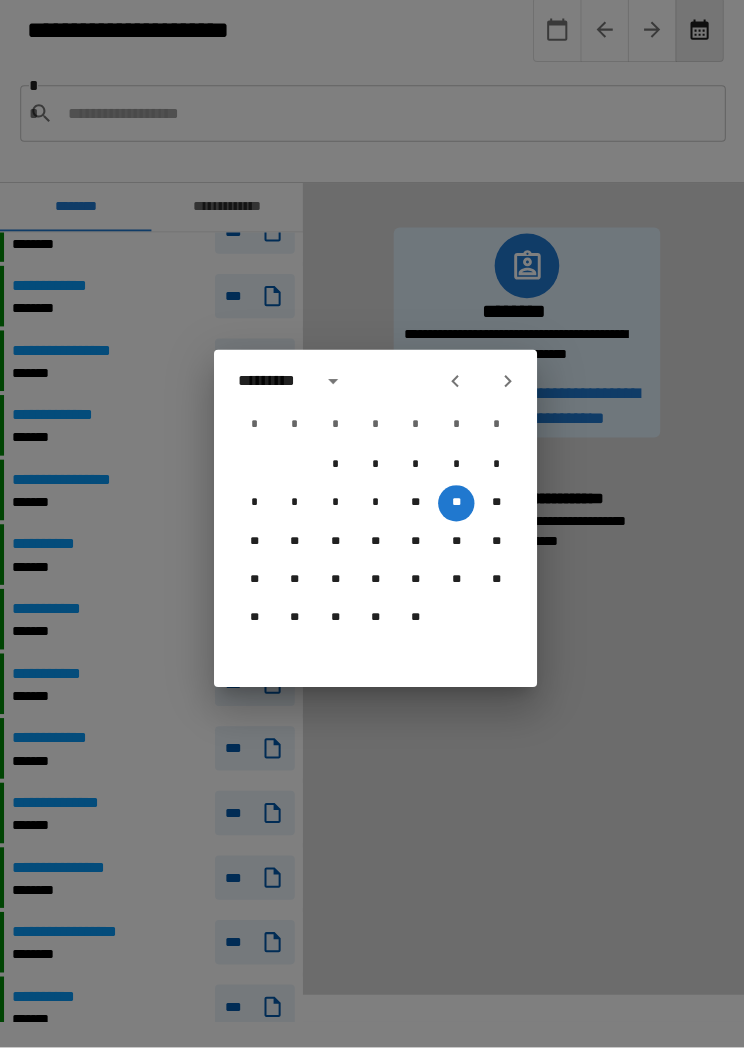 click on "**" at bounding box center (452, 509) 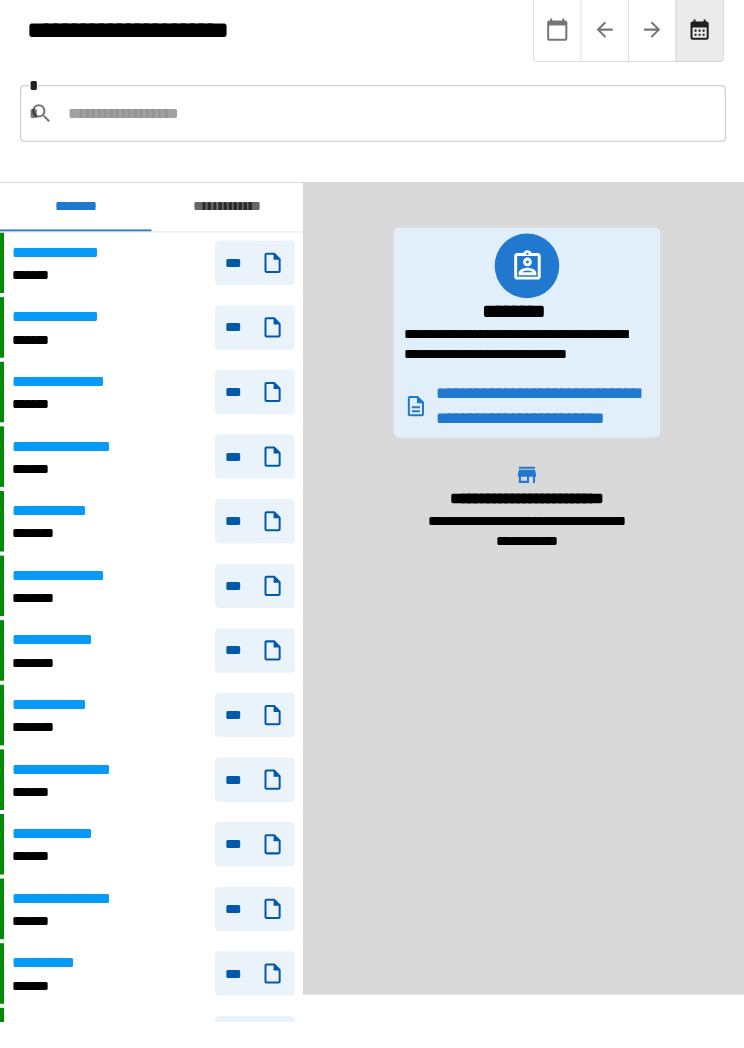 click at bounding box center [385, 123] 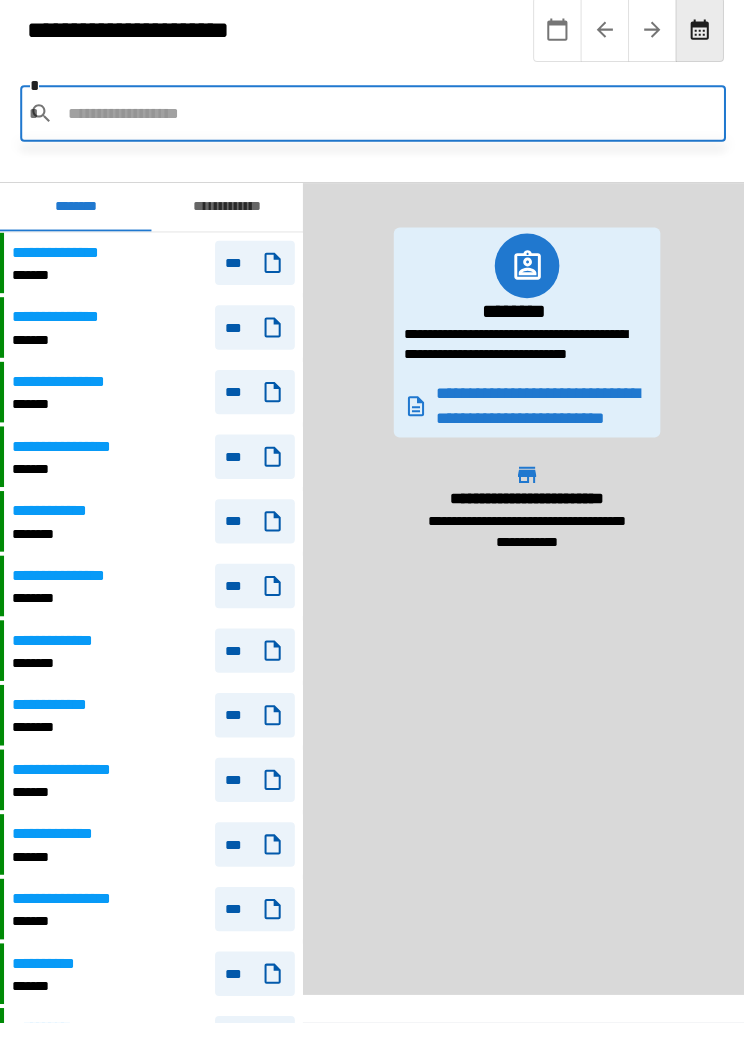 scroll, scrollTop: 0, scrollLeft: 0, axis: both 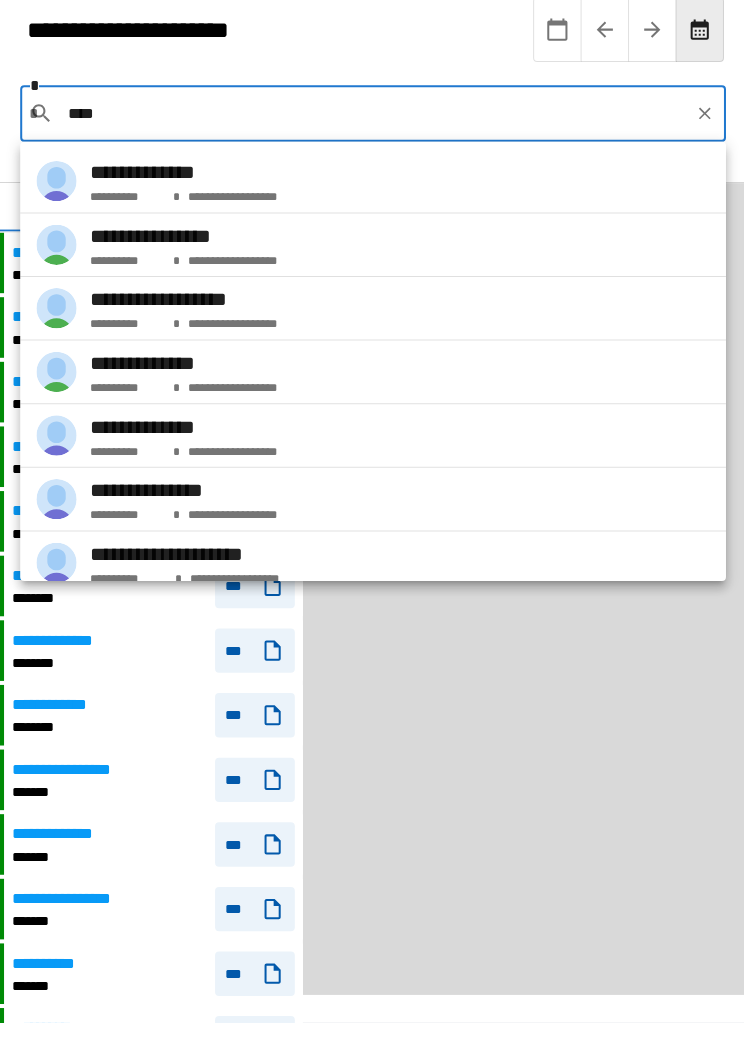 click on "**********" at bounding box center (369, 190) 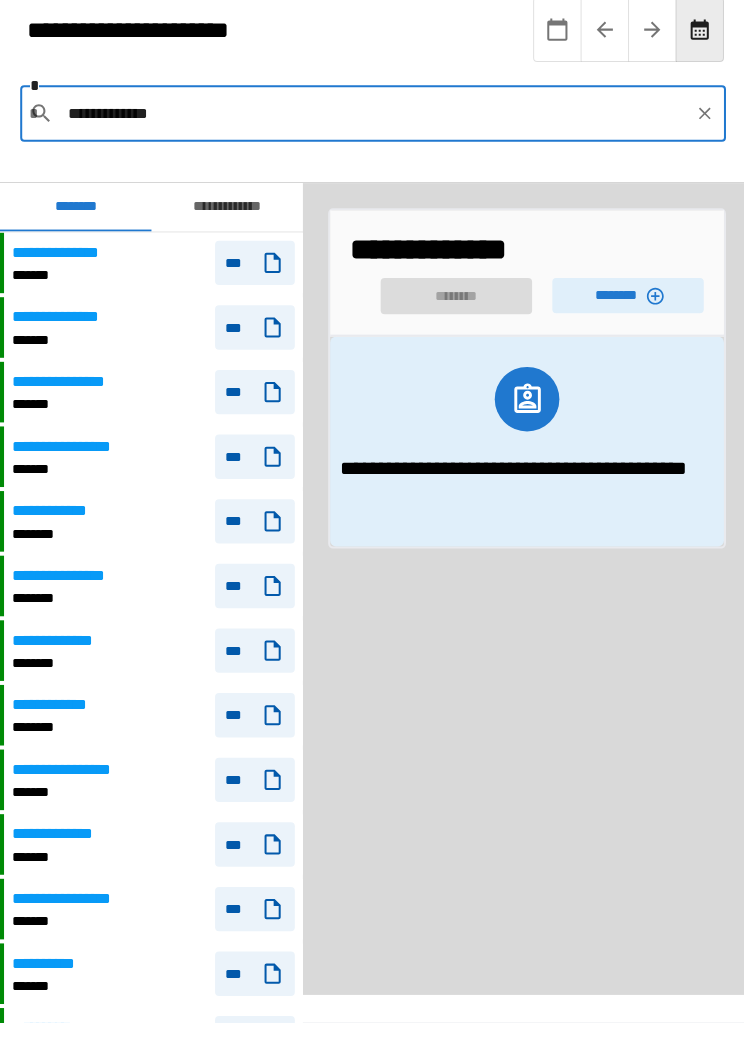 click on "********" at bounding box center (622, 303) 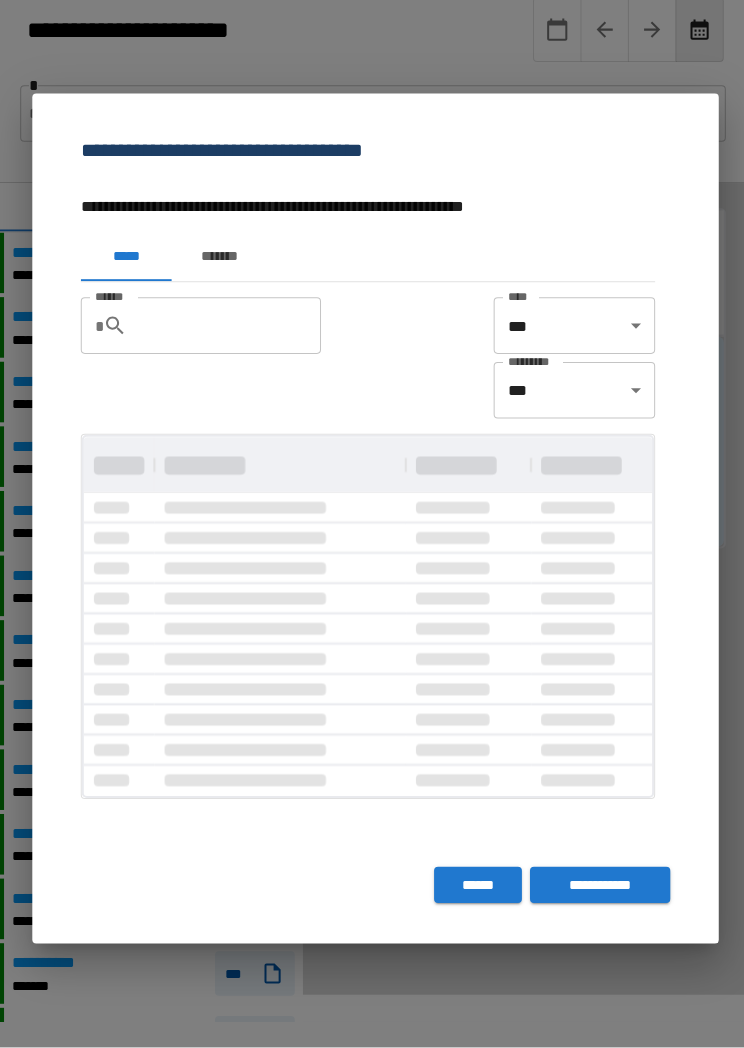 scroll, scrollTop: 0, scrollLeft: 0, axis: both 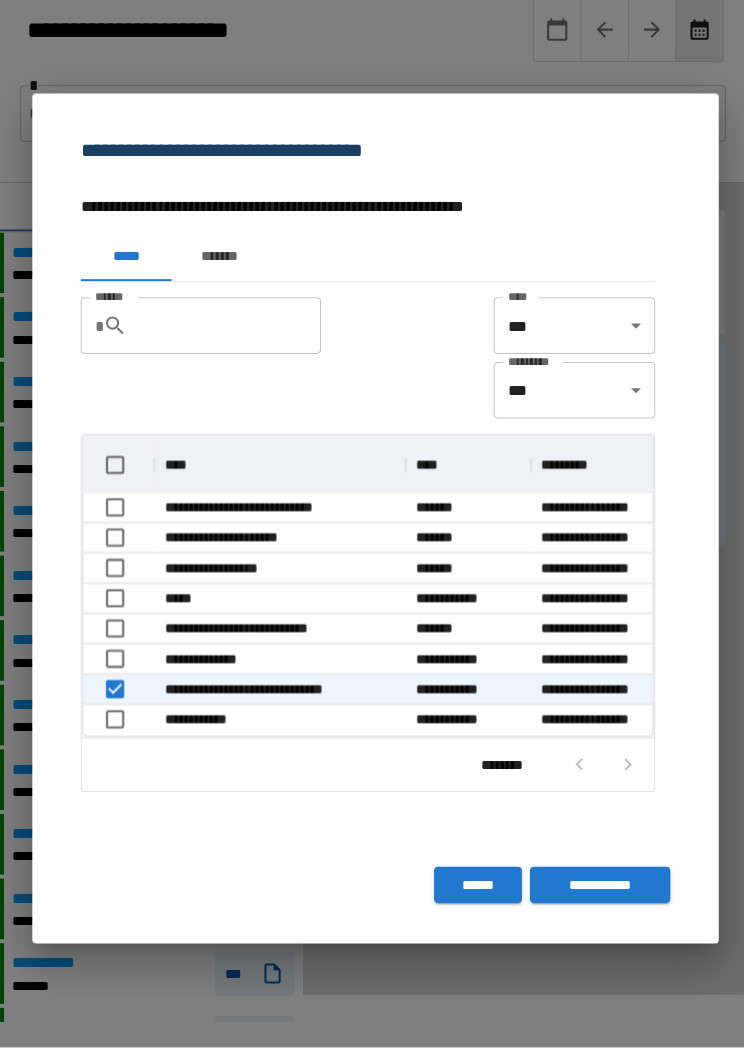 click on "**********" at bounding box center (594, 887) 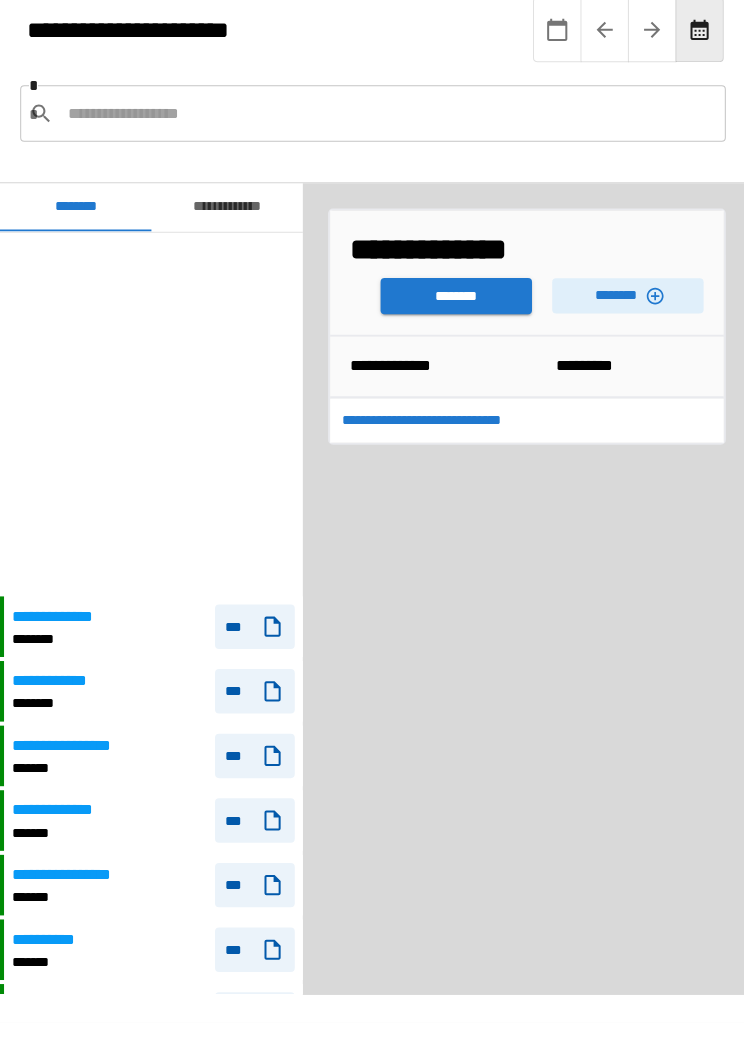 scroll, scrollTop: 360, scrollLeft: 0, axis: vertical 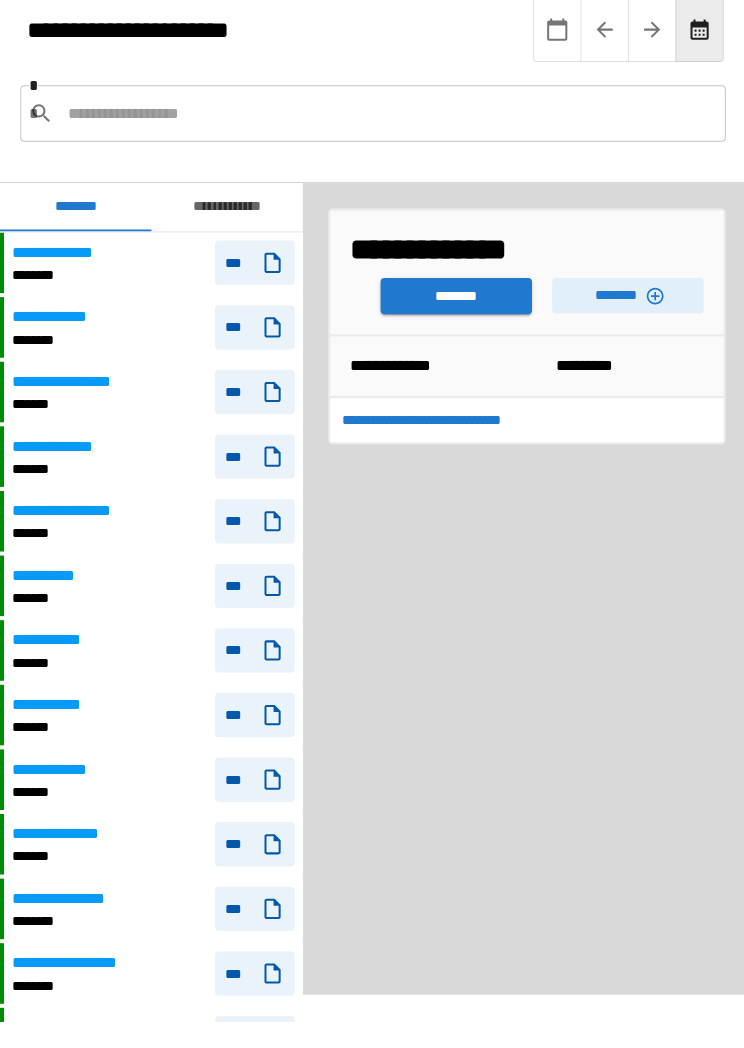 click on "********" at bounding box center [452, 304] 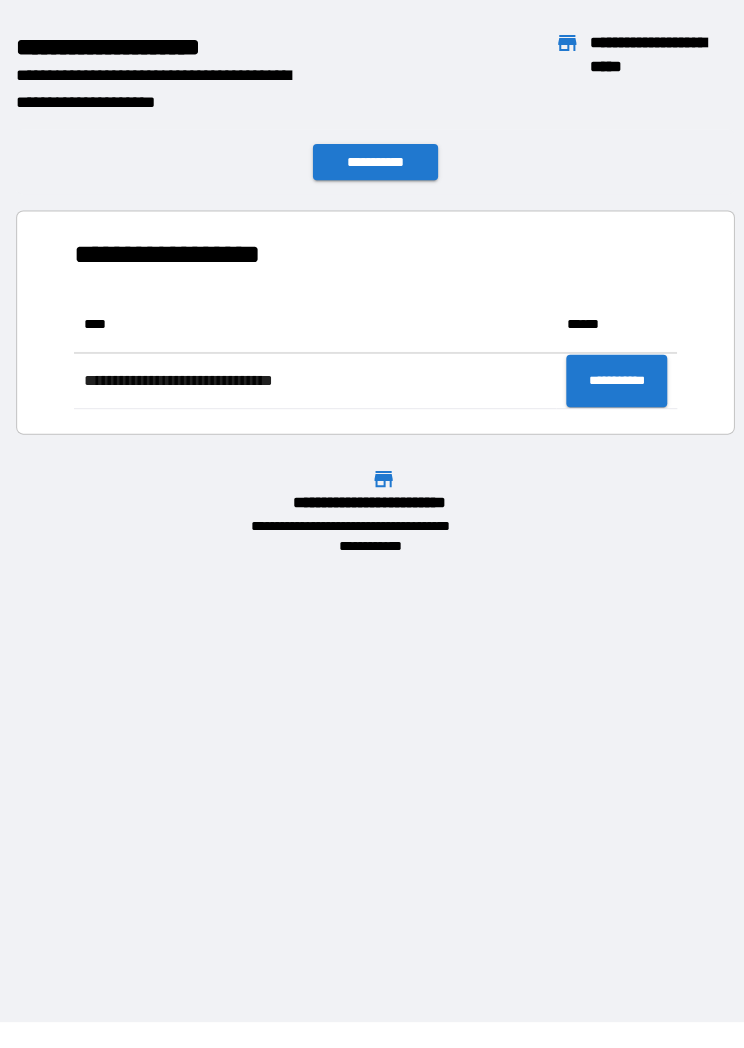 scroll, scrollTop: 1, scrollLeft: 1, axis: both 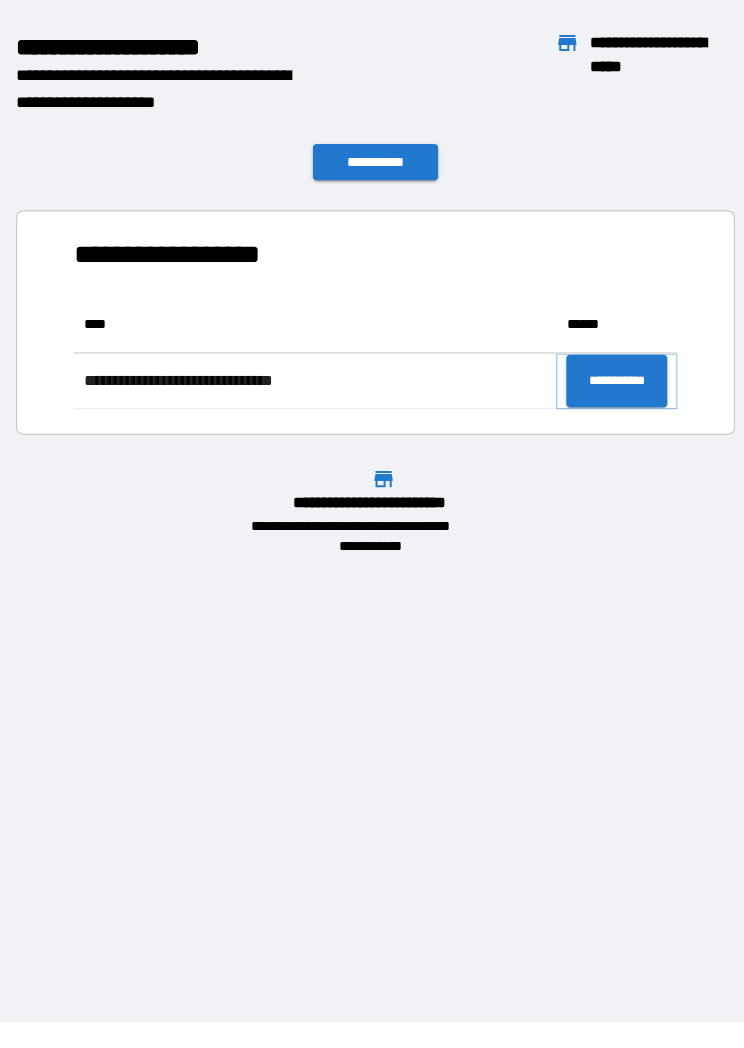 click on "**********" at bounding box center (611, 388) 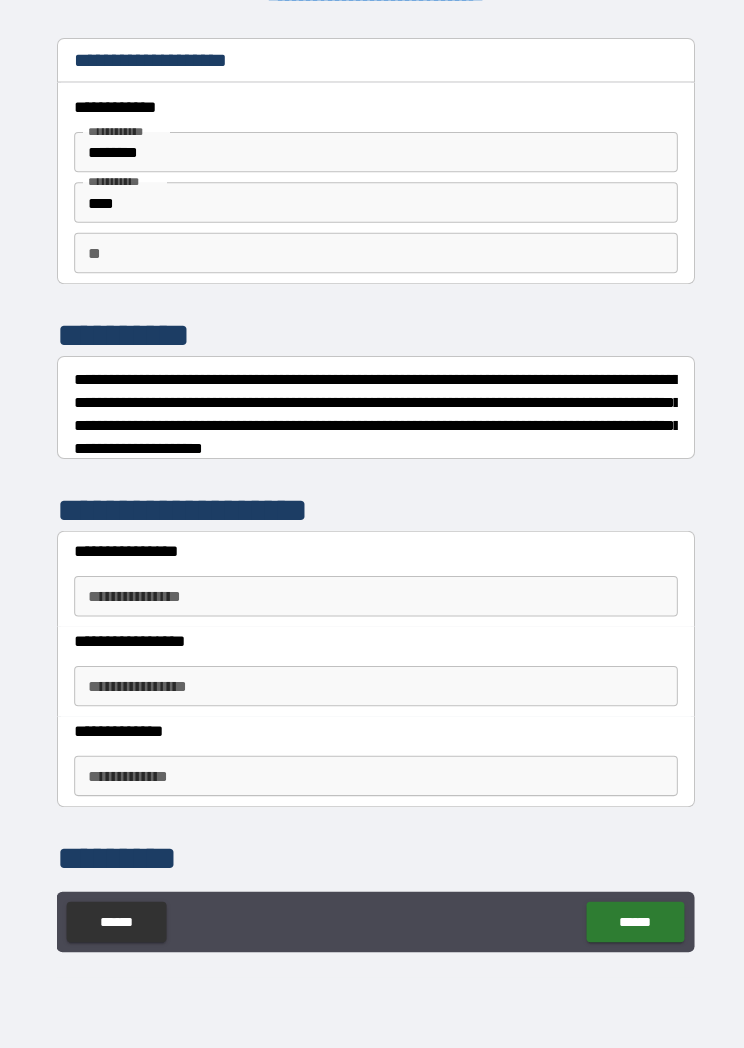 scroll, scrollTop: 36, scrollLeft: 0, axis: vertical 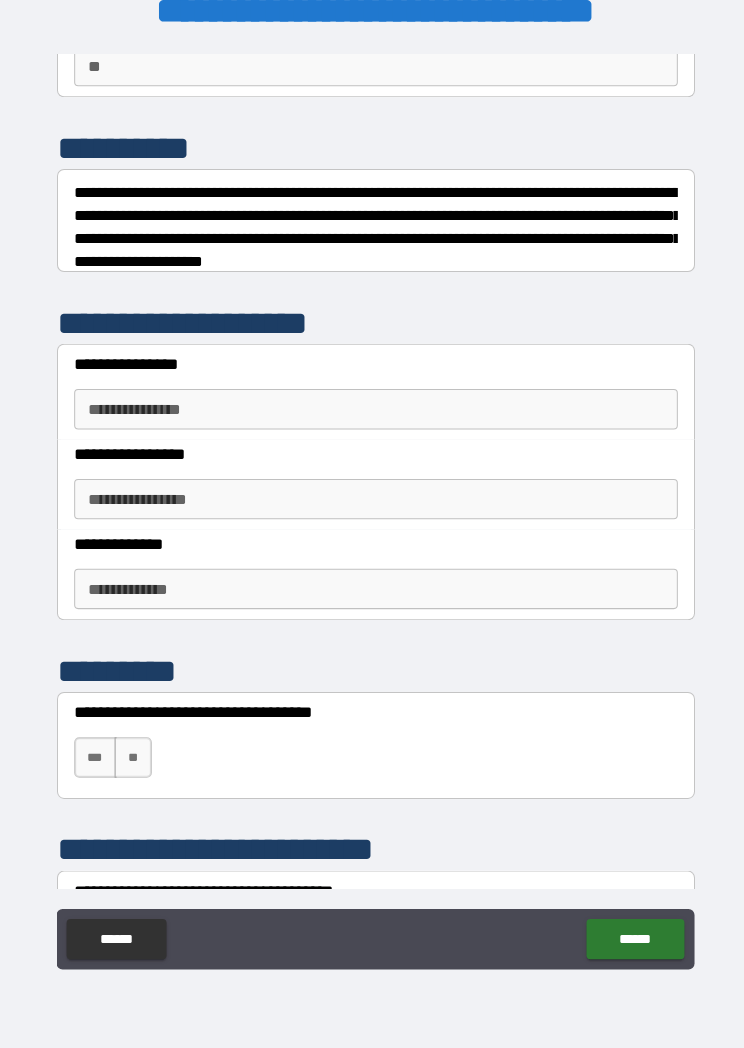 click on "**********" at bounding box center [372, 405] 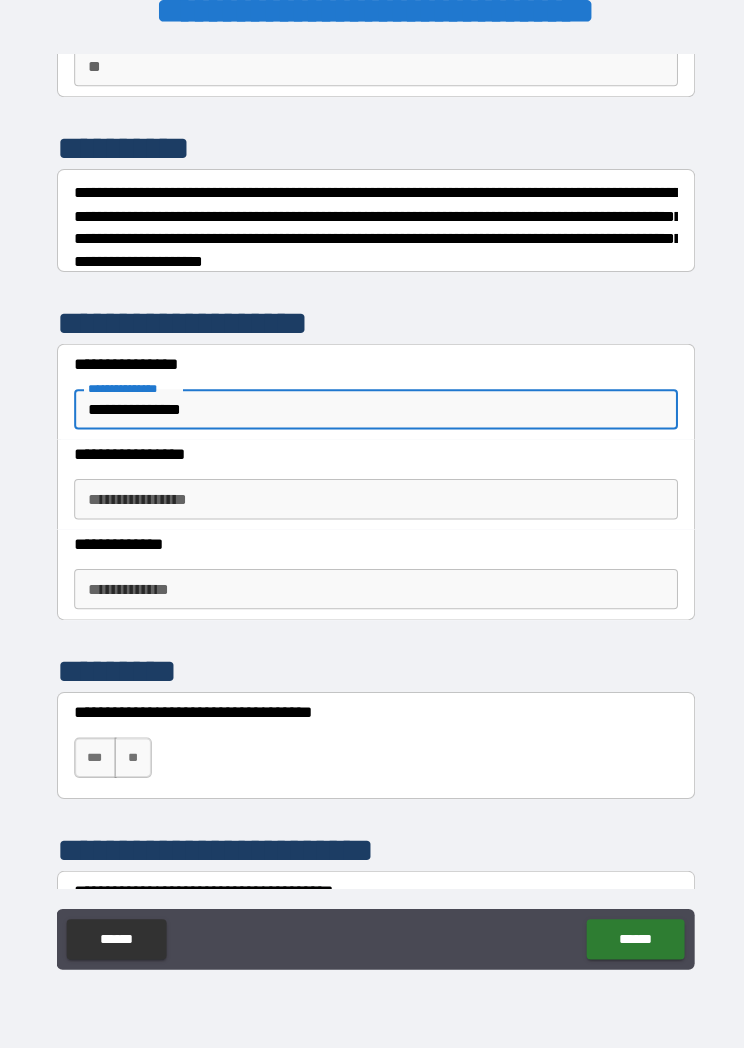 type on "**********" 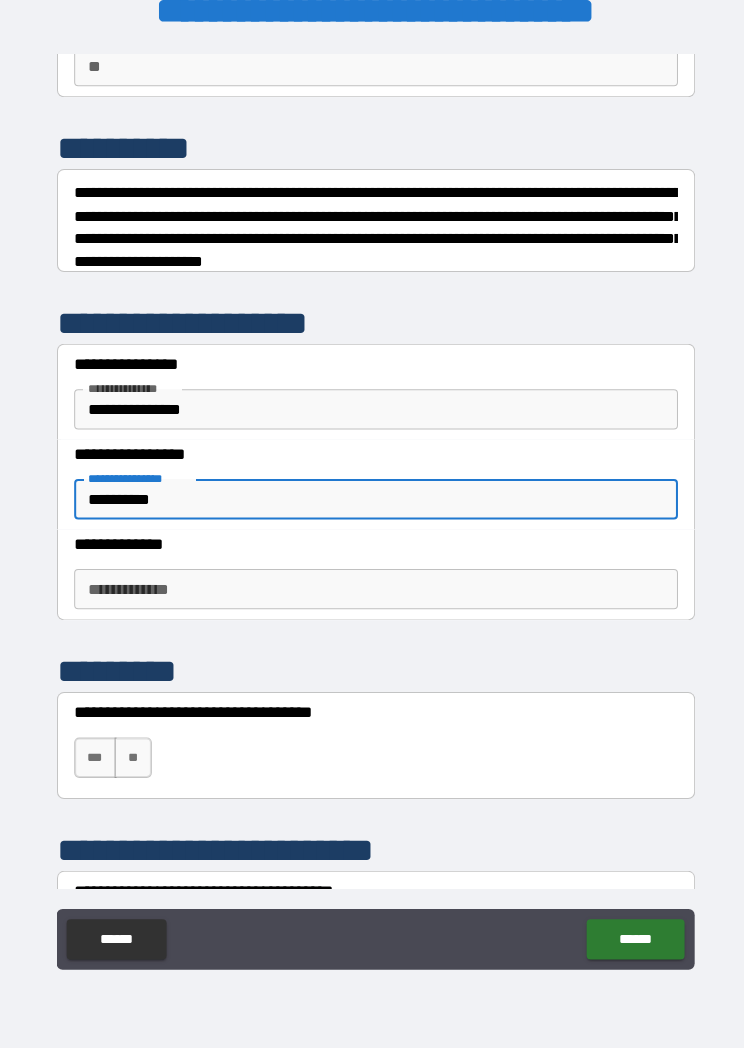 type on "**********" 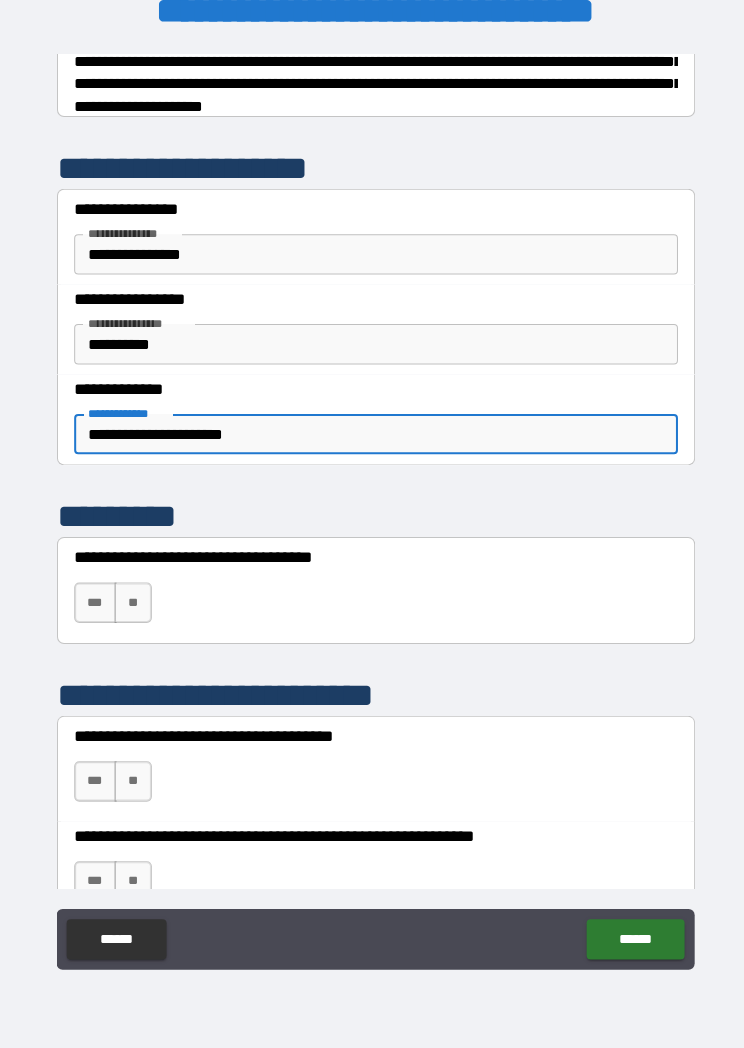 scroll, scrollTop: 360, scrollLeft: 0, axis: vertical 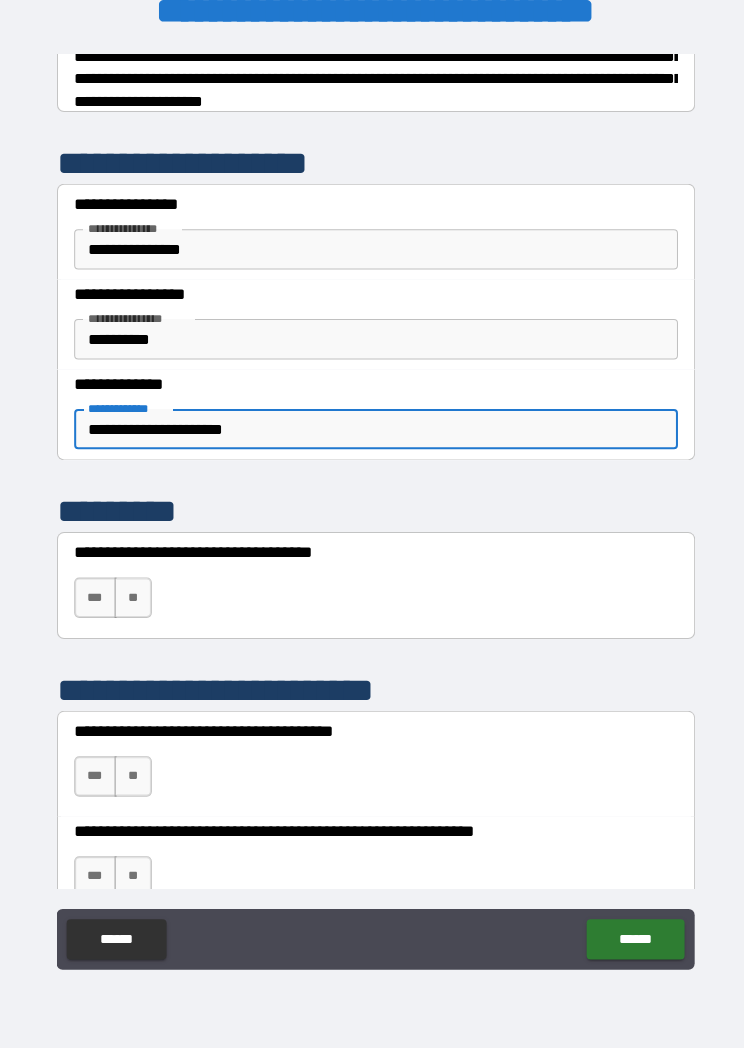 type on "**********" 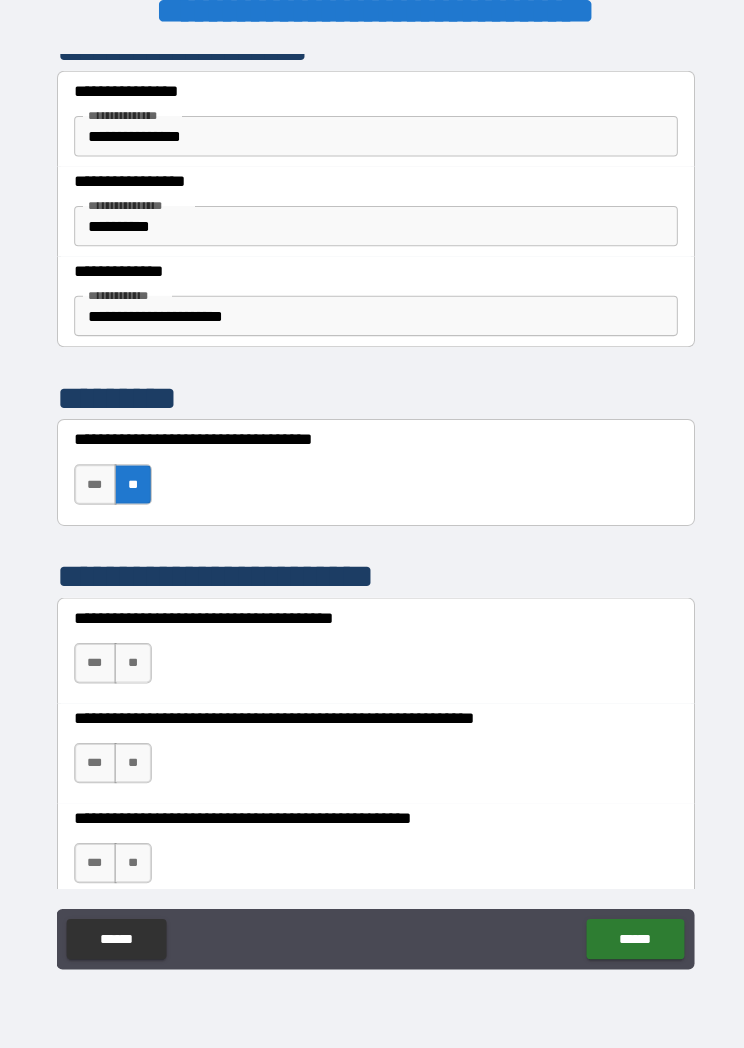 scroll, scrollTop: 485, scrollLeft: 0, axis: vertical 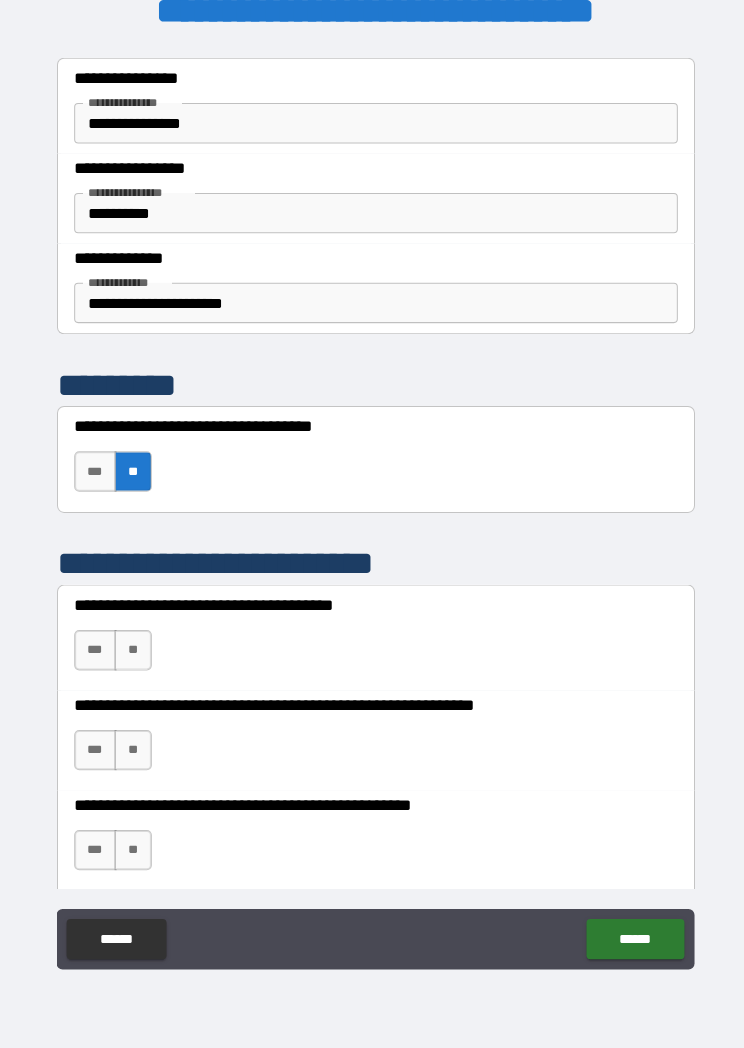 click on "***" at bounding box center [94, 644] 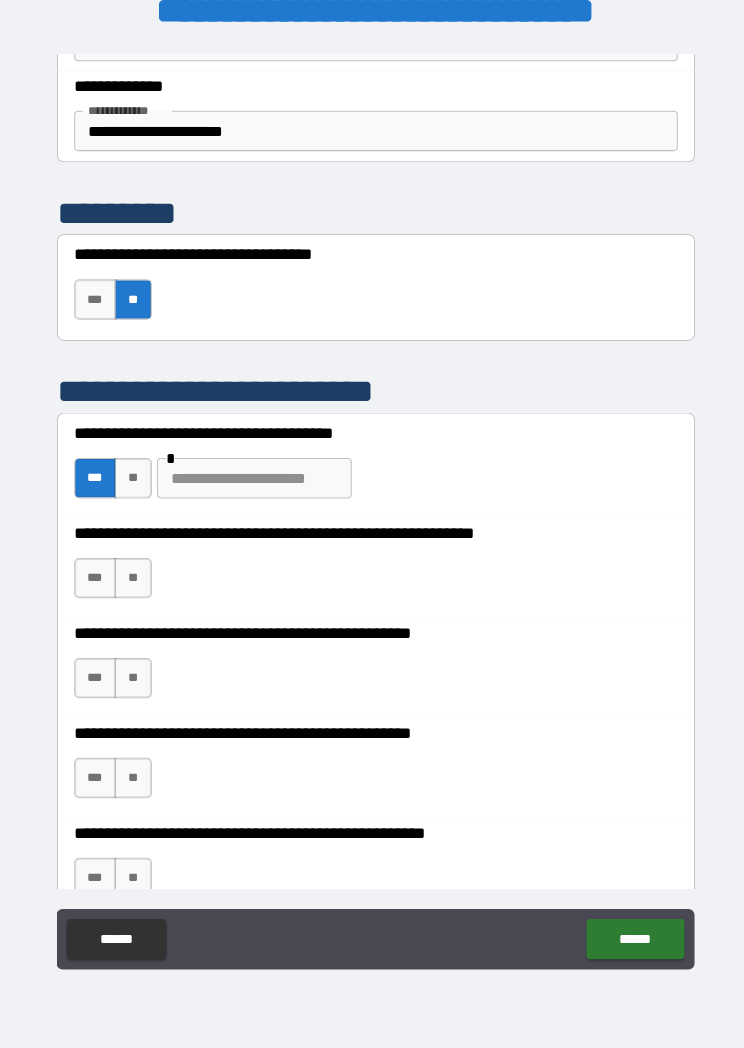 scroll, scrollTop: 668, scrollLeft: 0, axis: vertical 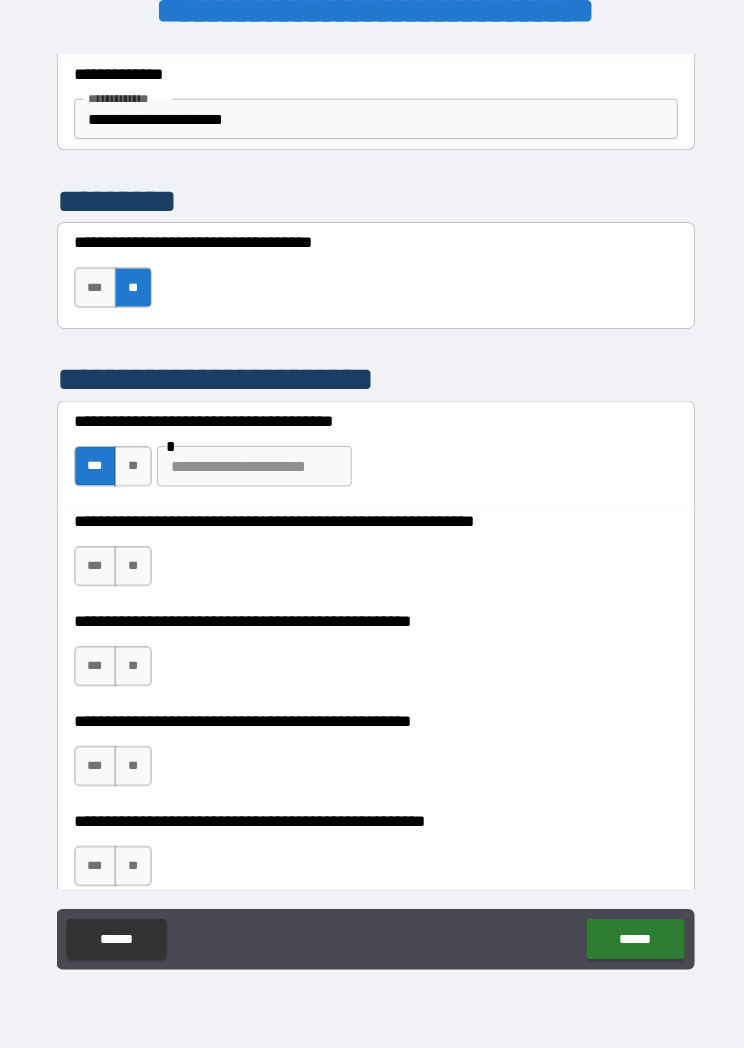 click on "***" at bounding box center (94, 560) 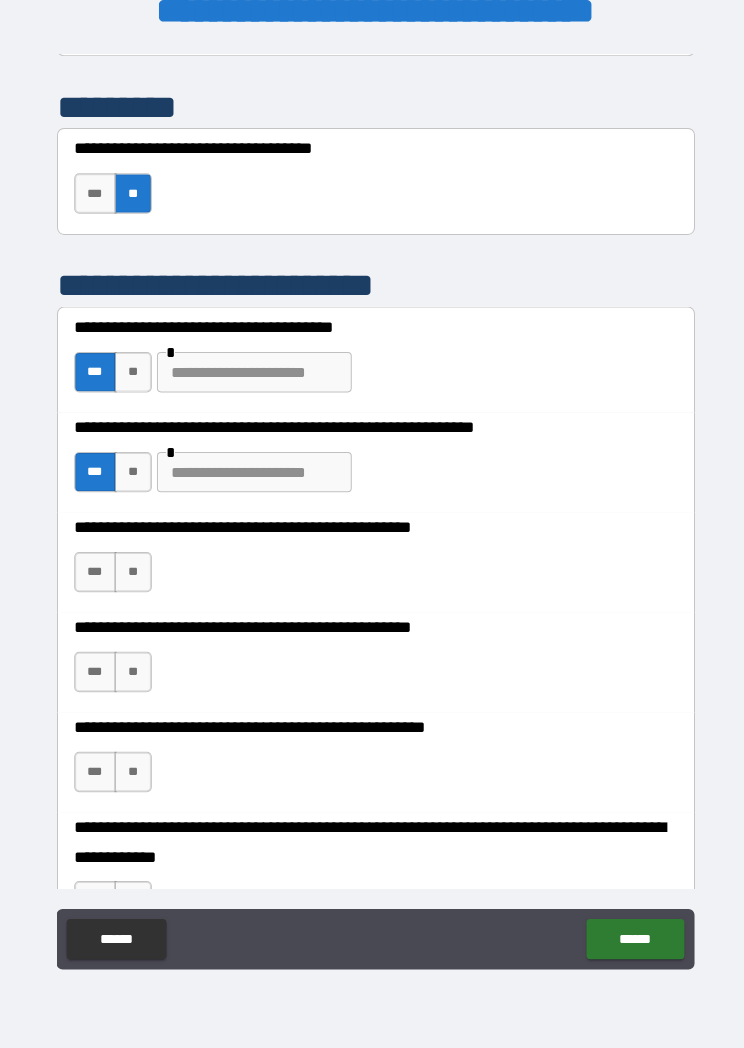 scroll, scrollTop: 763, scrollLeft: 0, axis: vertical 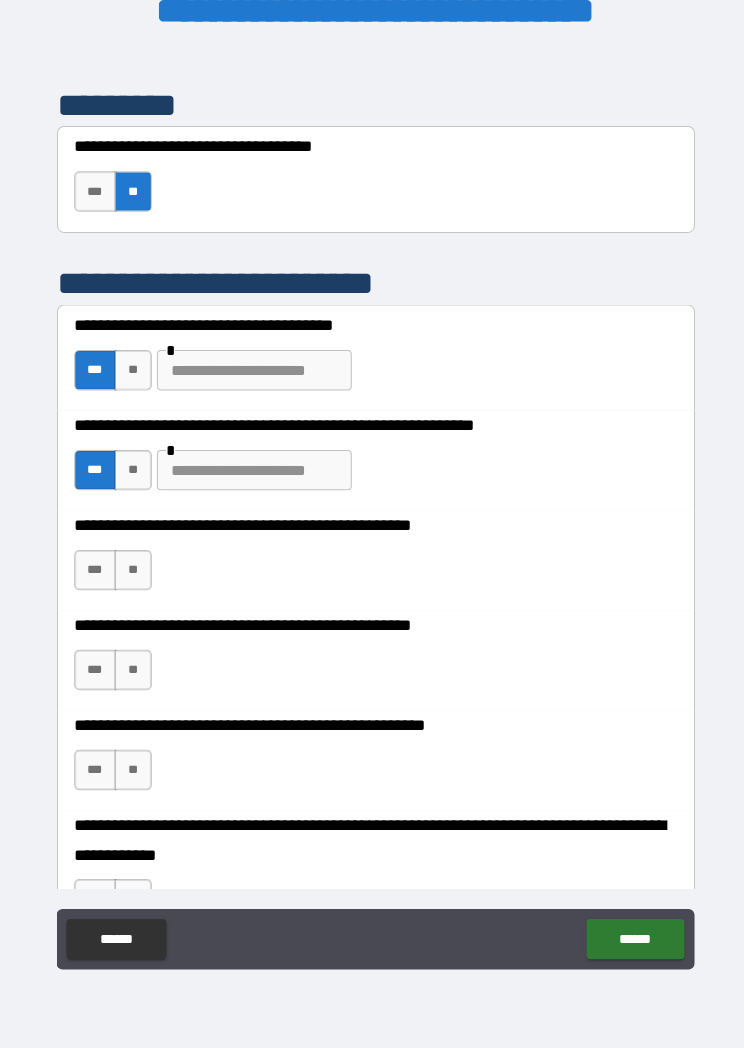 click on "**" at bounding box center [131, 564] 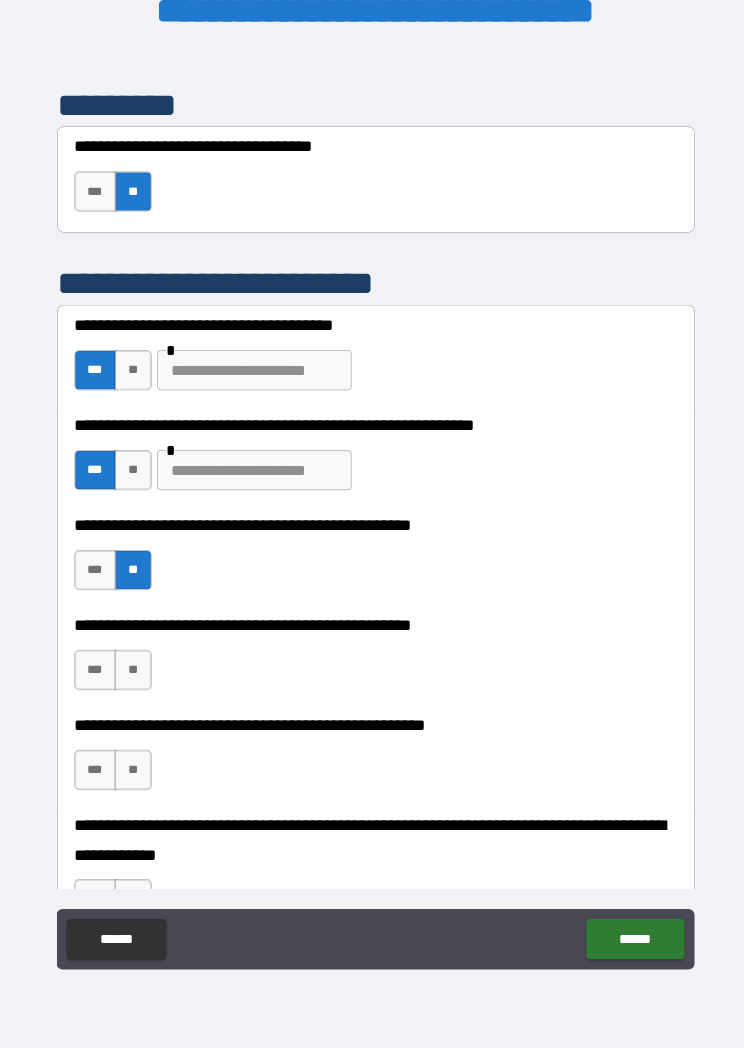 click on "***" at bounding box center [94, 663] 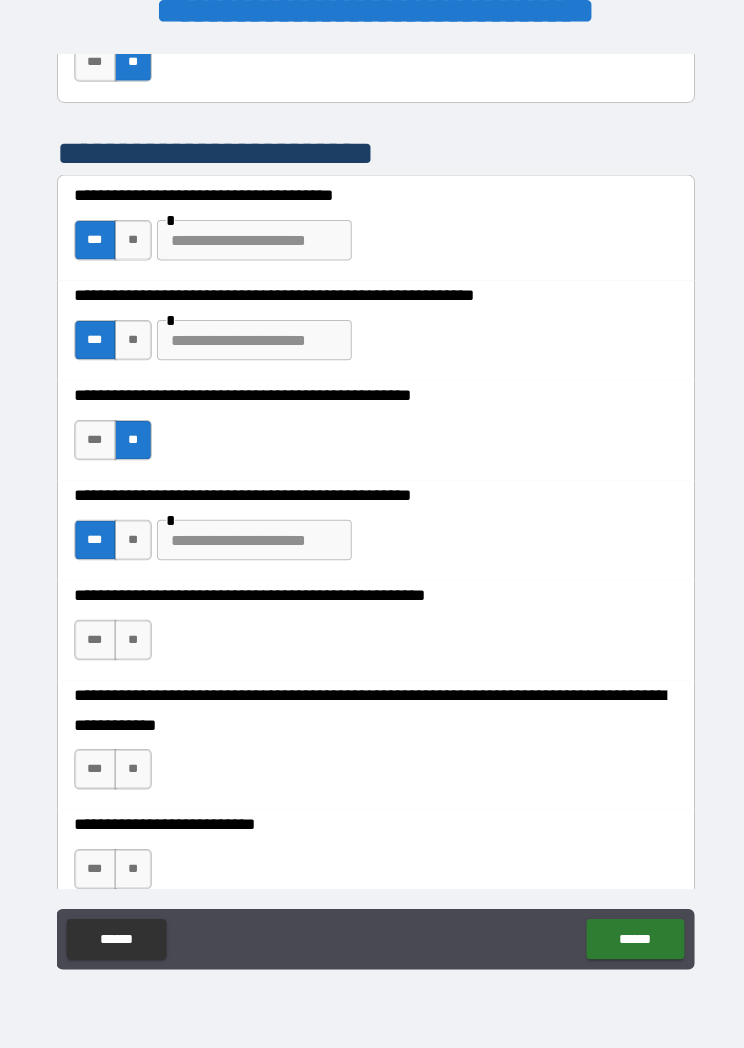 scroll, scrollTop: 928, scrollLeft: 0, axis: vertical 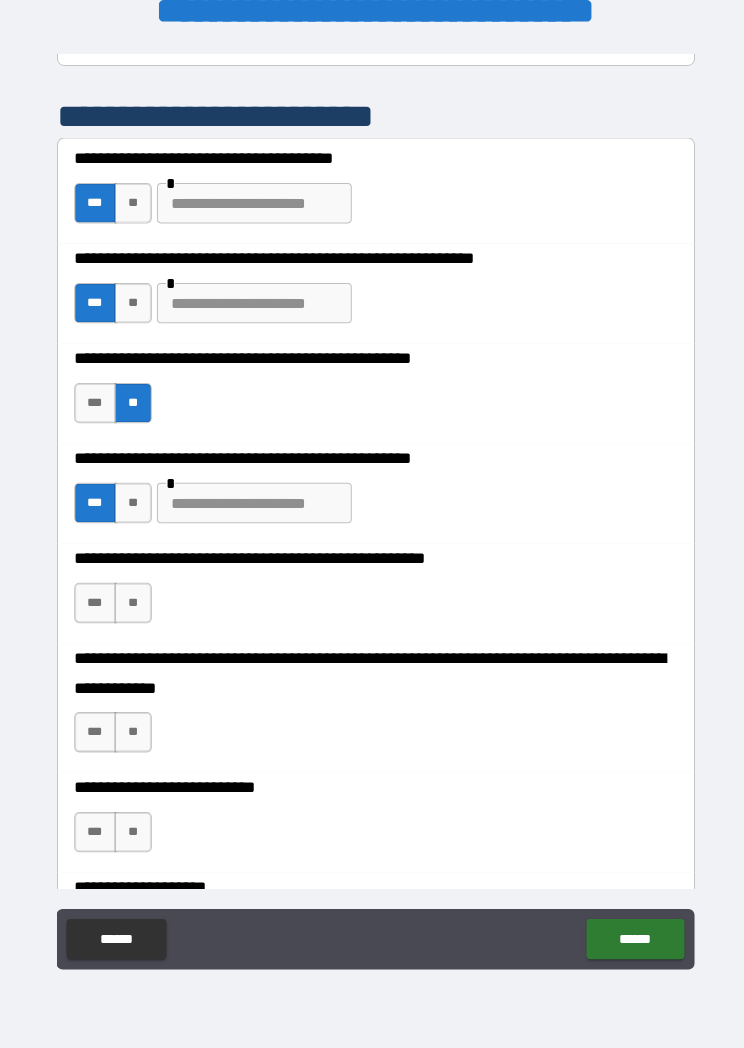 click on "**" at bounding box center (131, 597) 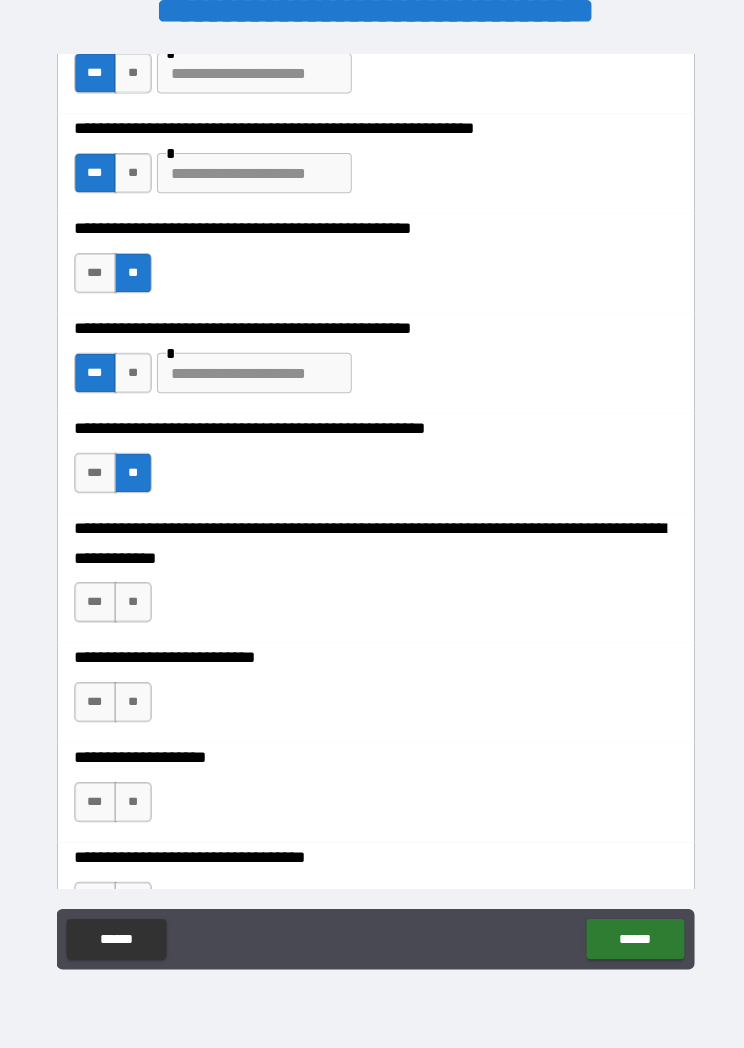 scroll, scrollTop: 1104, scrollLeft: 0, axis: vertical 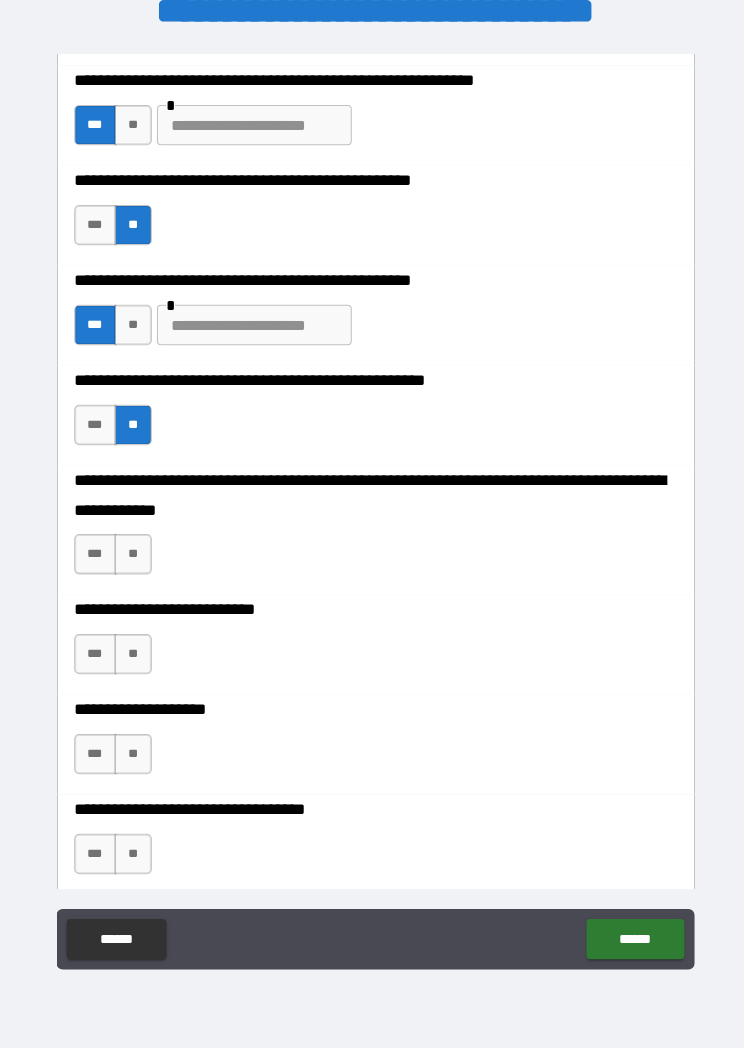 click on "**" at bounding box center [131, 549] 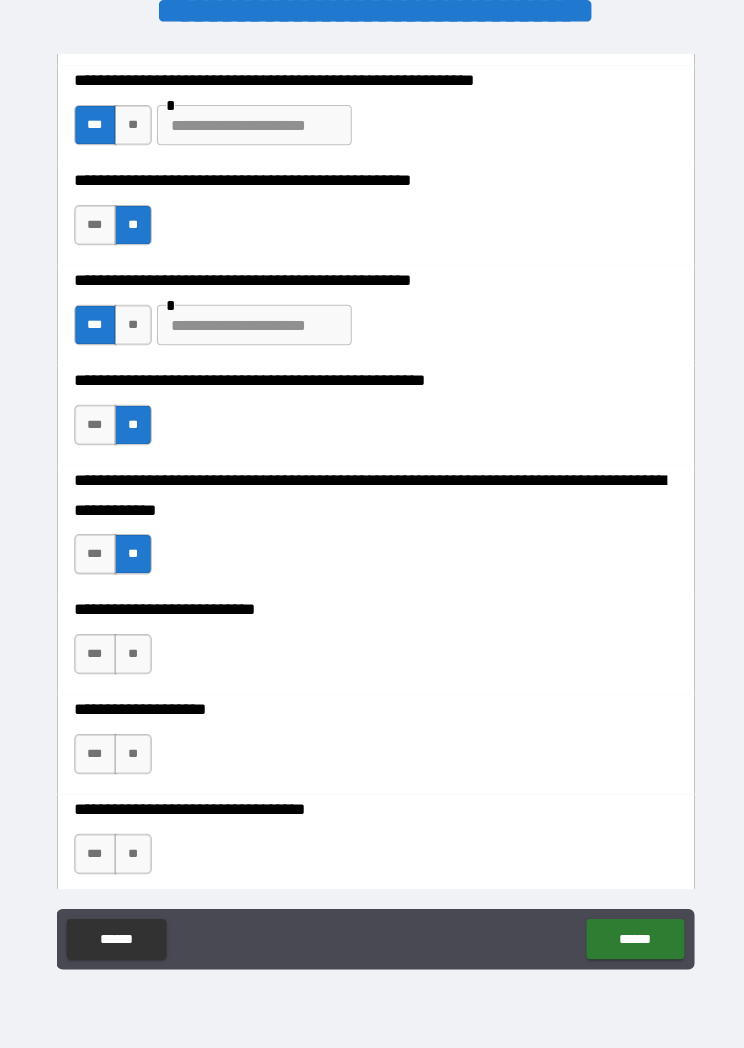 click on "**" at bounding box center [131, 648] 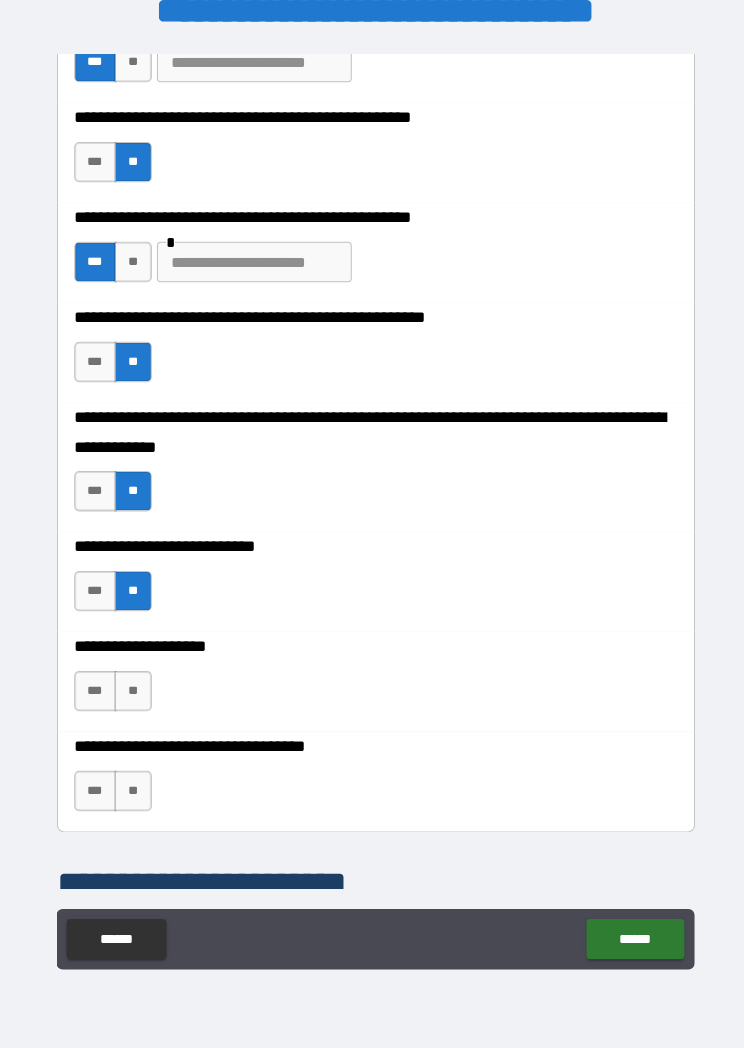scroll, scrollTop: 1184, scrollLeft: 0, axis: vertical 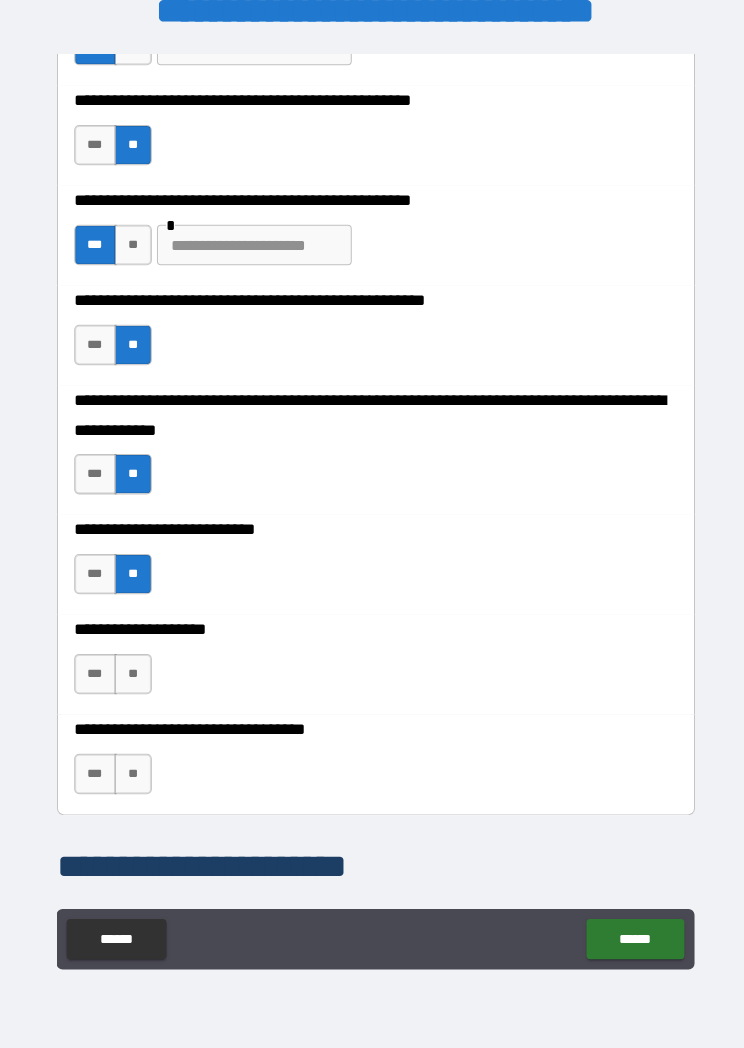 click on "**" at bounding box center (131, 667) 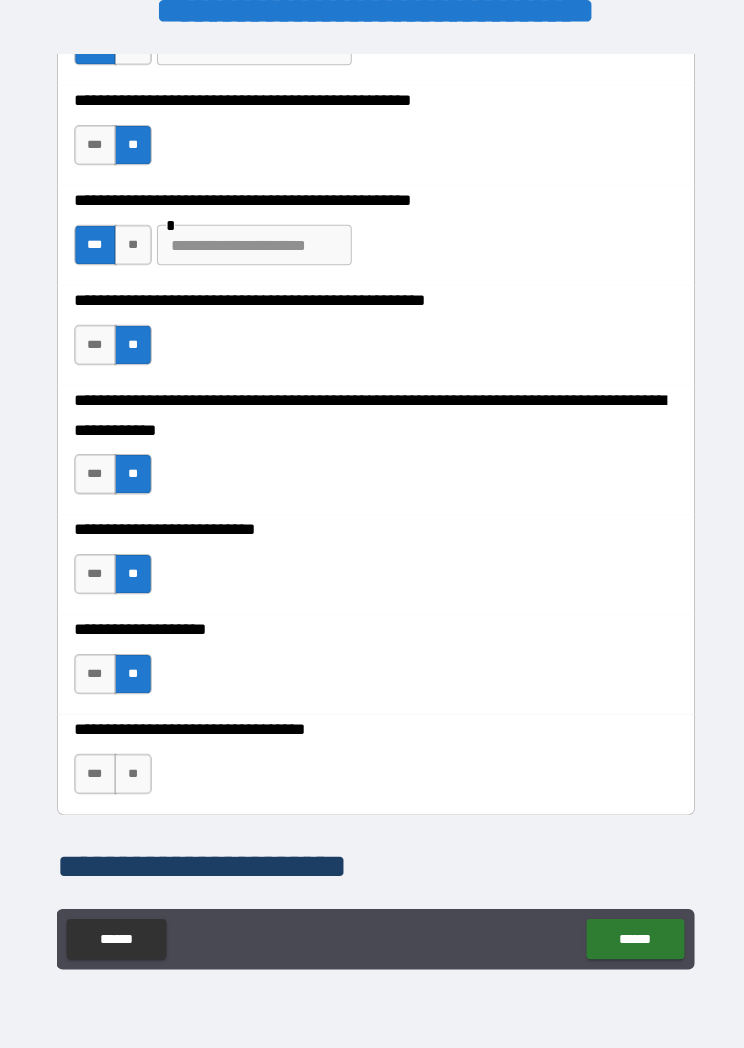 click on "**" at bounding box center (131, 766) 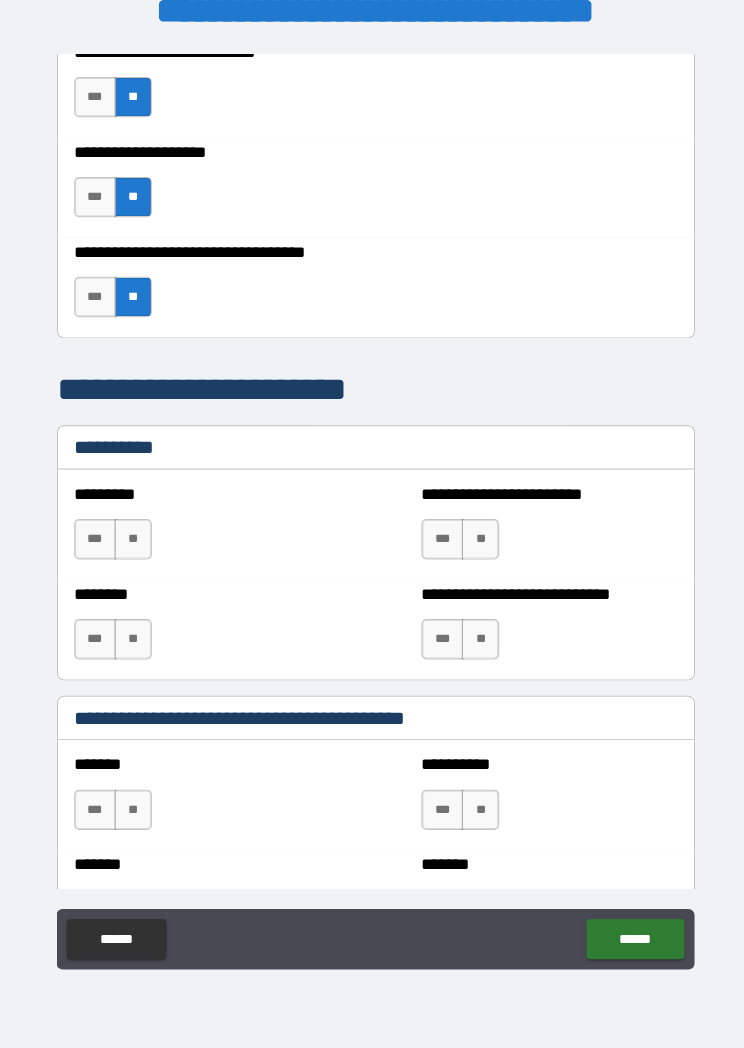 scroll, scrollTop: 1655, scrollLeft: 0, axis: vertical 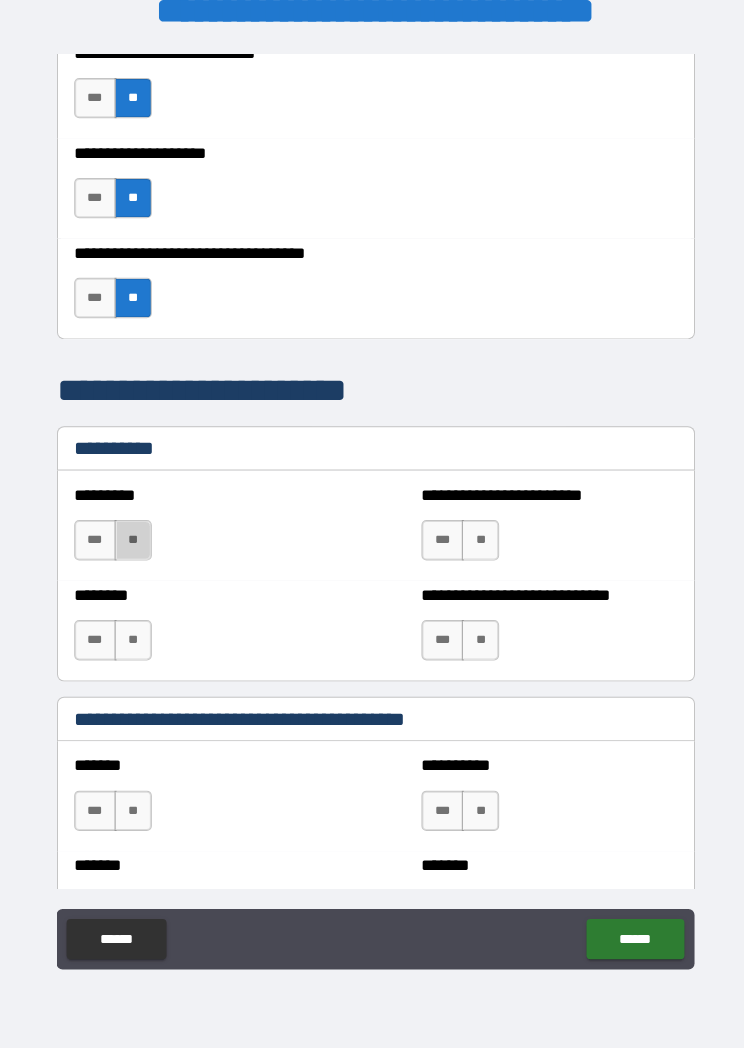 click on "**" at bounding box center (131, 535) 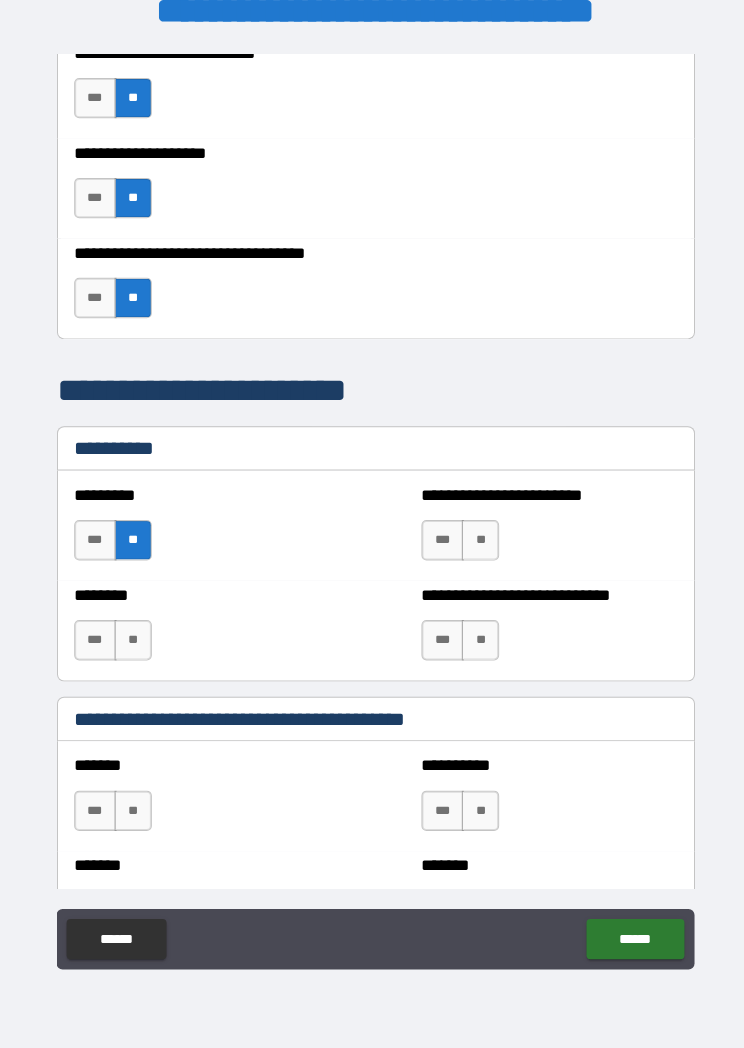 click on "**" at bounding box center (475, 535) 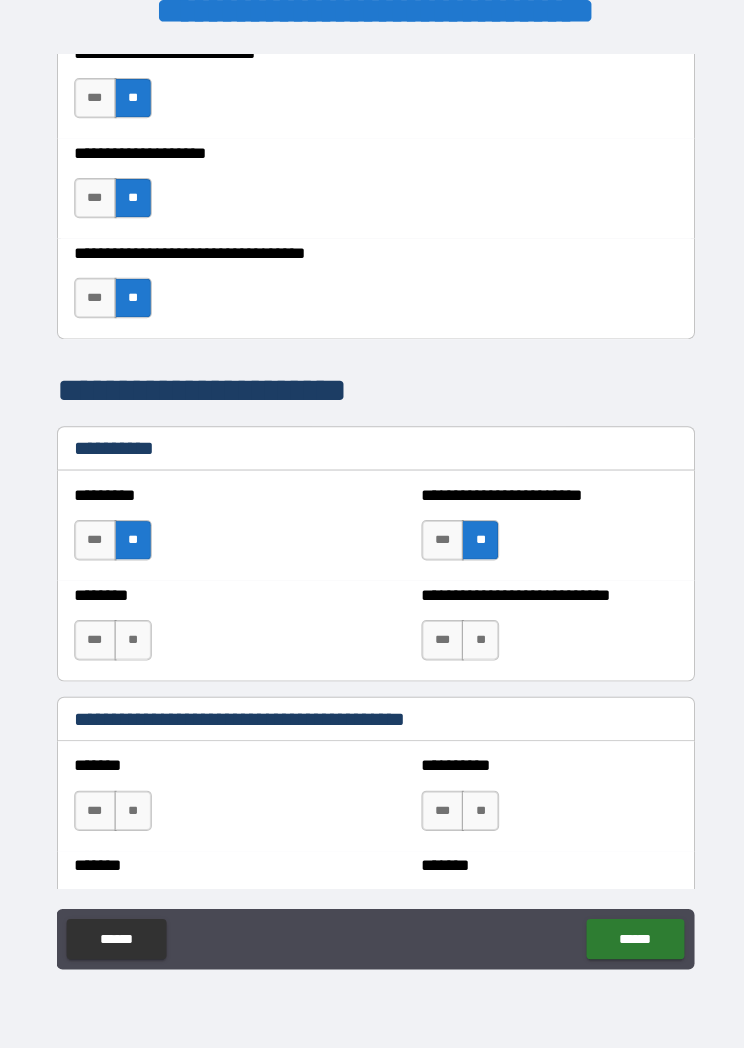click on "**" at bounding box center (131, 634) 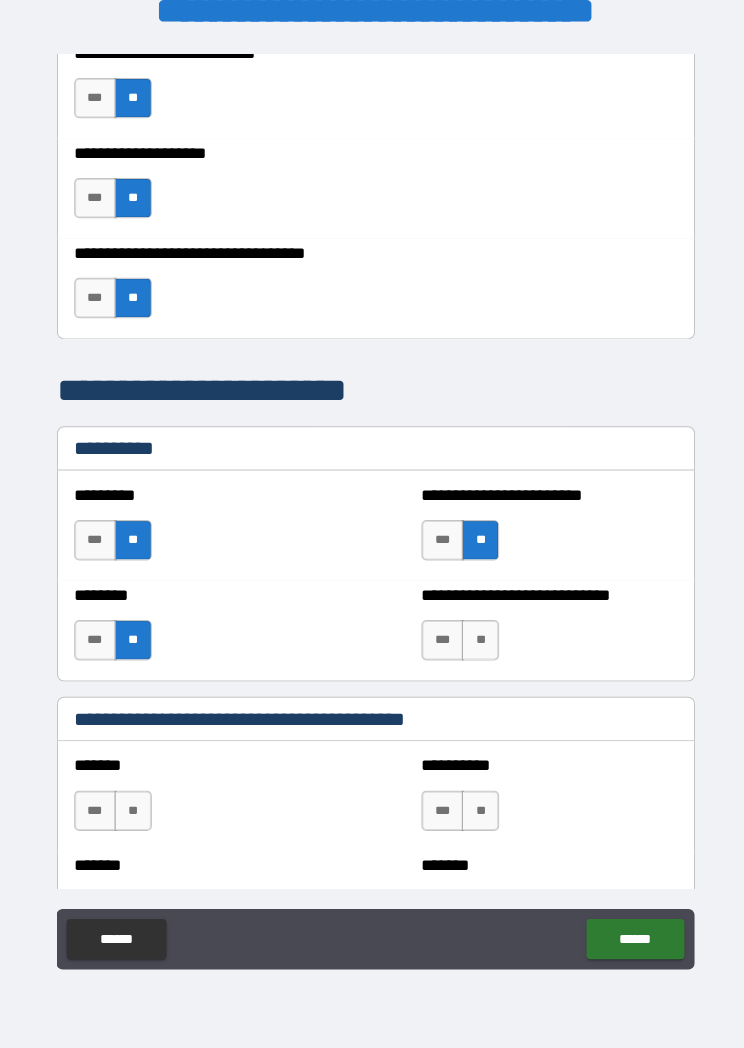 click on "**" at bounding box center [475, 634] 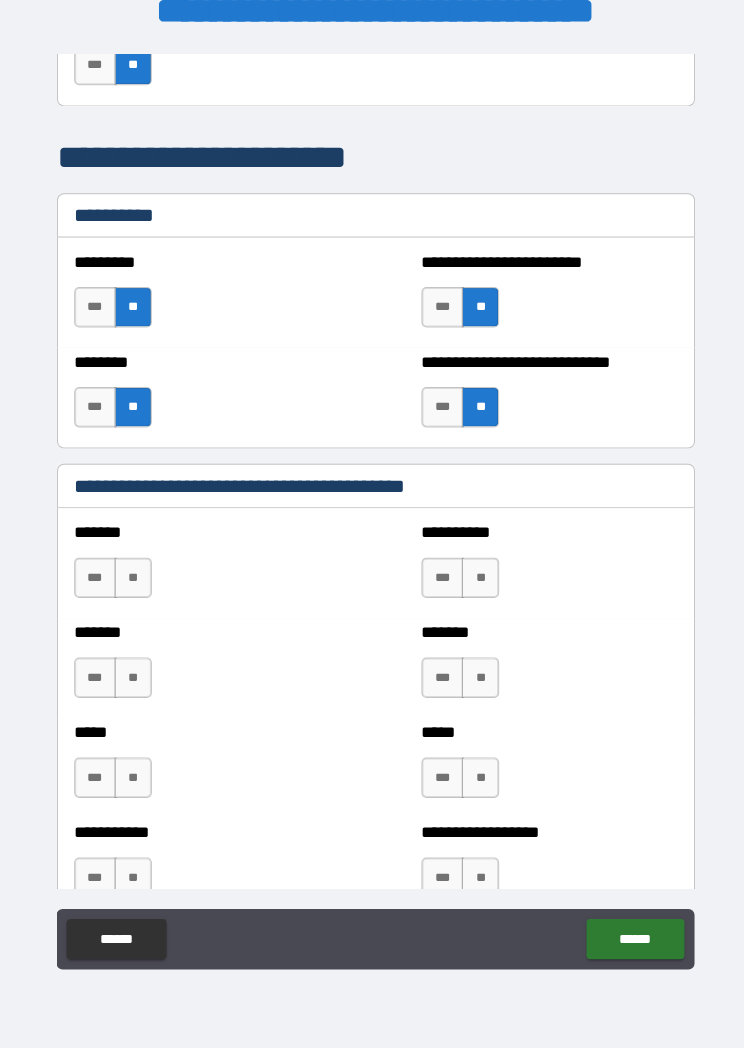 scroll, scrollTop: 1887, scrollLeft: 0, axis: vertical 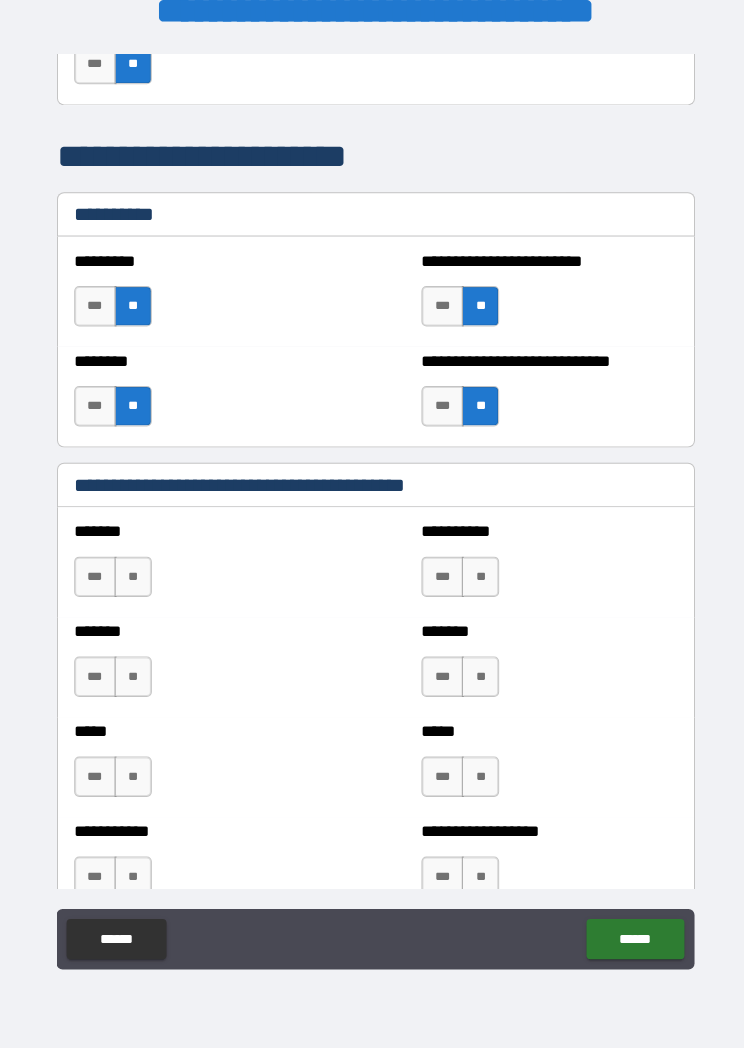 click on "**" at bounding box center [131, 571] 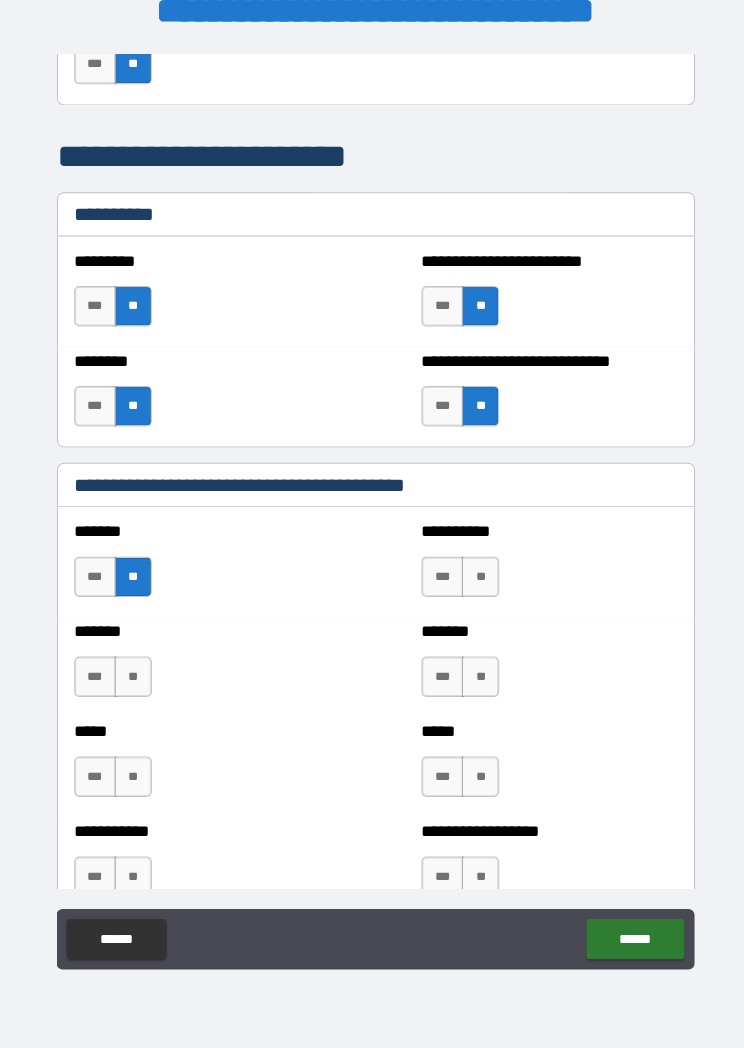 click on "**" at bounding box center (475, 571) 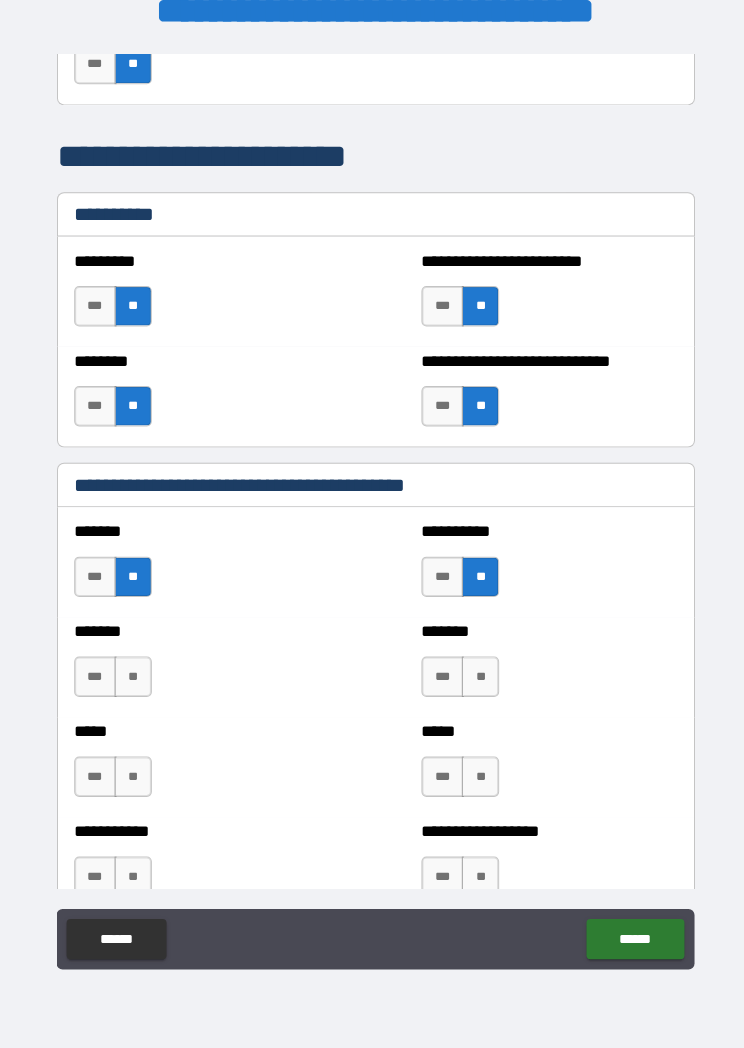 click on "**" at bounding box center (475, 670) 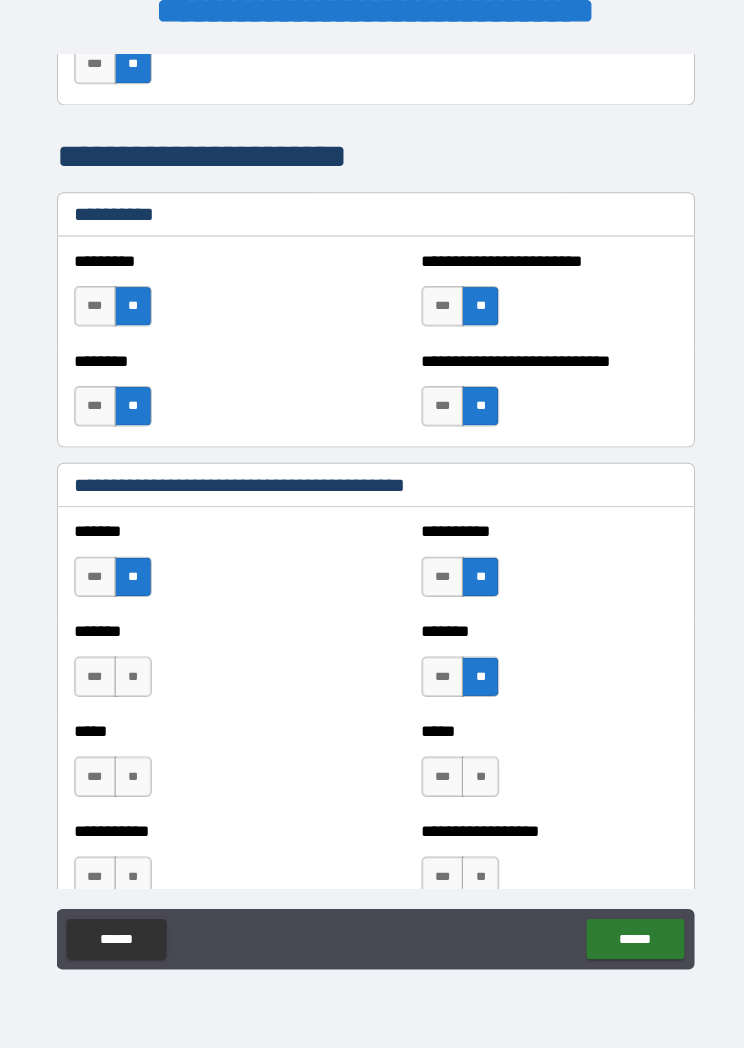 click on "**" at bounding box center (131, 670) 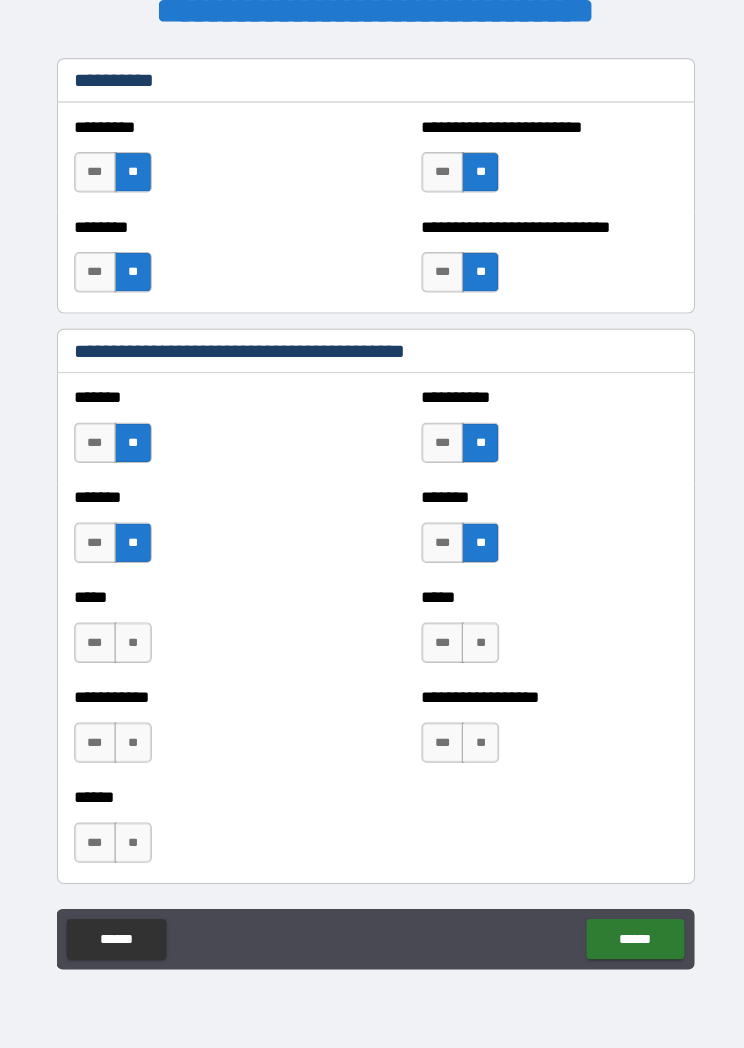 scroll, scrollTop: 2035, scrollLeft: 0, axis: vertical 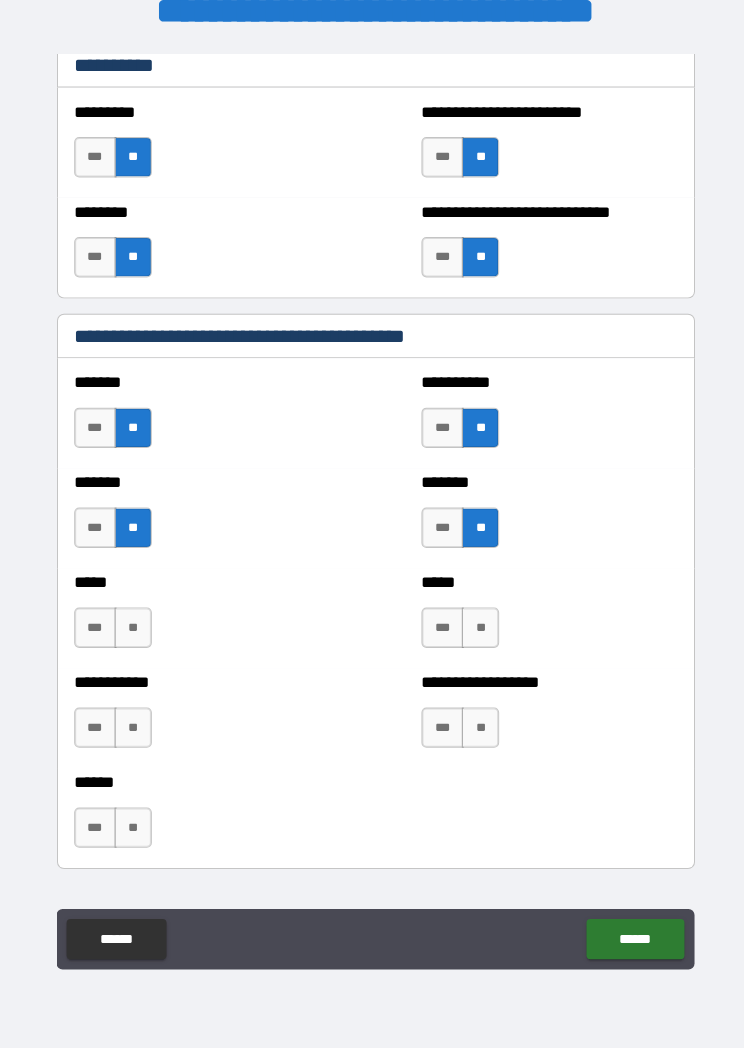 click on "**" at bounding box center [475, 621] 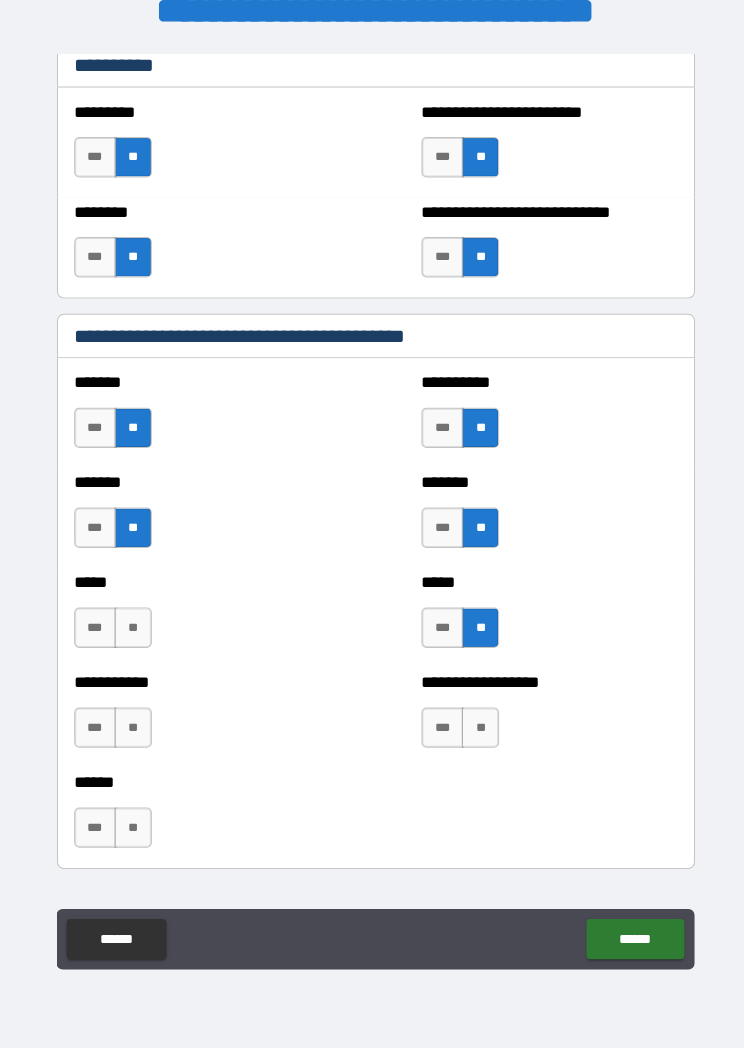 click on "**" at bounding box center [131, 621] 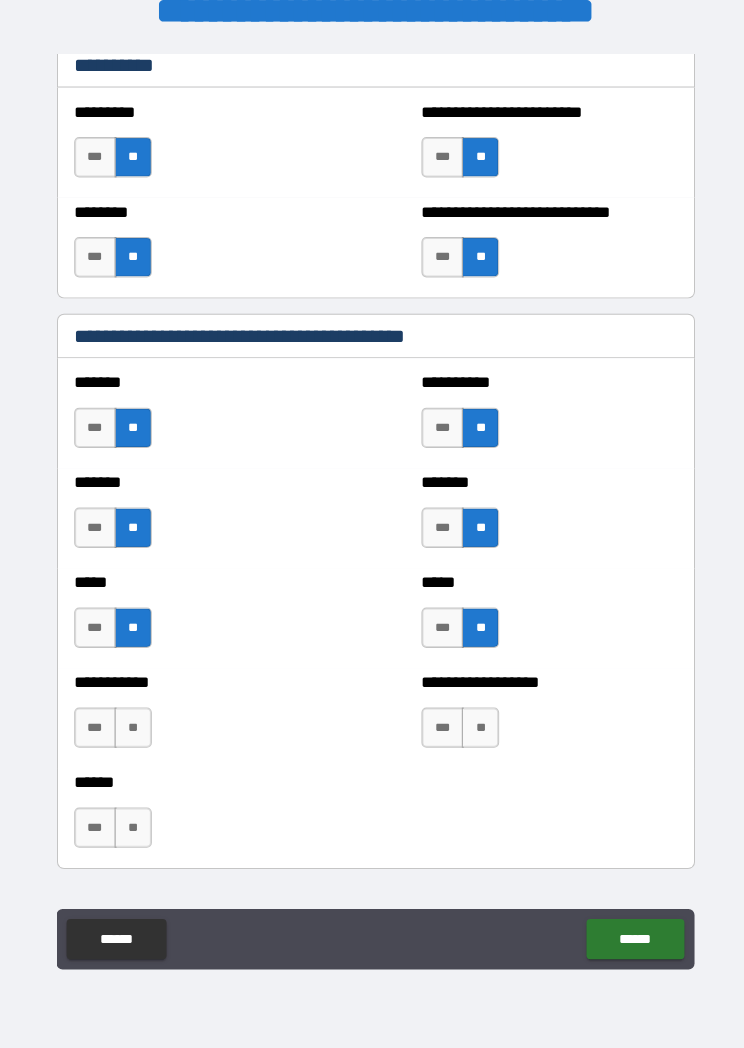 click on "**" at bounding box center (475, 720) 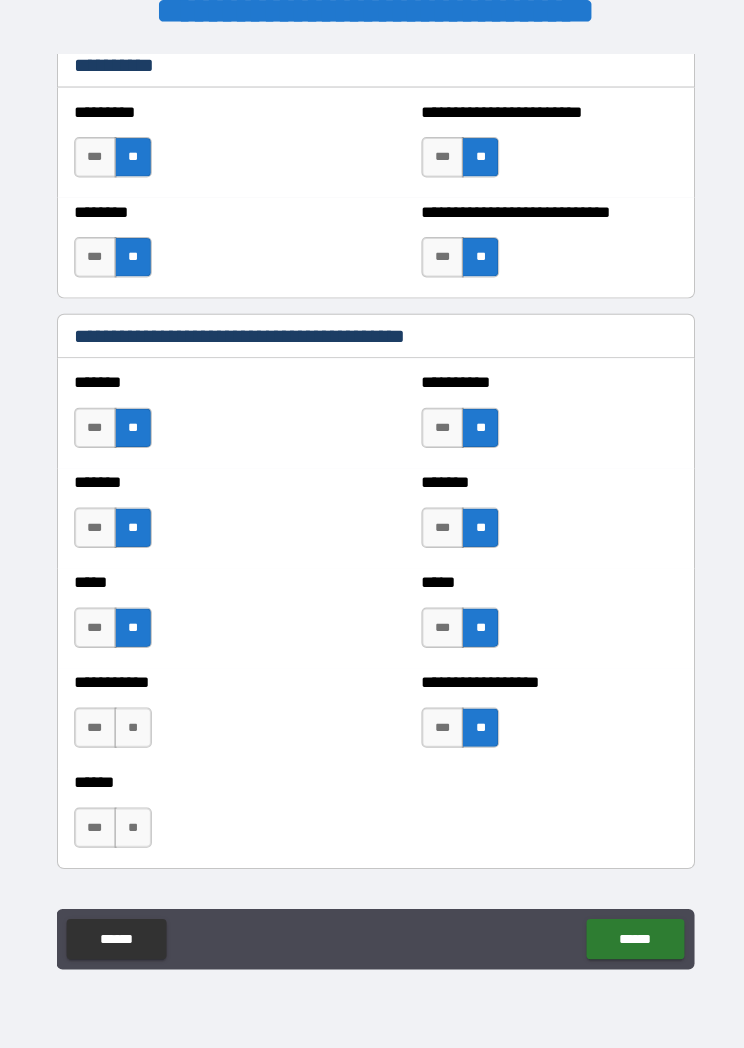 click on "**" at bounding box center [131, 720] 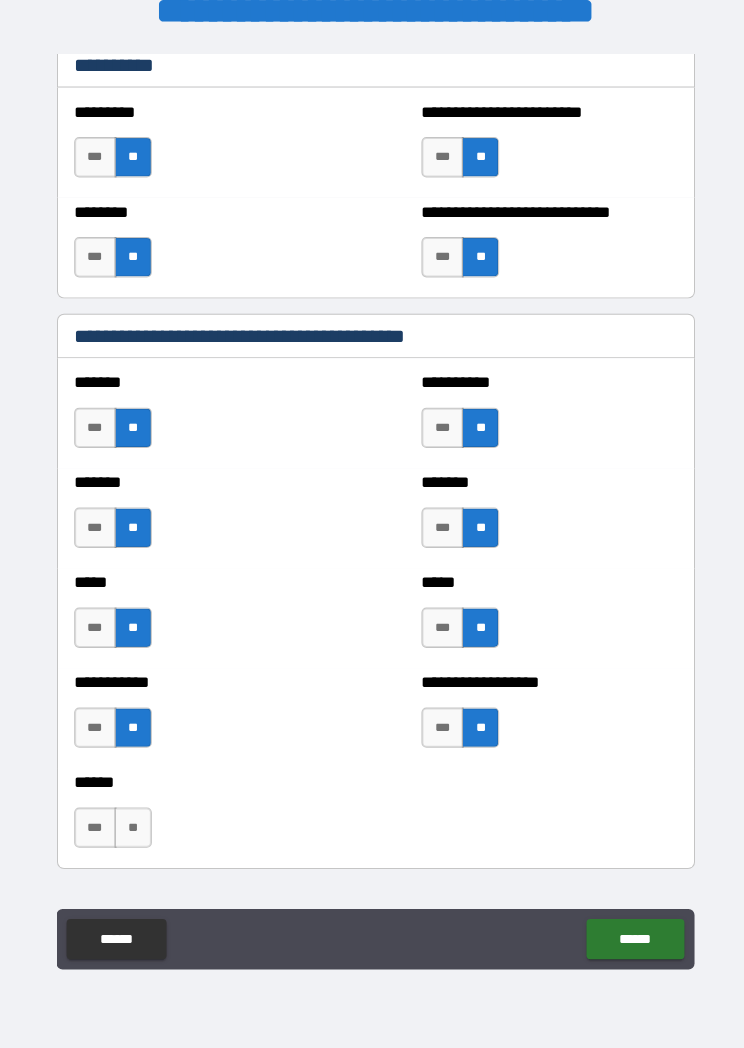 click on "***" at bounding box center [94, 819] 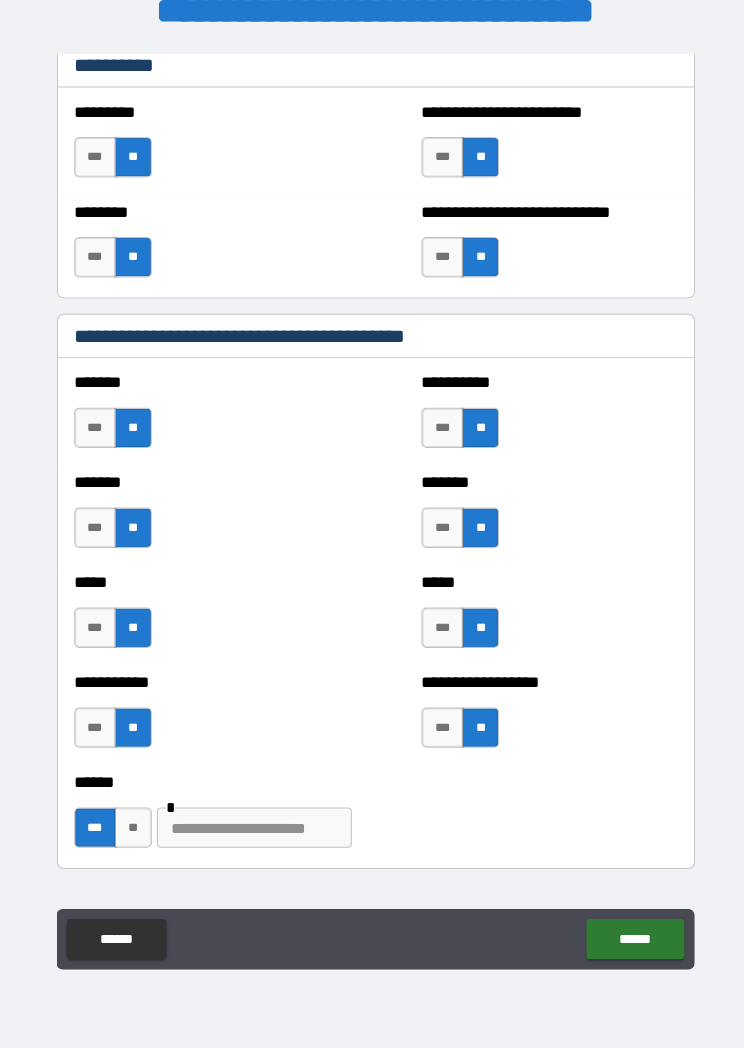 click at bounding box center [251, 819] 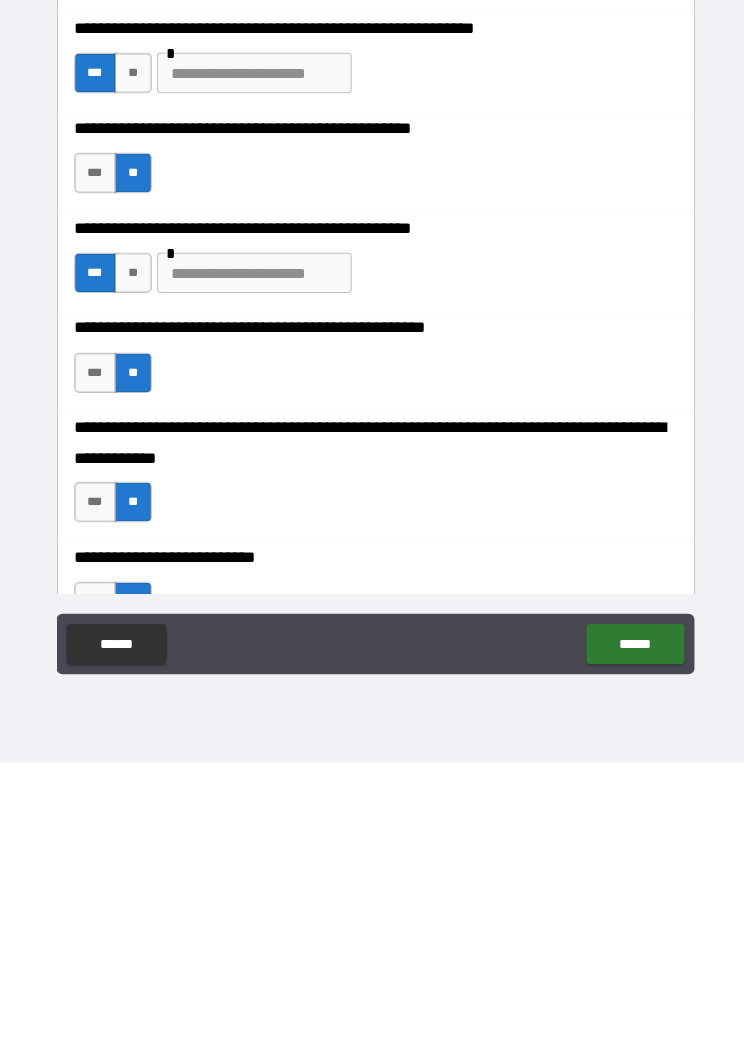 scroll, scrollTop: 863, scrollLeft: 0, axis: vertical 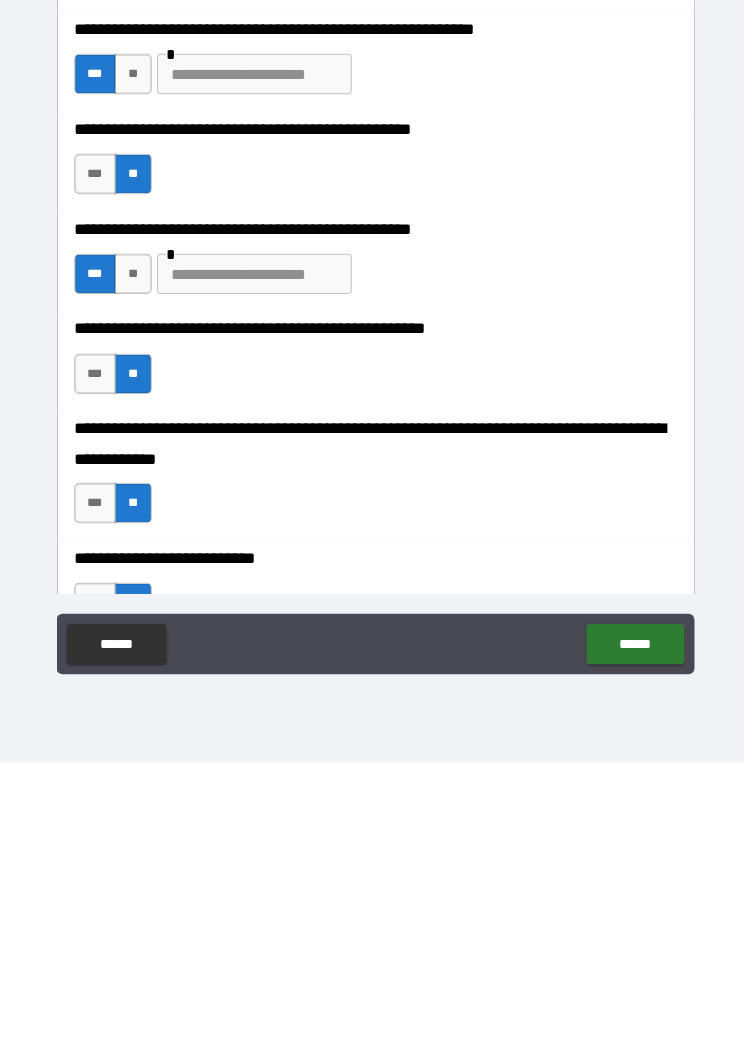 type on "********" 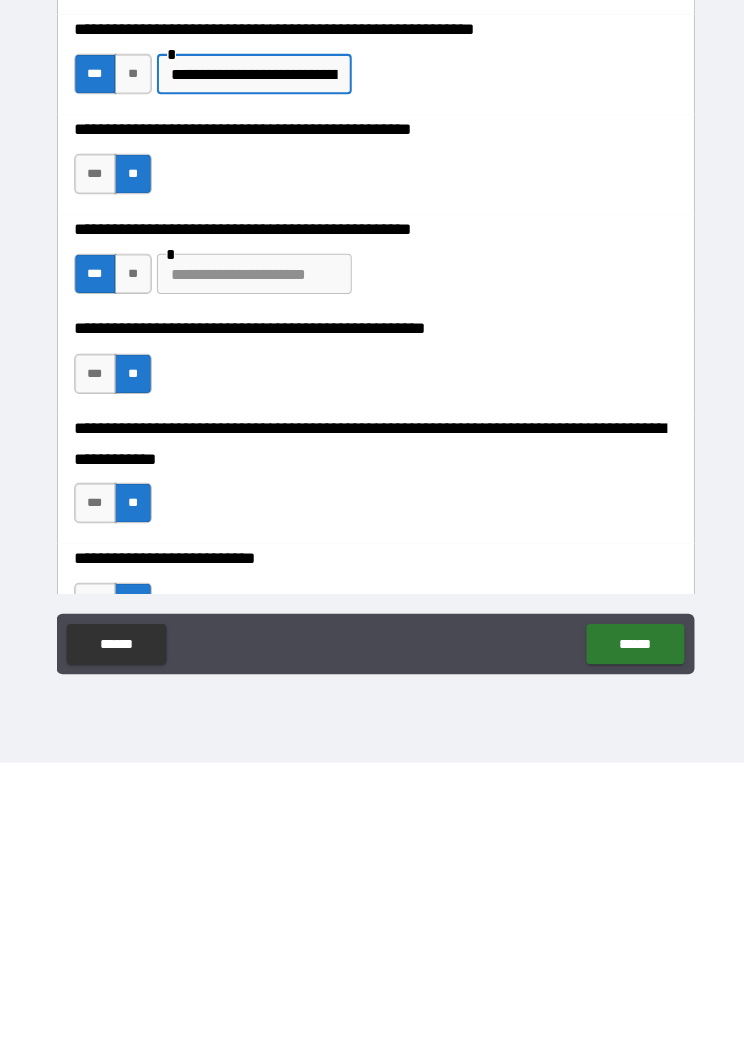 type on "**********" 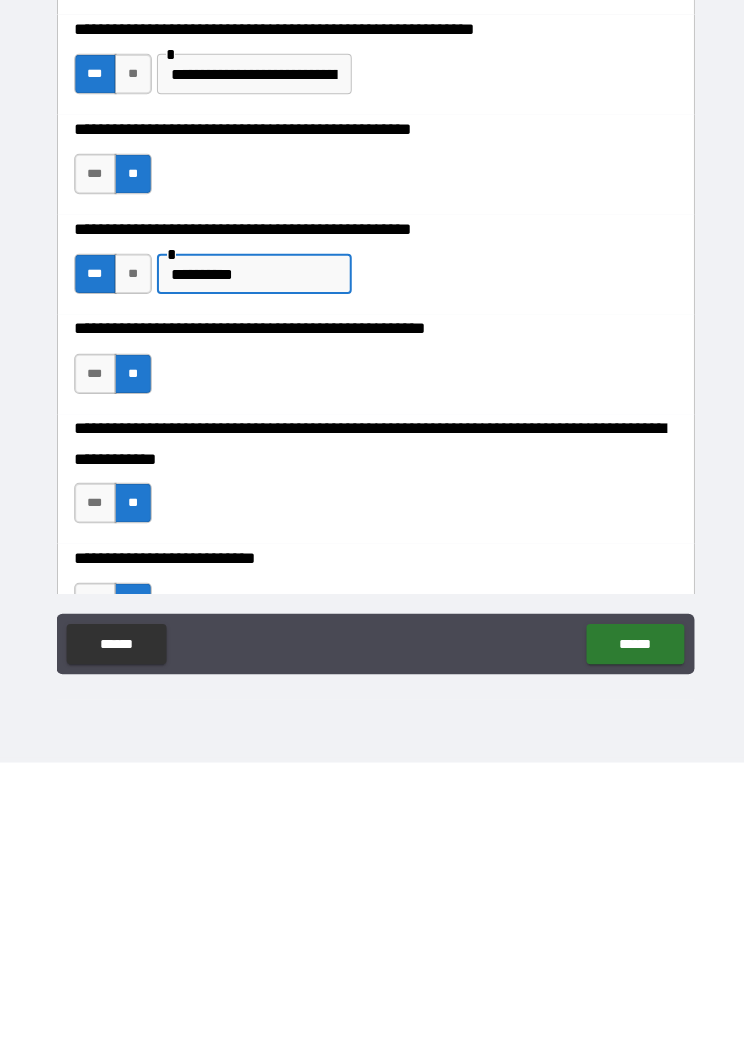click on "*********" at bounding box center [251, 563] 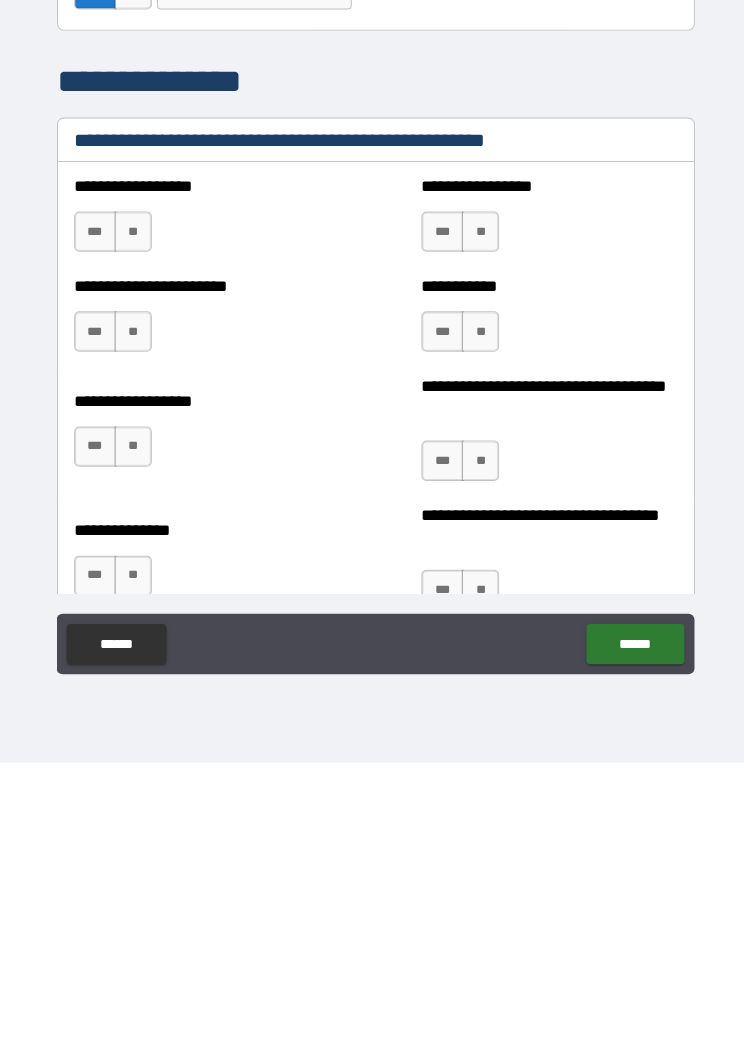 scroll, scrollTop: 2574, scrollLeft: 0, axis: vertical 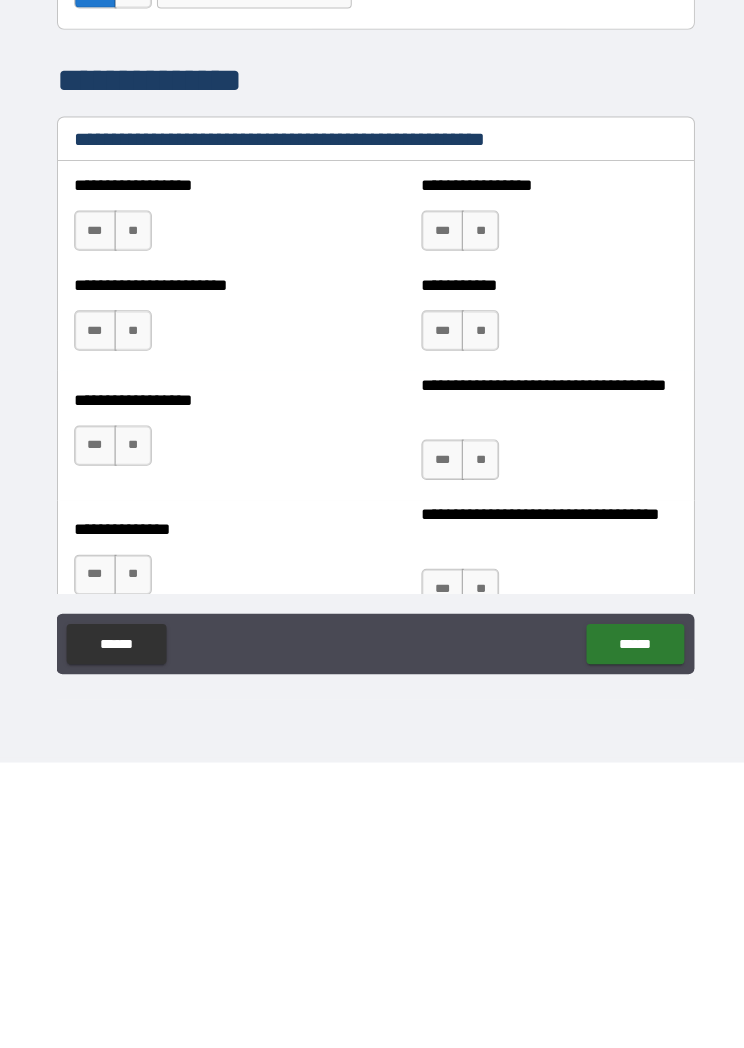 type on "*********" 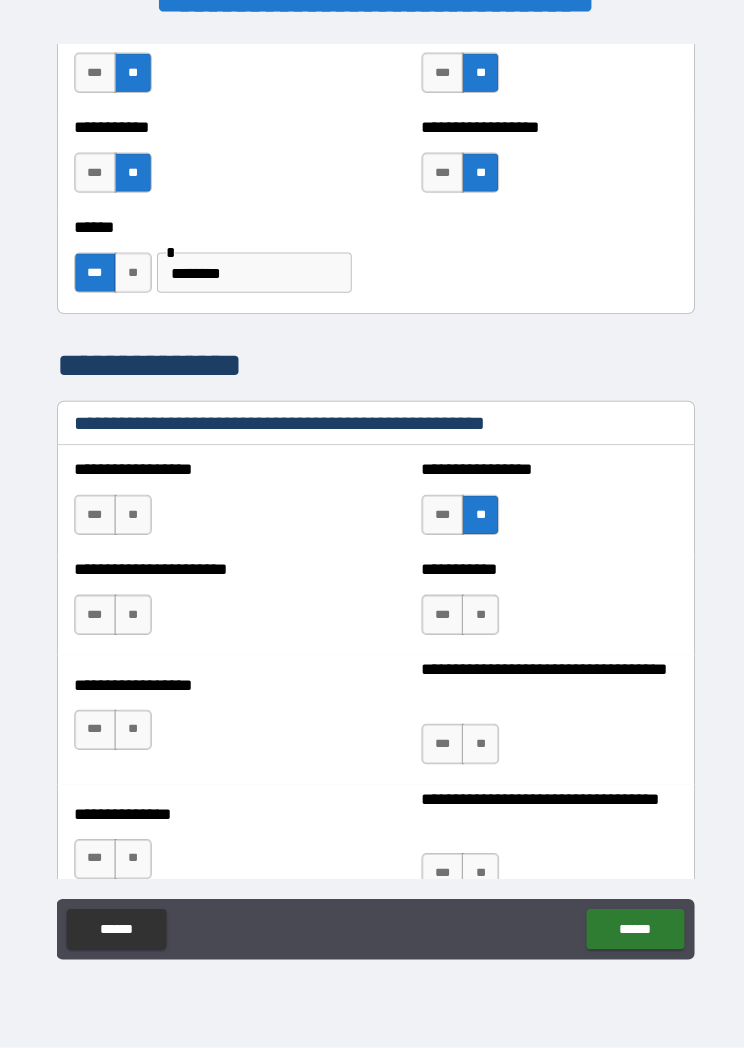 click on "**" at bounding box center (131, 520) 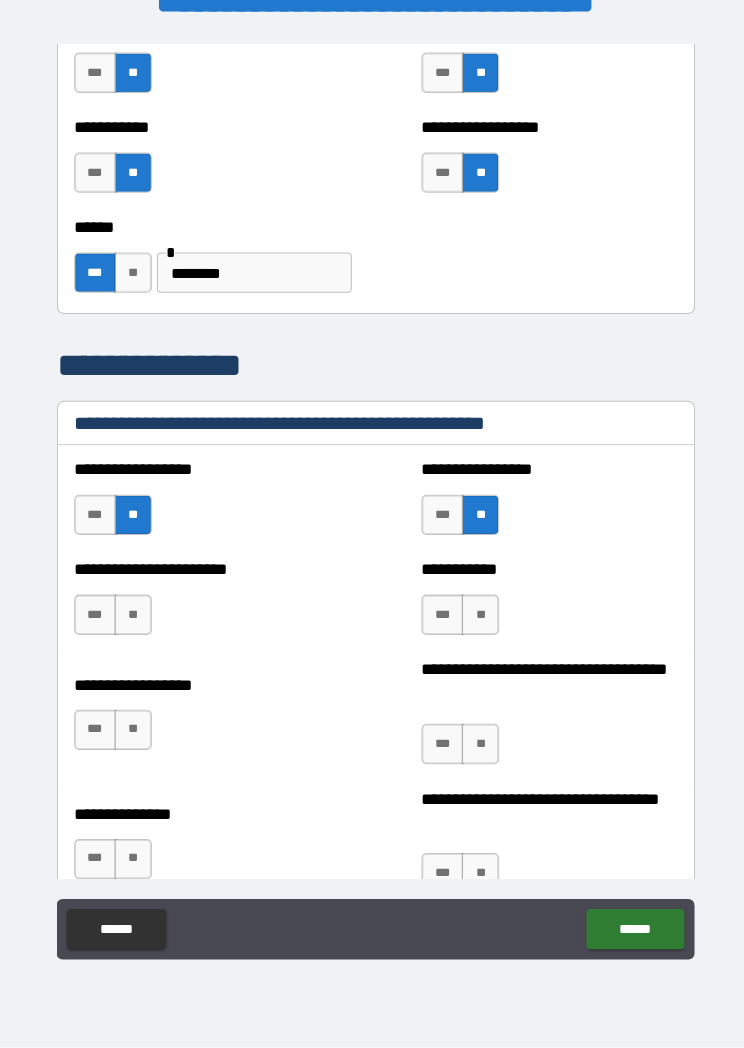 click on "**" at bounding box center (131, 619) 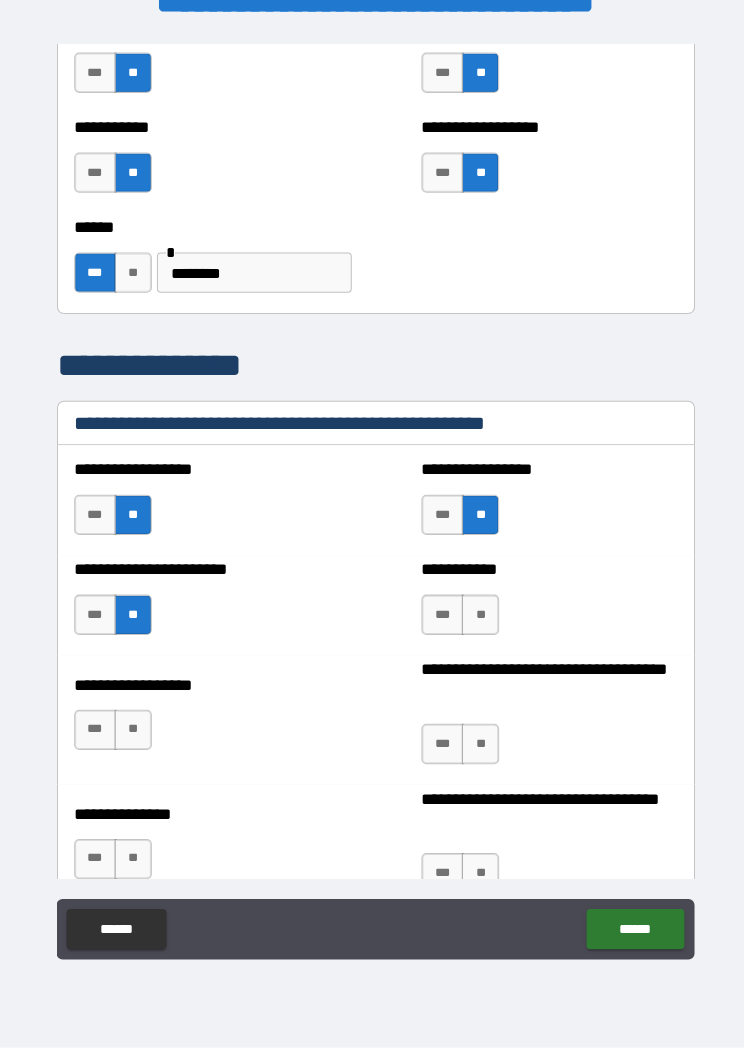 click on "**" at bounding box center [475, 619] 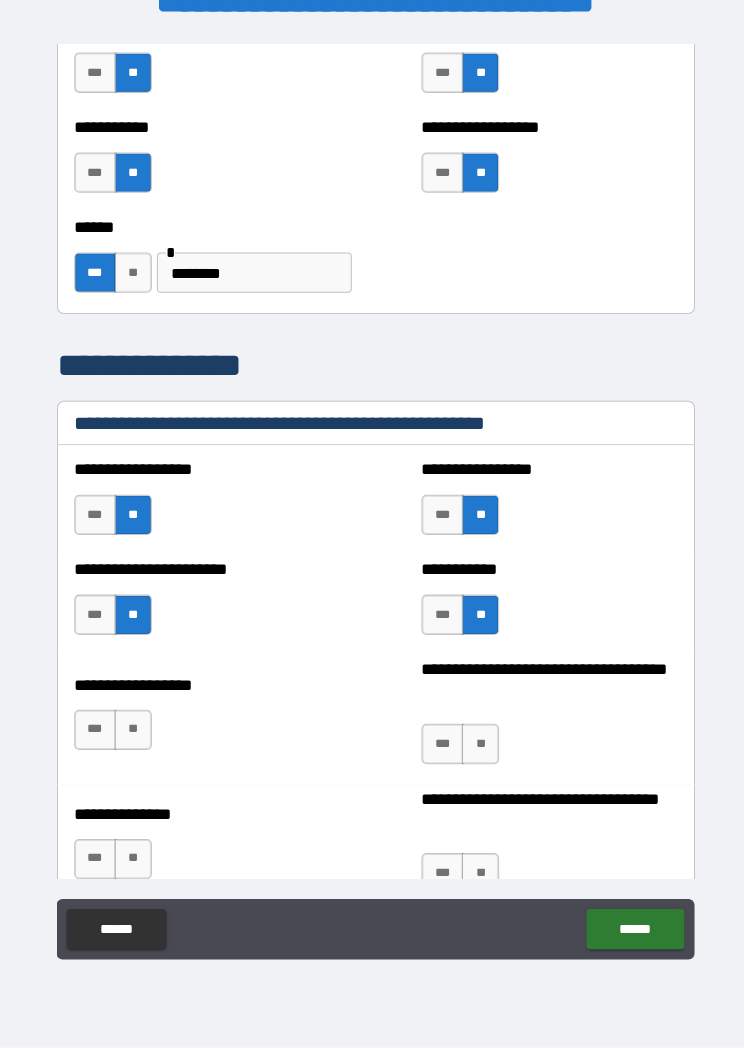 click on "**" at bounding box center [131, 733] 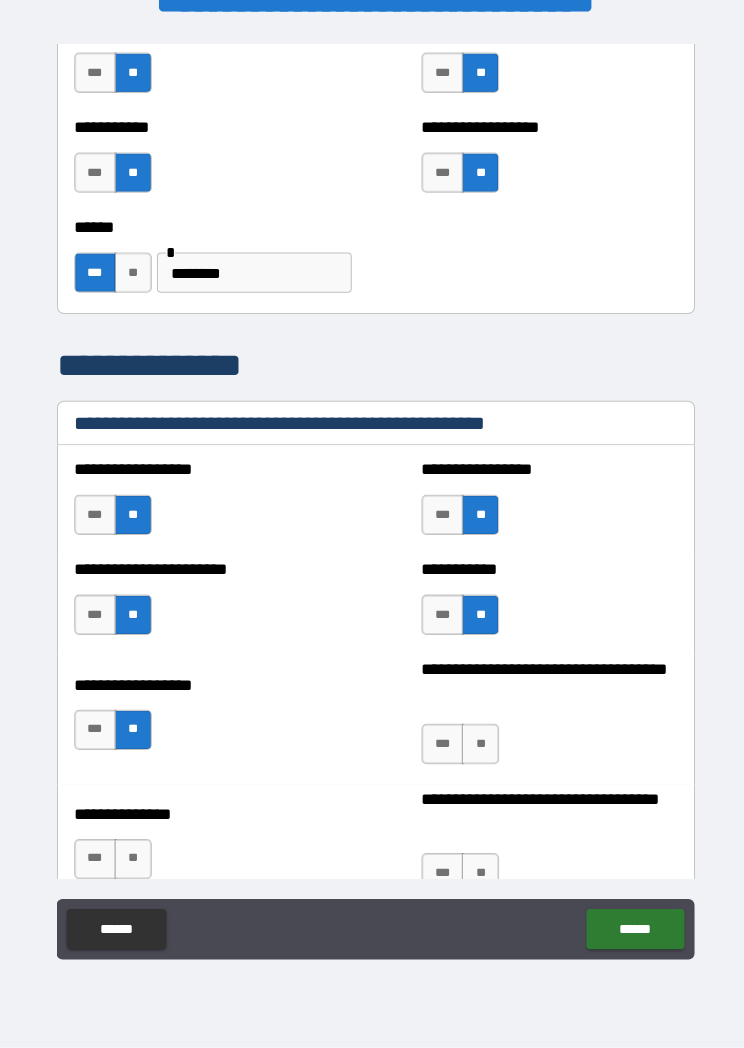 click on "**" at bounding box center [475, 747] 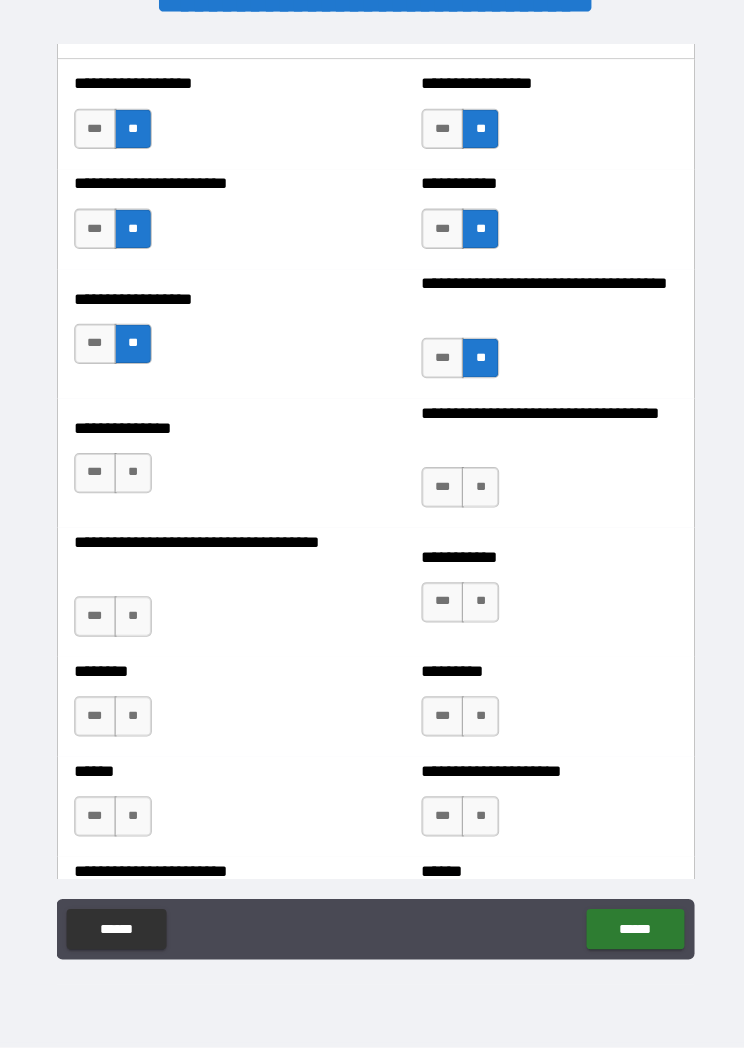 scroll, scrollTop: 2968, scrollLeft: 0, axis: vertical 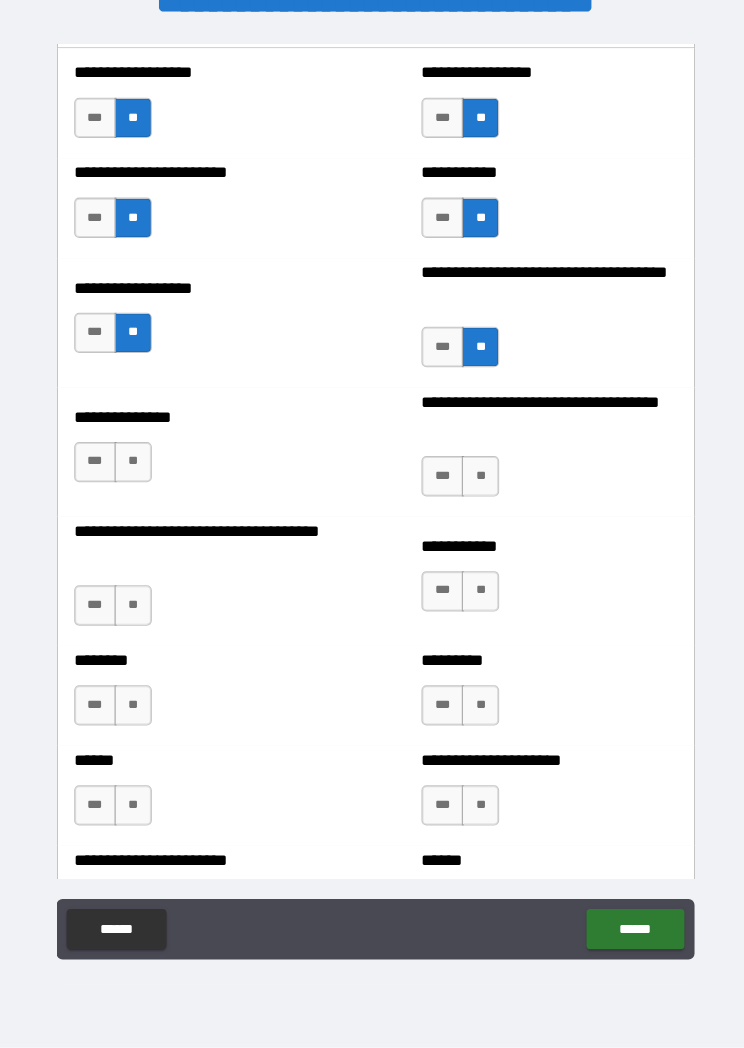 click on "**" at bounding box center (131, 467) 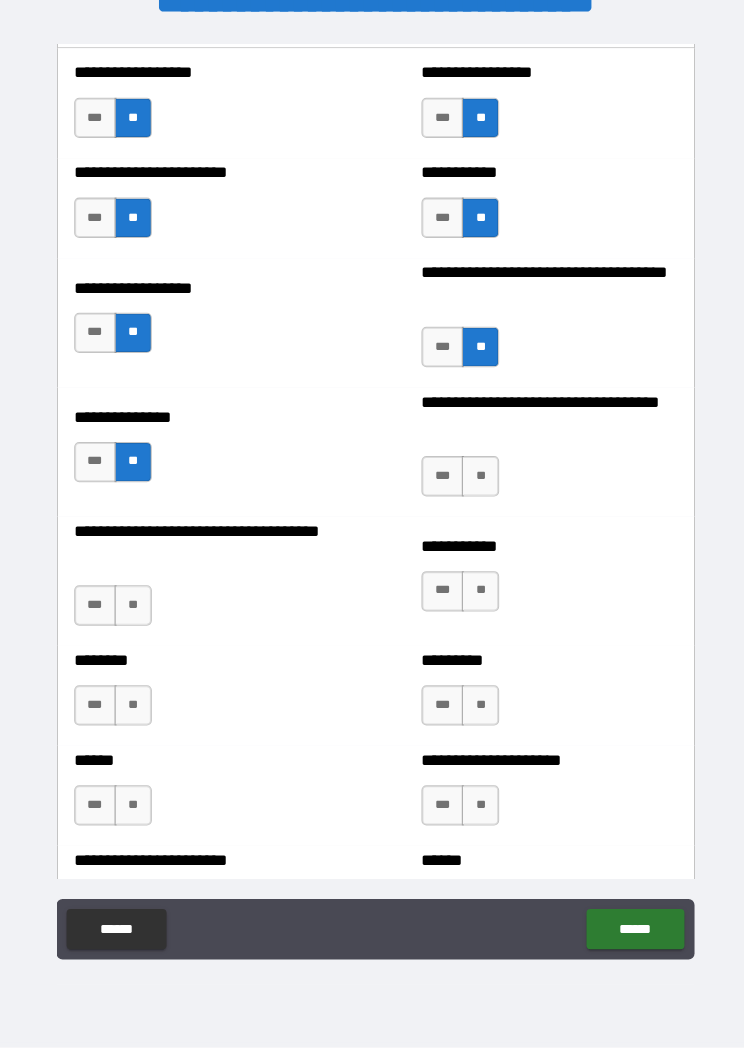 click on "**" at bounding box center [475, 481] 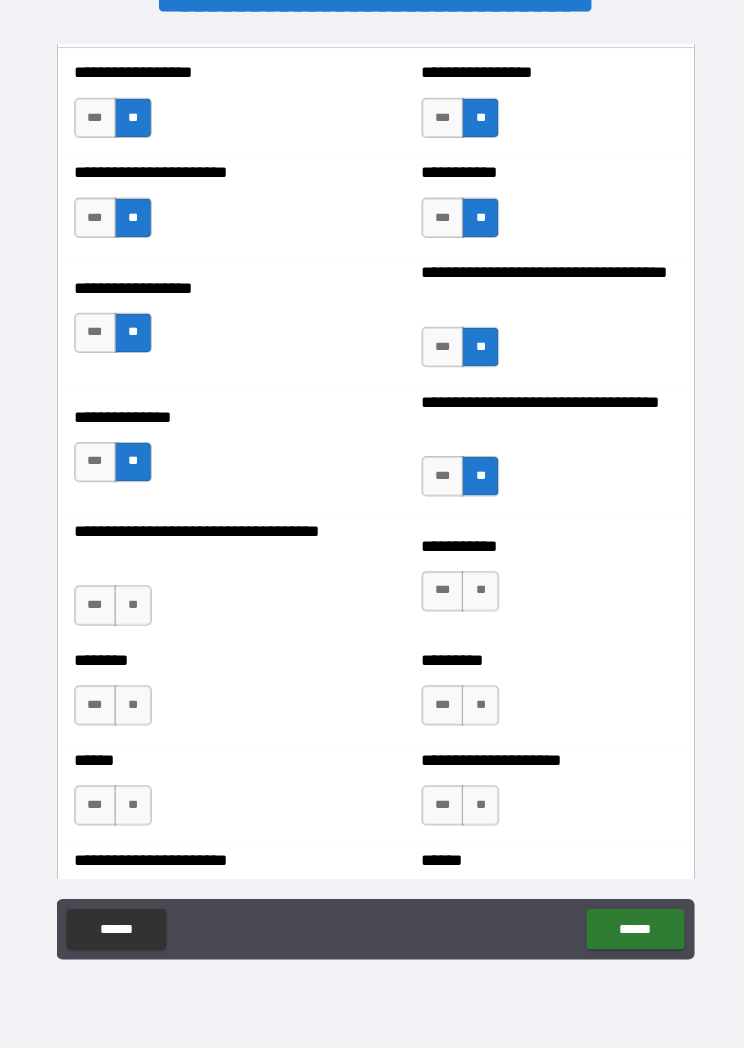 click on "**" at bounding box center (131, 609) 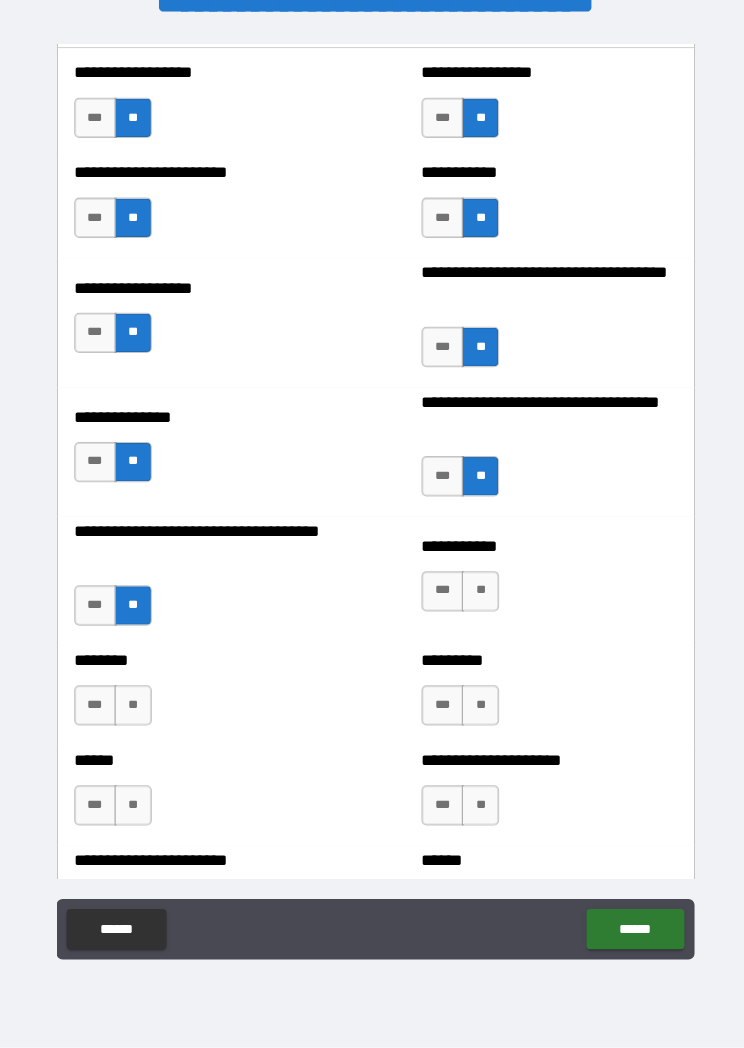 click on "**" at bounding box center [475, 595] 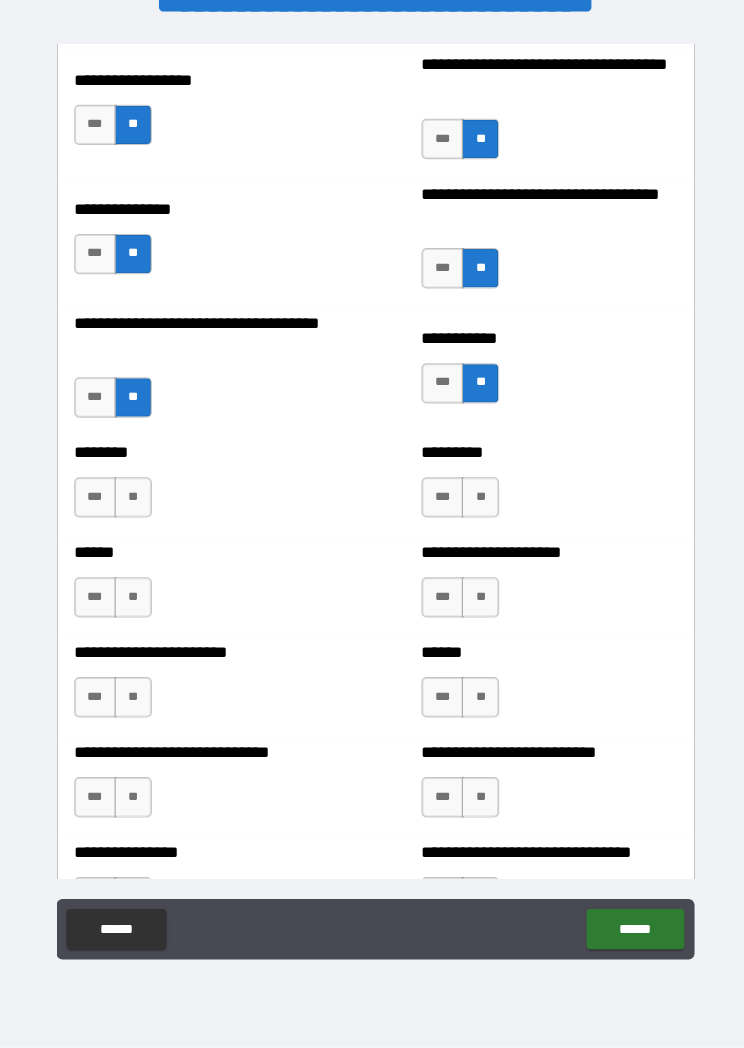 scroll, scrollTop: 3177, scrollLeft: 0, axis: vertical 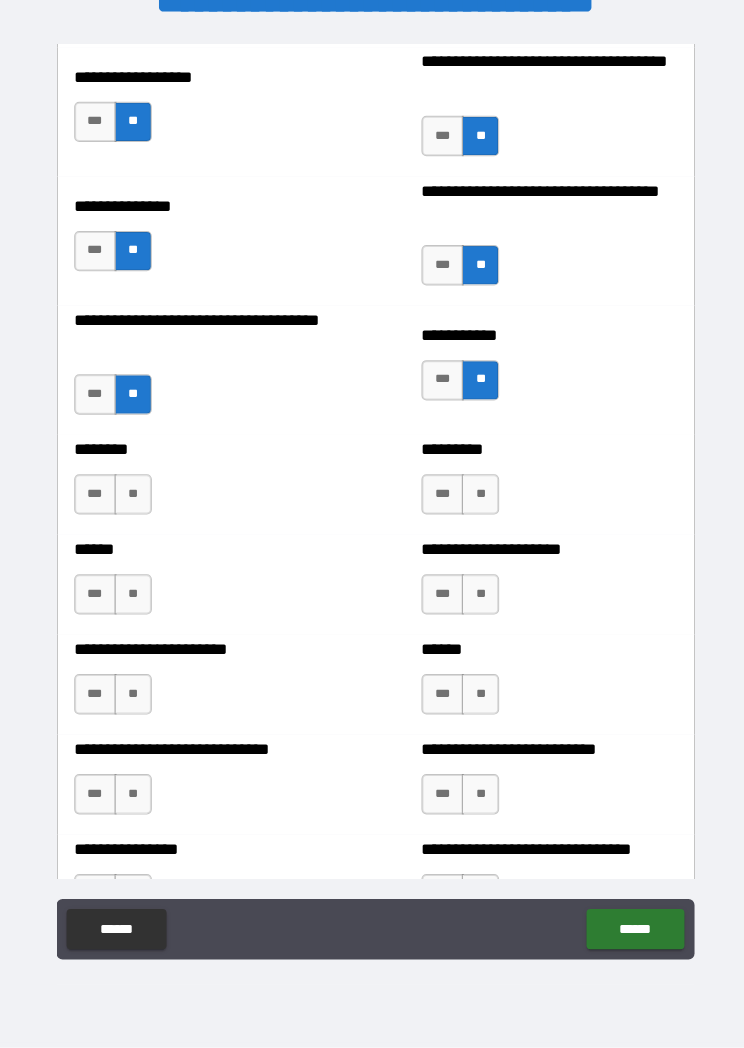 click on "**" at bounding box center (475, 499) 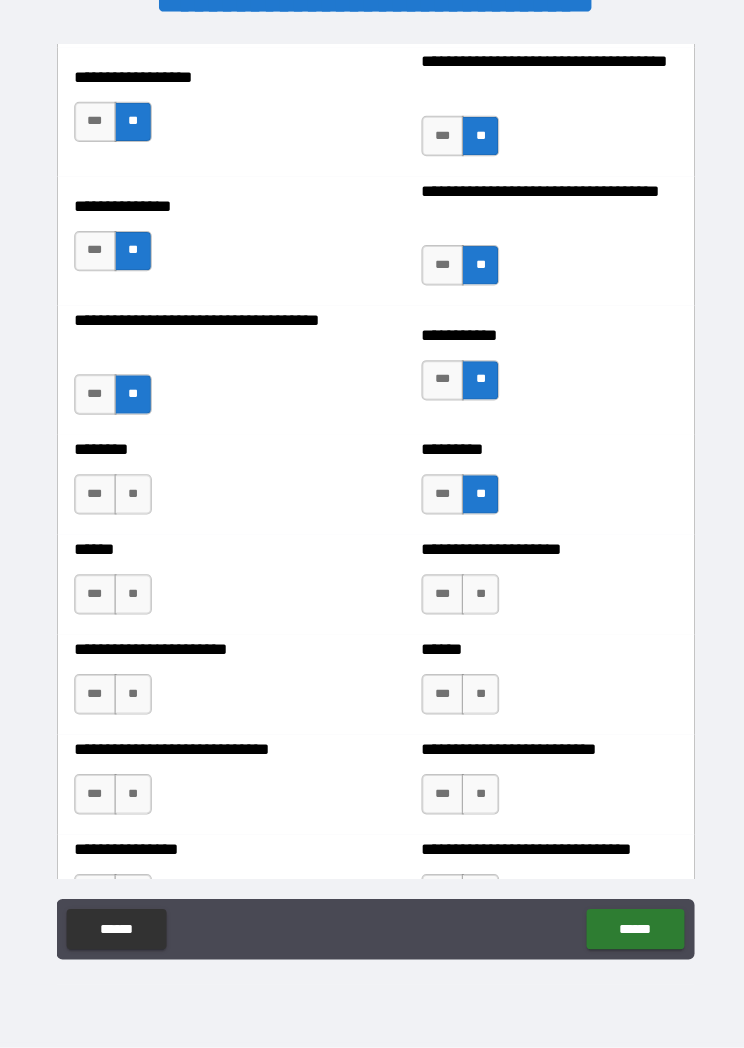 click on "**" at bounding box center [131, 499] 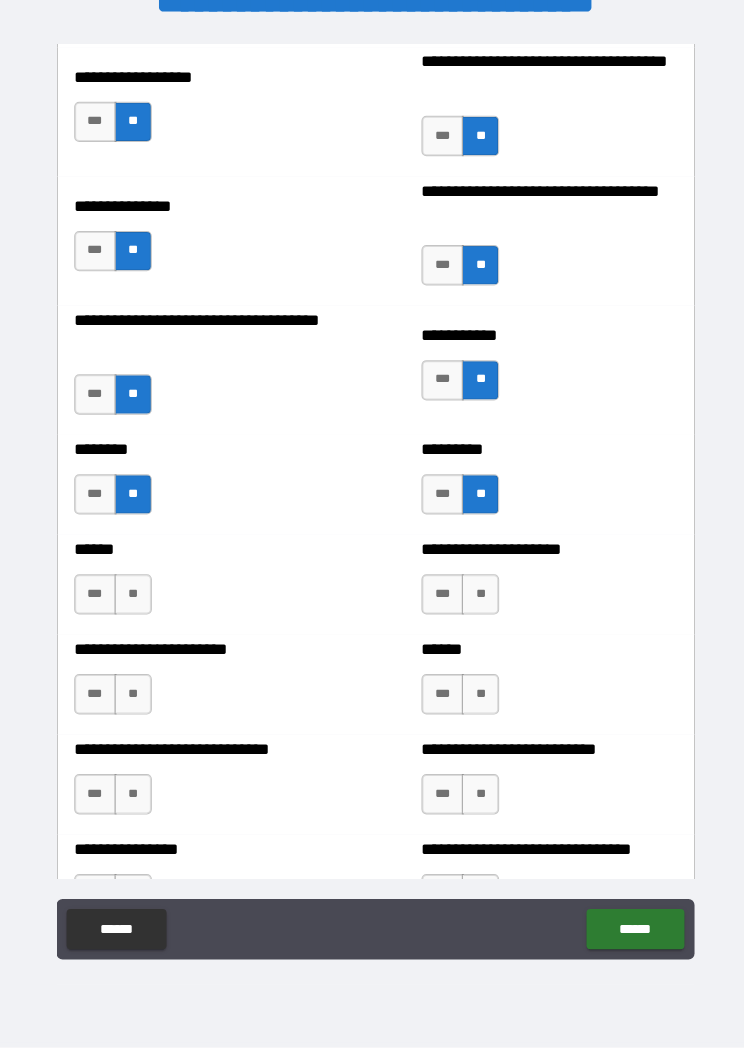 click on "**" at bounding box center (131, 598) 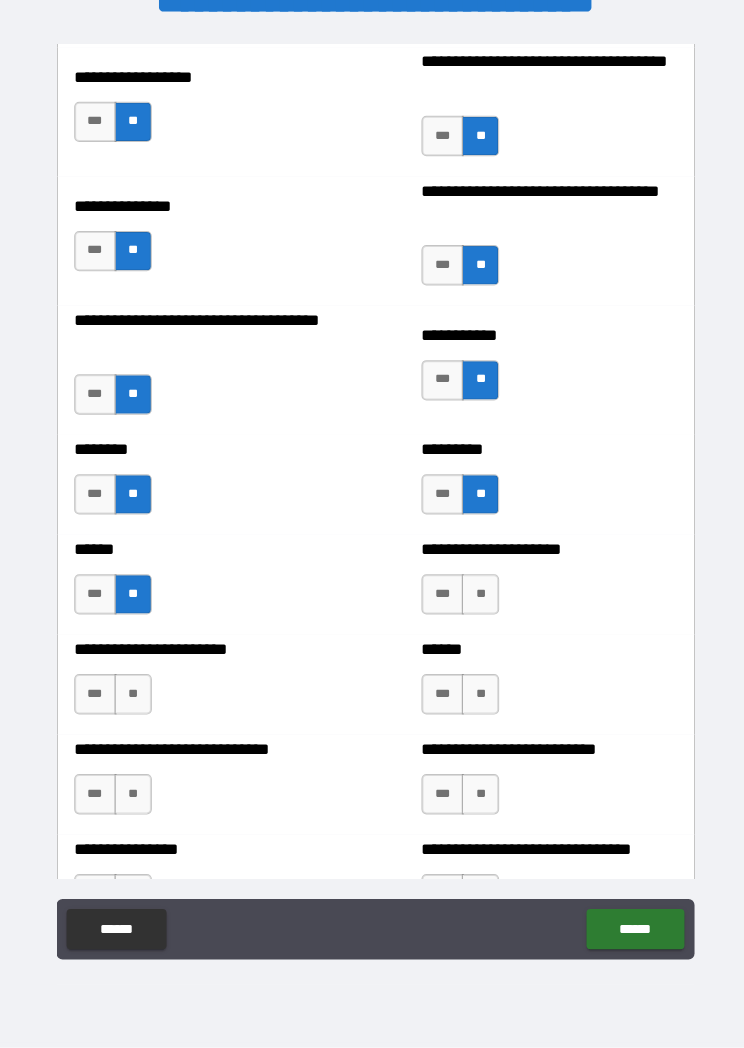 click on "**" at bounding box center (475, 598) 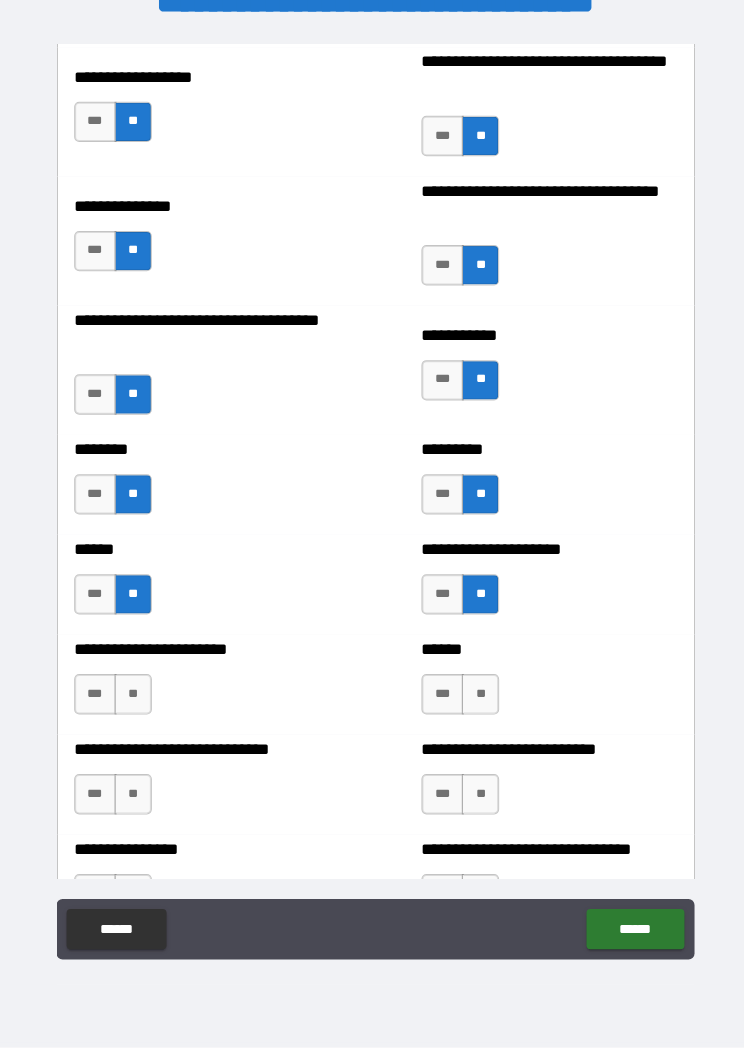 click on "**" at bounding box center [475, 697] 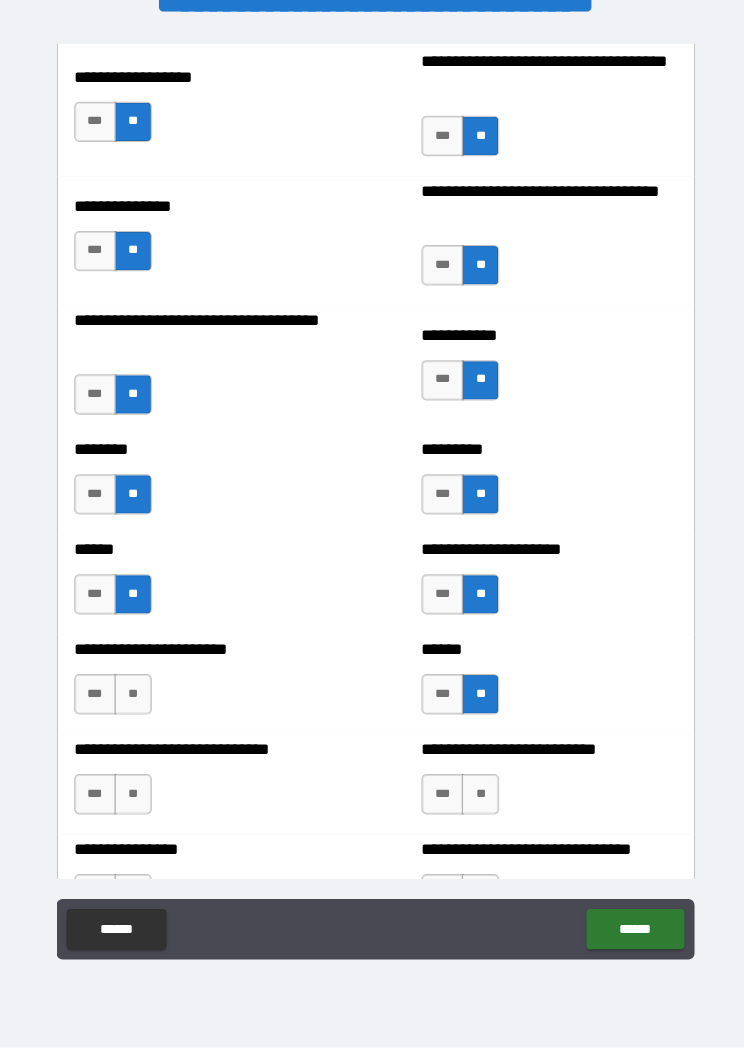click on "**" at bounding box center [131, 697] 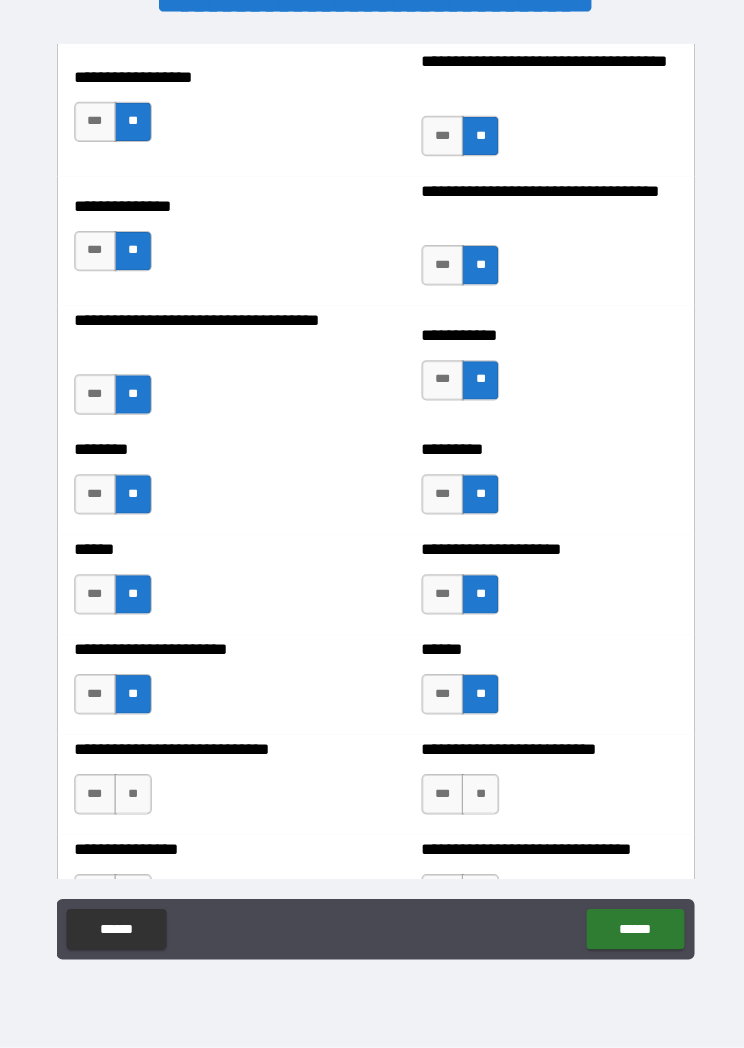click on "***" at bounding box center (94, 796) 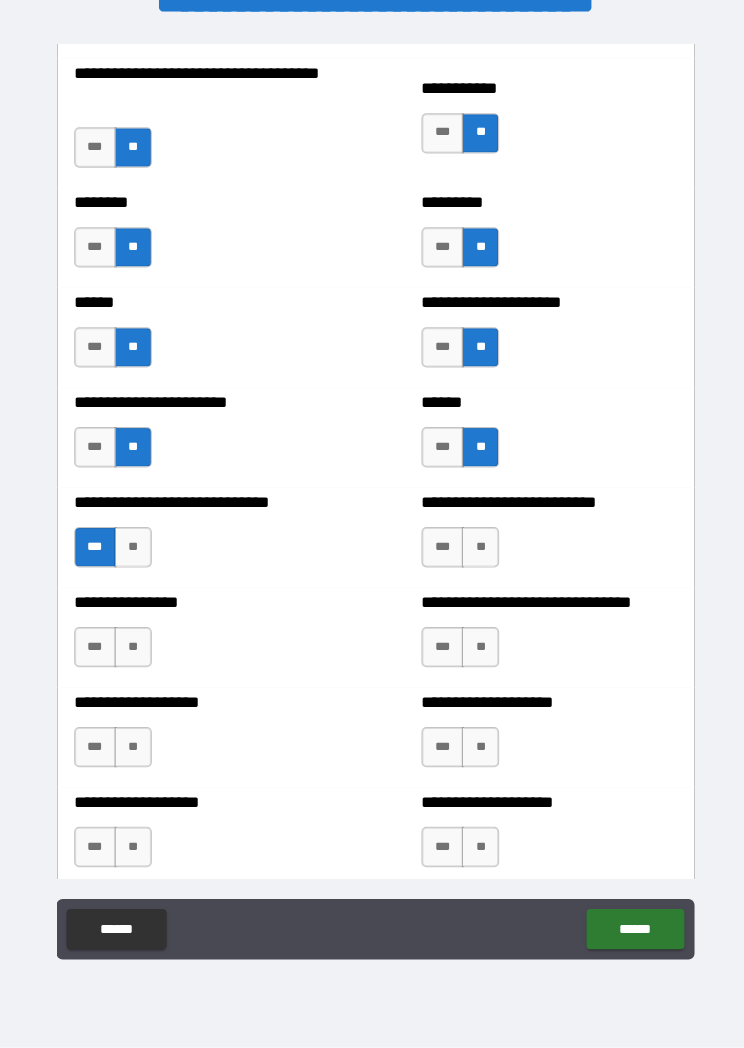 scroll, scrollTop: 3425, scrollLeft: 0, axis: vertical 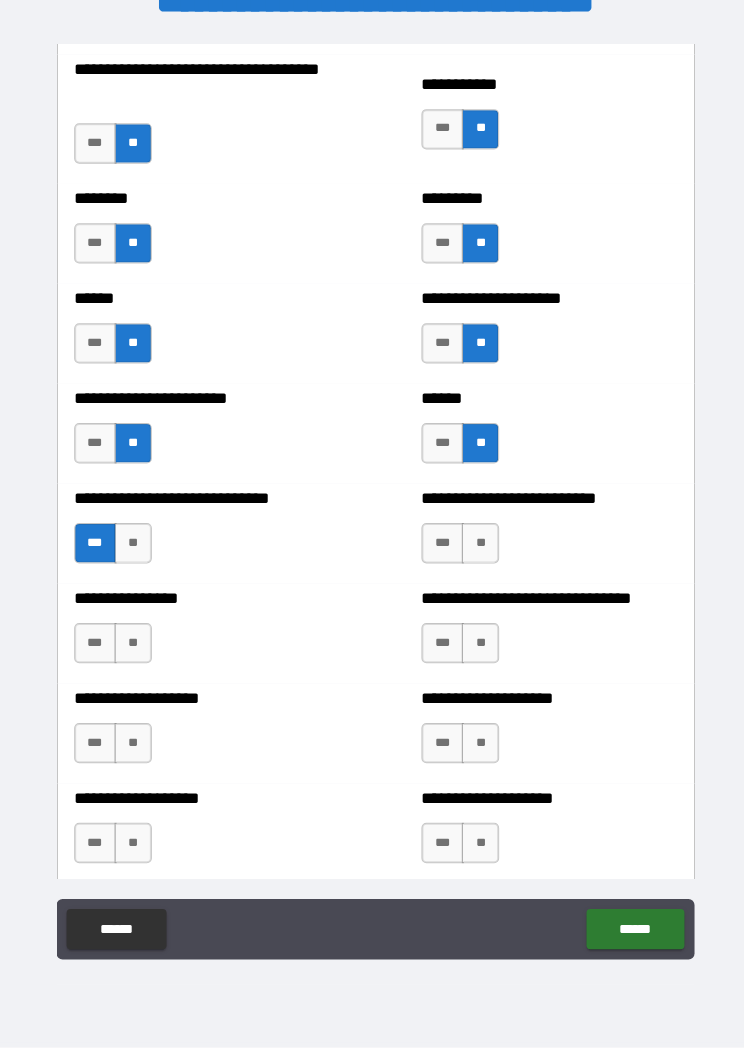 click on "**" at bounding box center [475, 548] 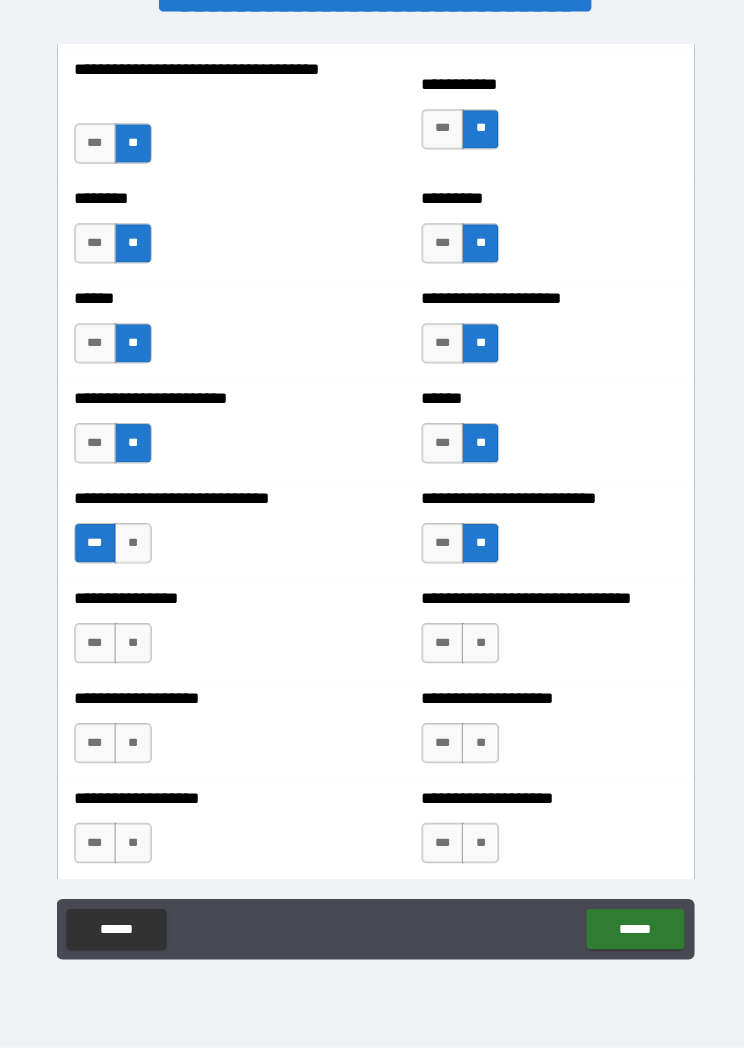 click on "***" at bounding box center [438, 647] 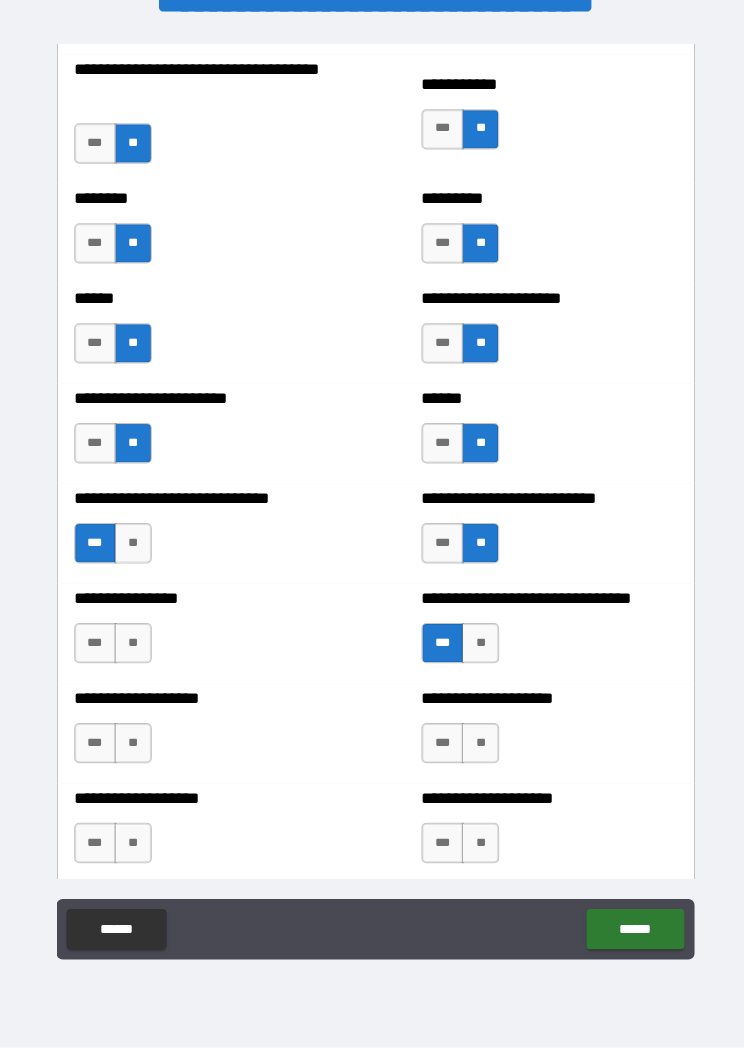 click on "***" at bounding box center (94, 647) 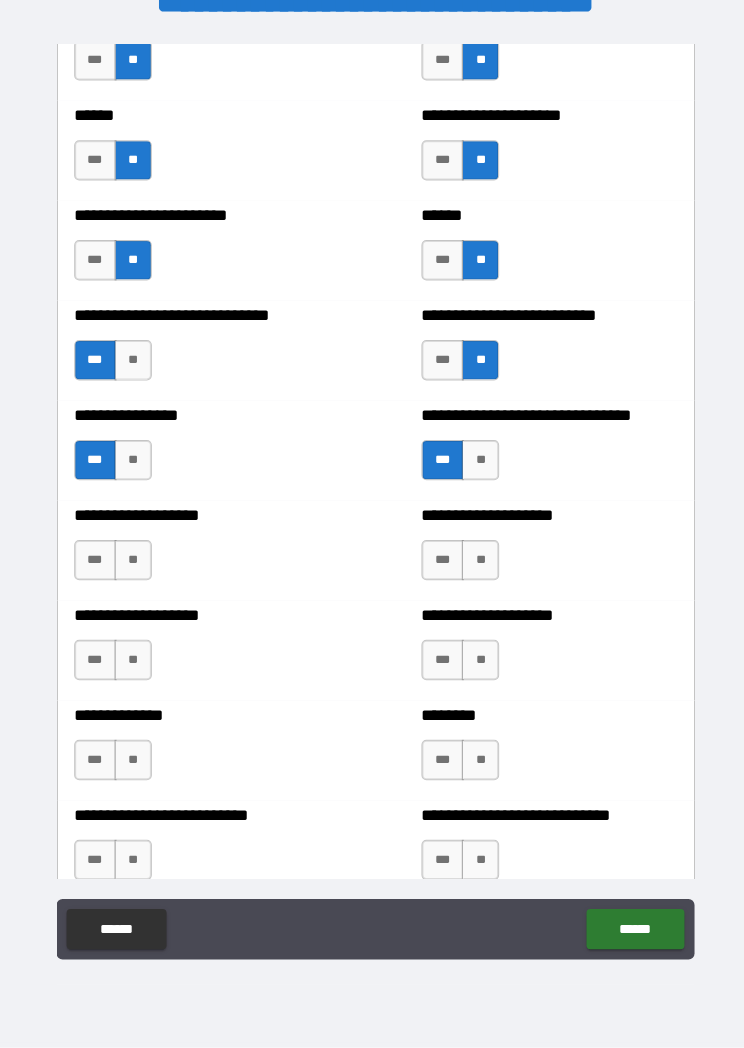 scroll, scrollTop: 3610, scrollLeft: 0, axis: vertical 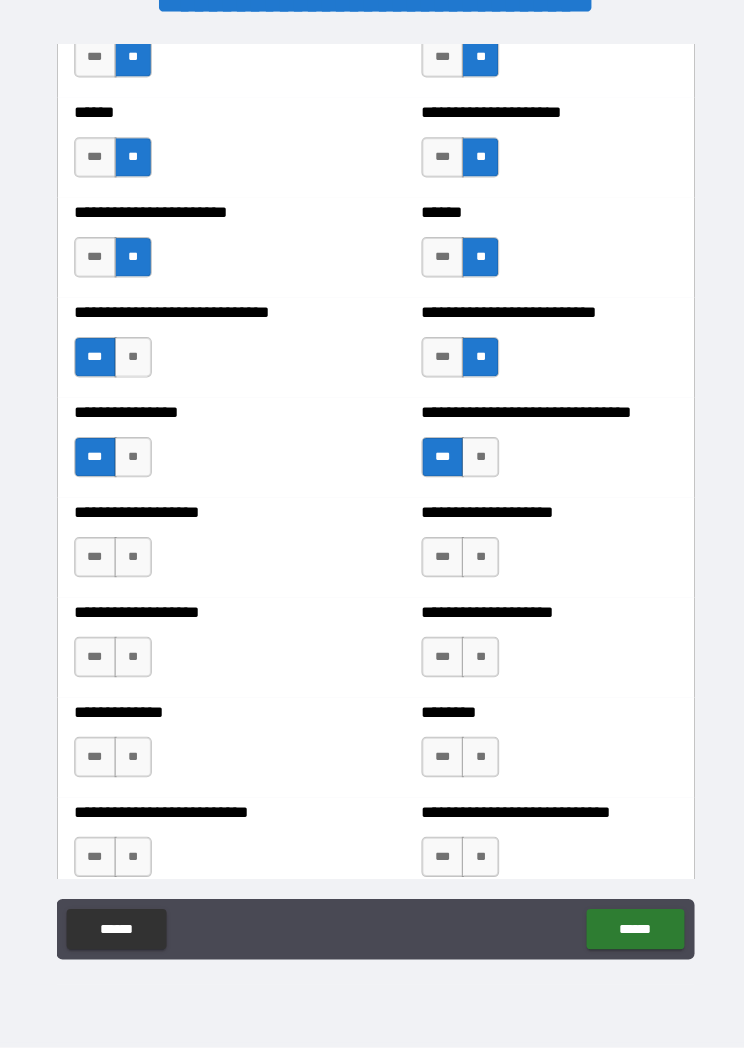 click on "***" at bounding box center (94, 561) 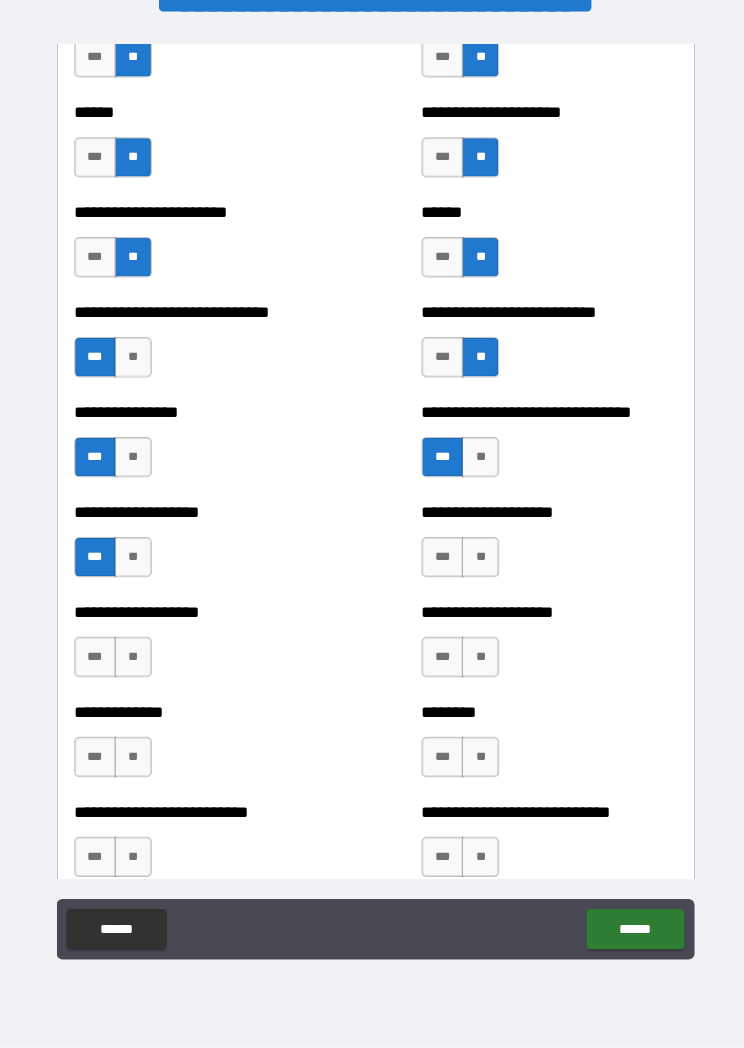 click on "**" at bounding box center [475, 561] 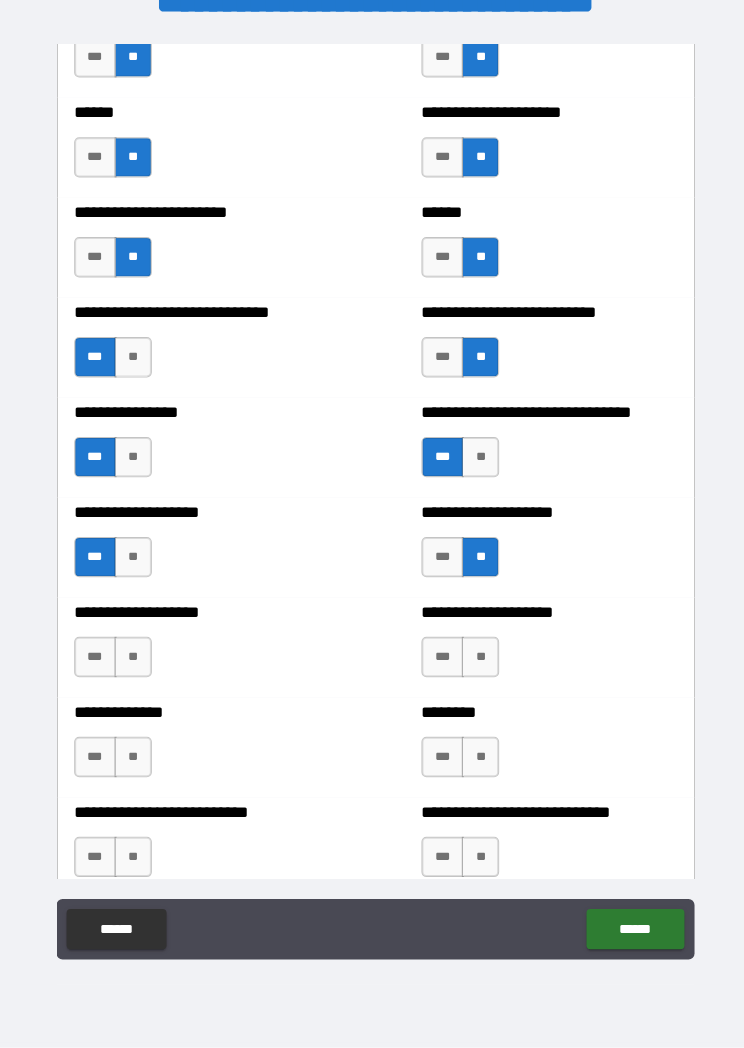 click on "**" at bounding box center [131, 660] 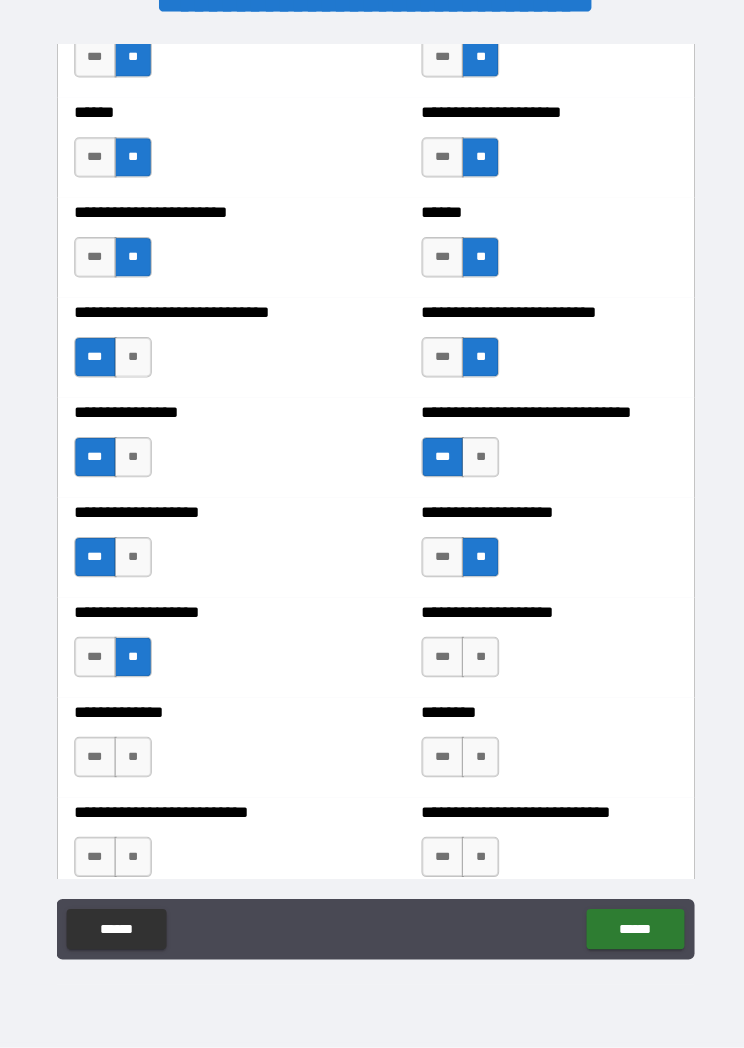 click on "**" at bounding box center [475, 660] 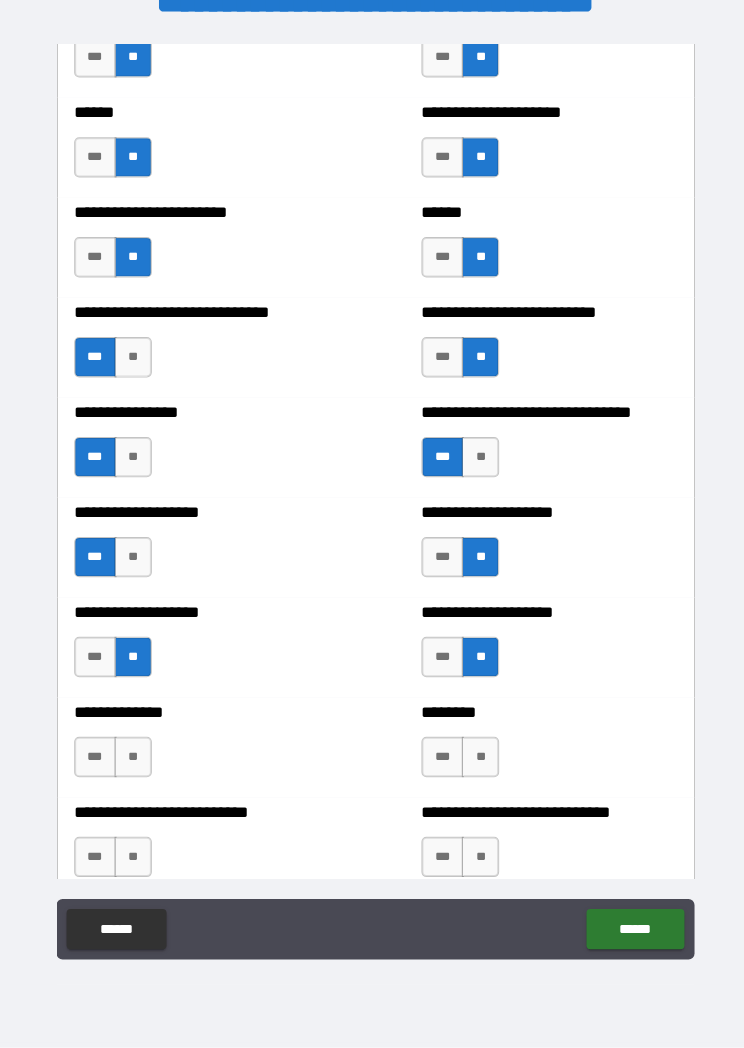 click on "**" at bounding box center [475, 759] 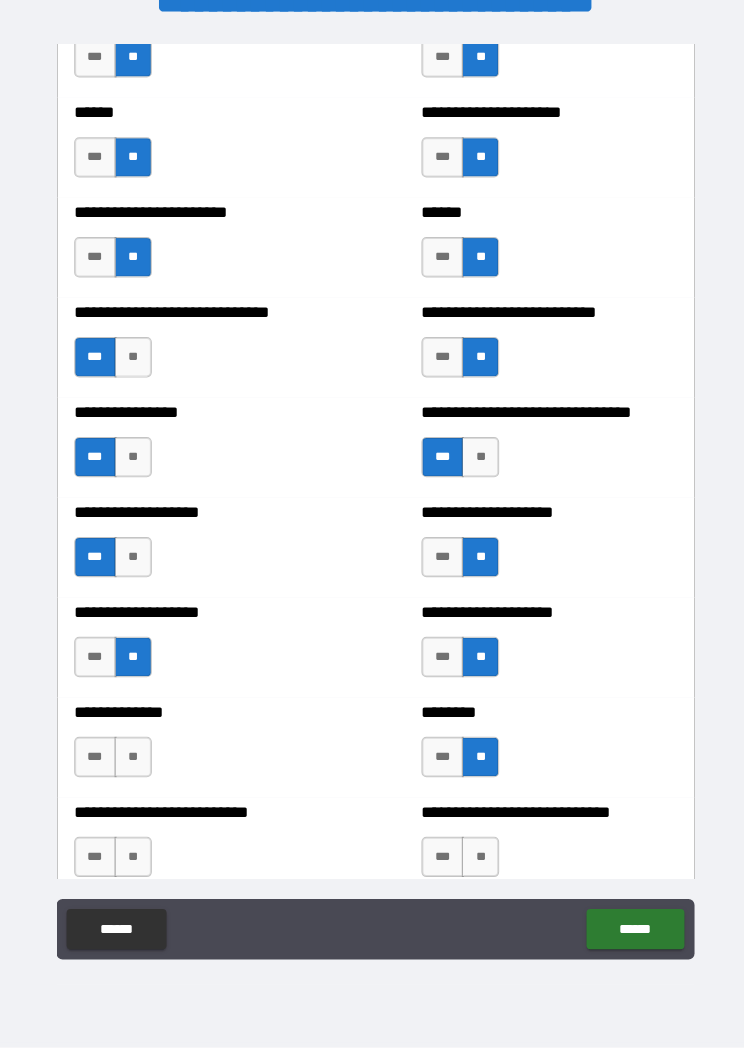 click on "**" at bounding box center [131, 759] 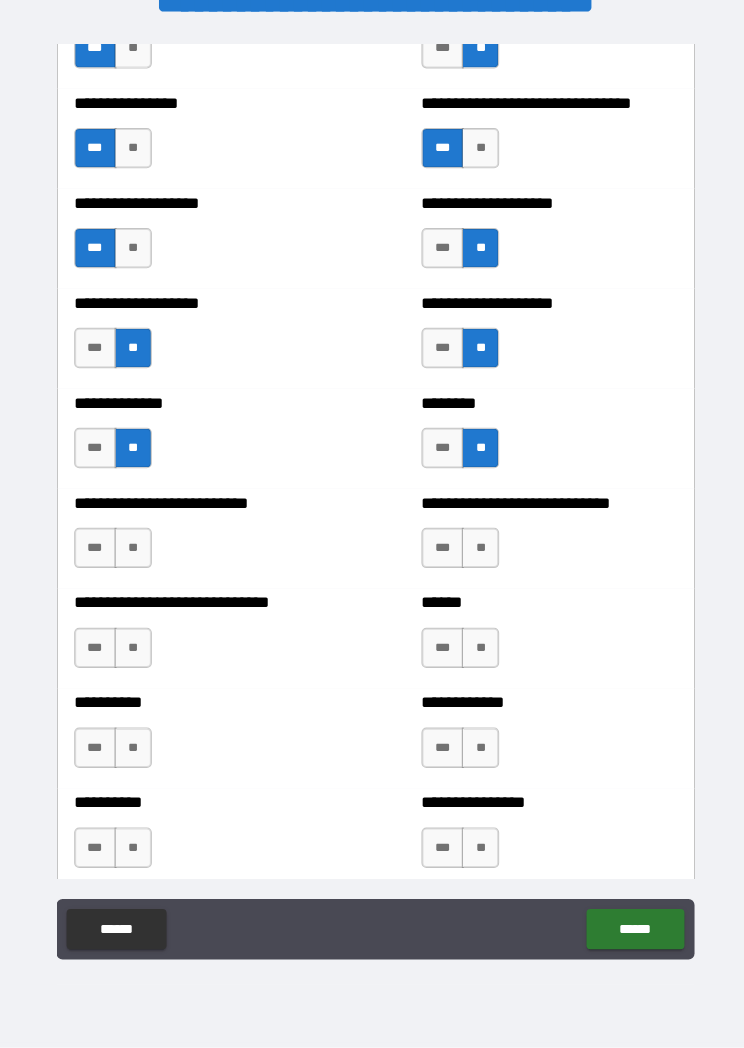 scroll, scrollTop: 3928, scrollLeft: 0, axis: vertical 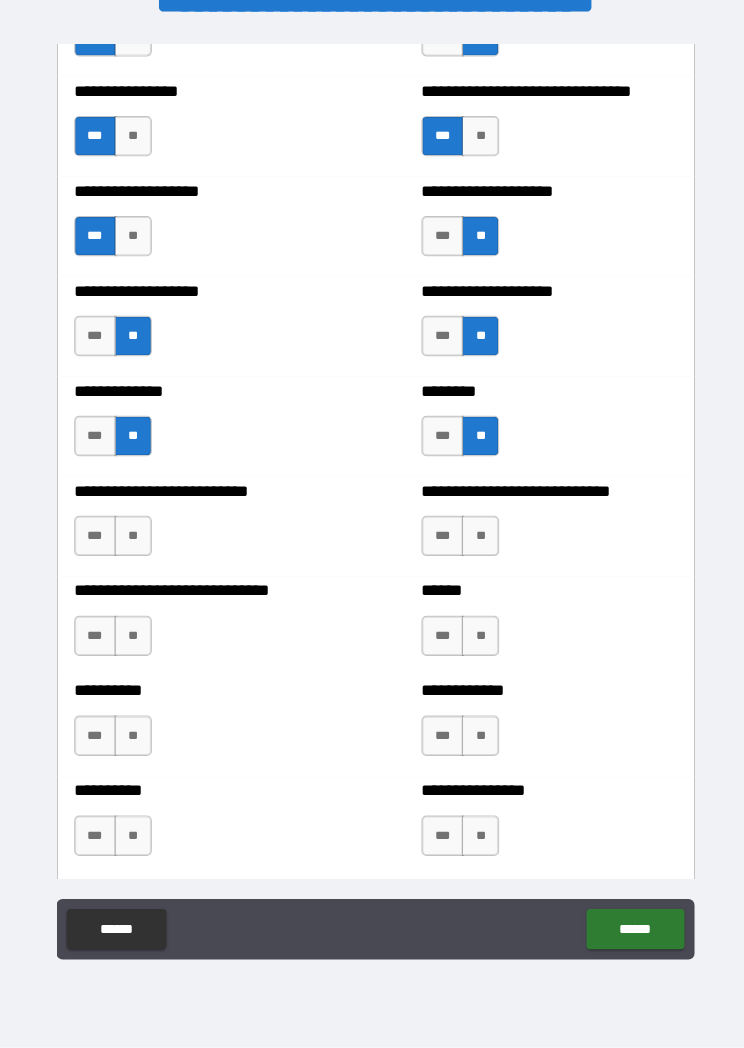 click on "**" at bounding box center (131, 540) 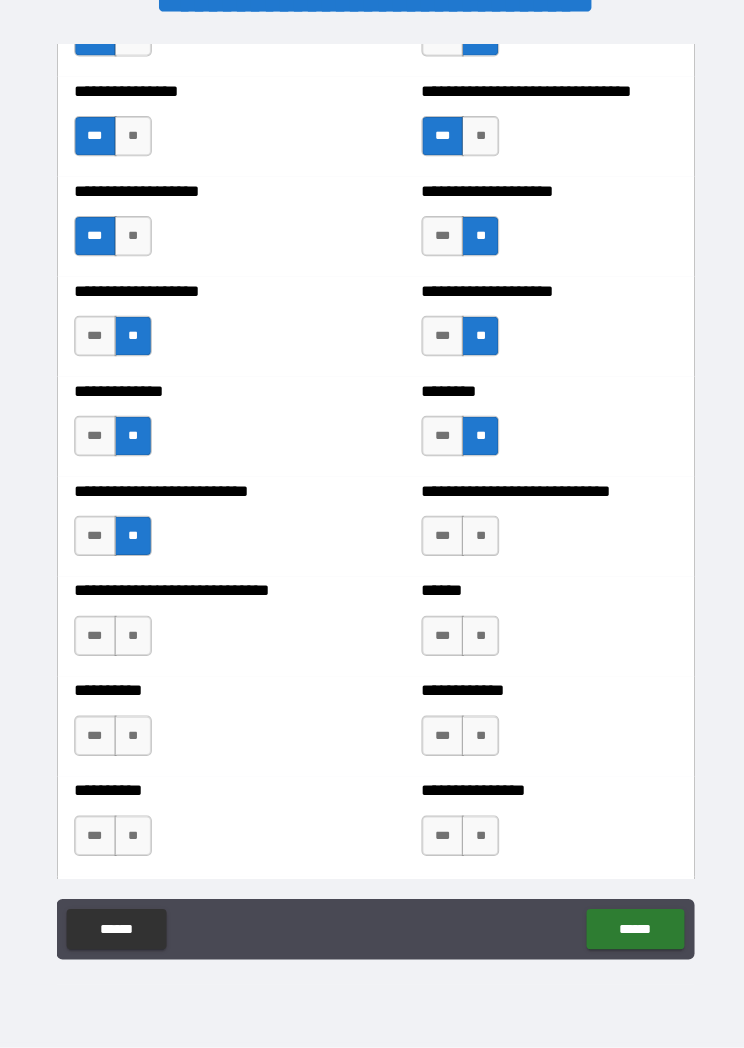 click on "**" at bounding box center [475, 540] 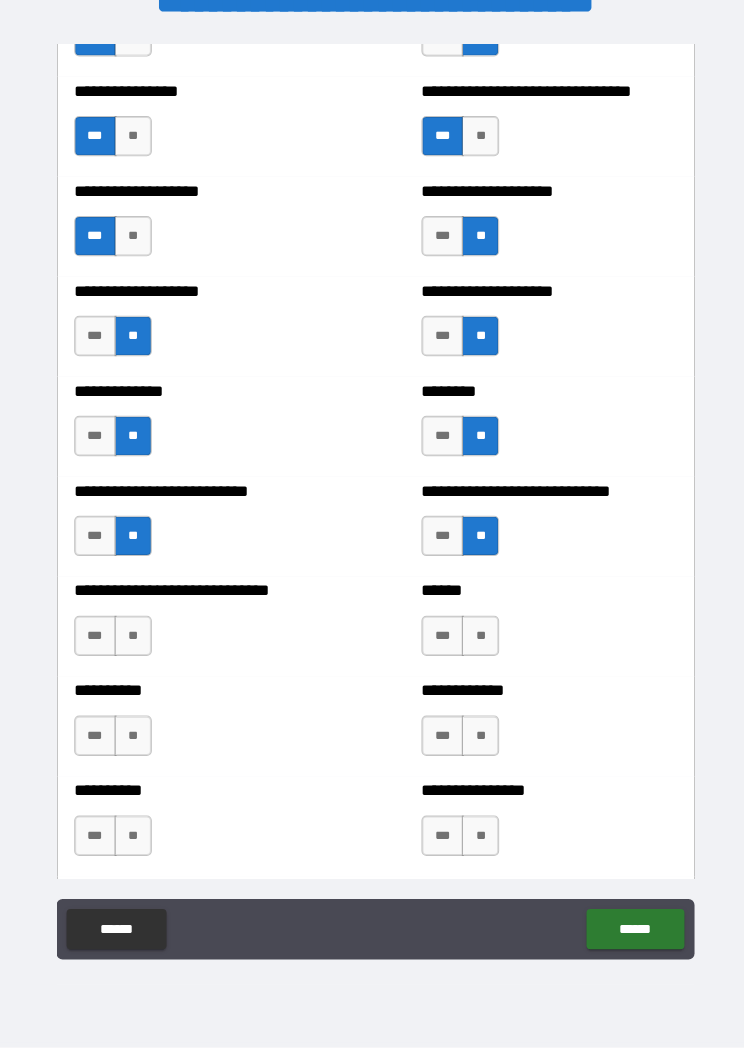 click on "***" at bounding box center [438, 639] 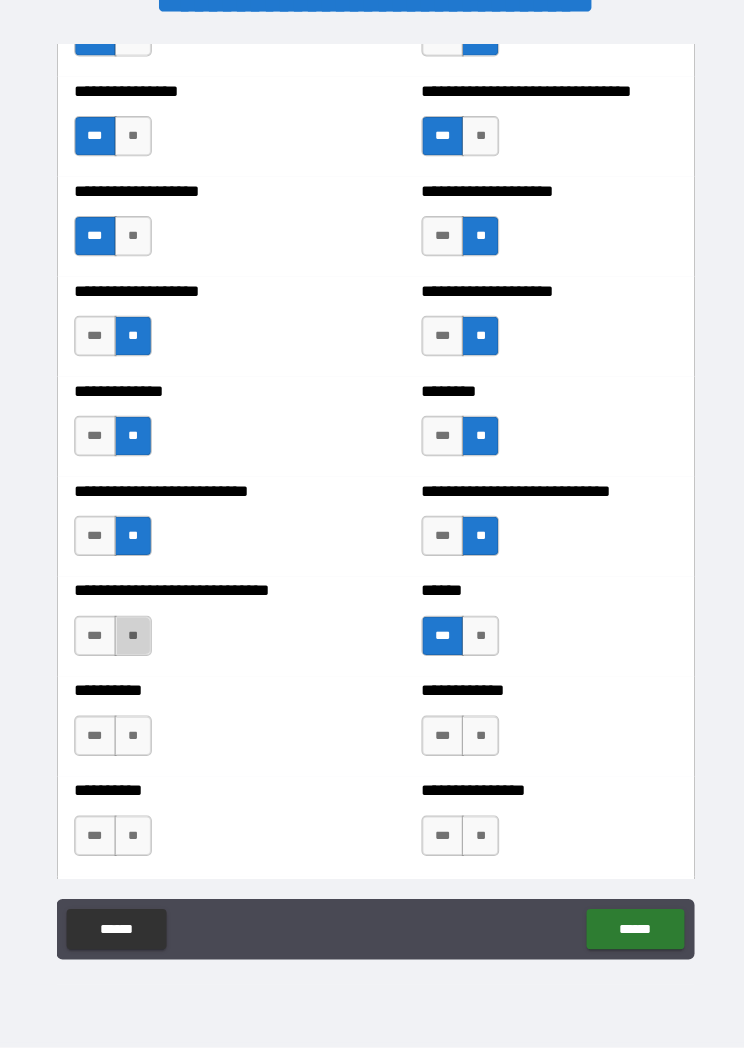 click on "**" at bounding box center [131, 639] 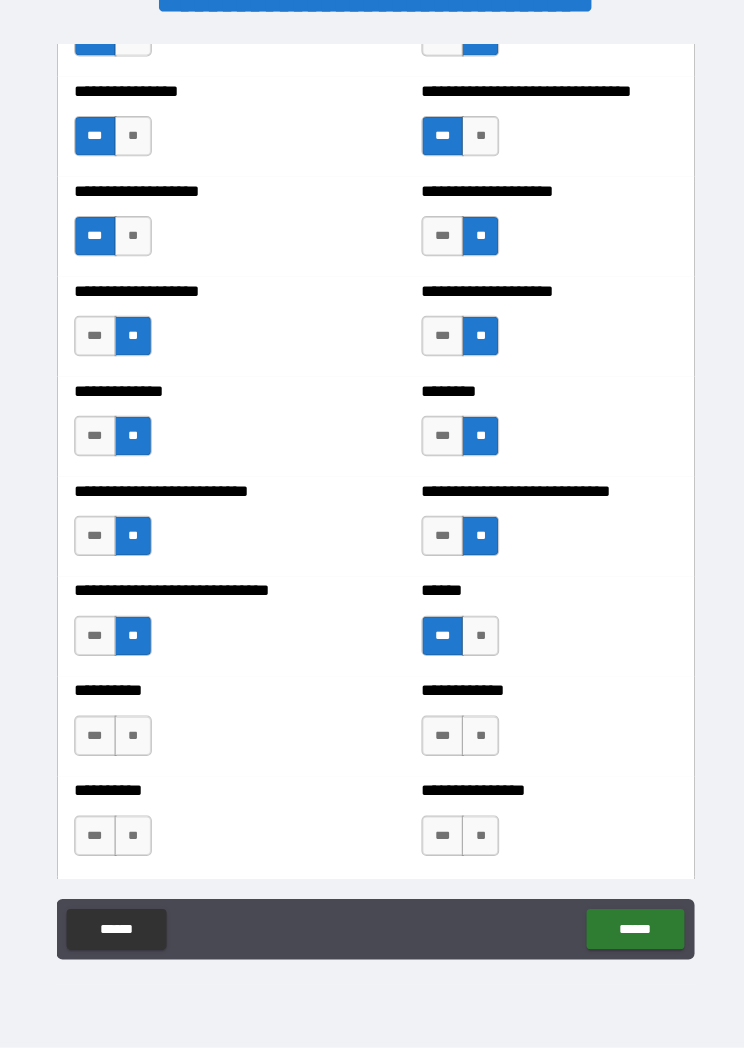 click on "**" at bounding box center [131, 738] 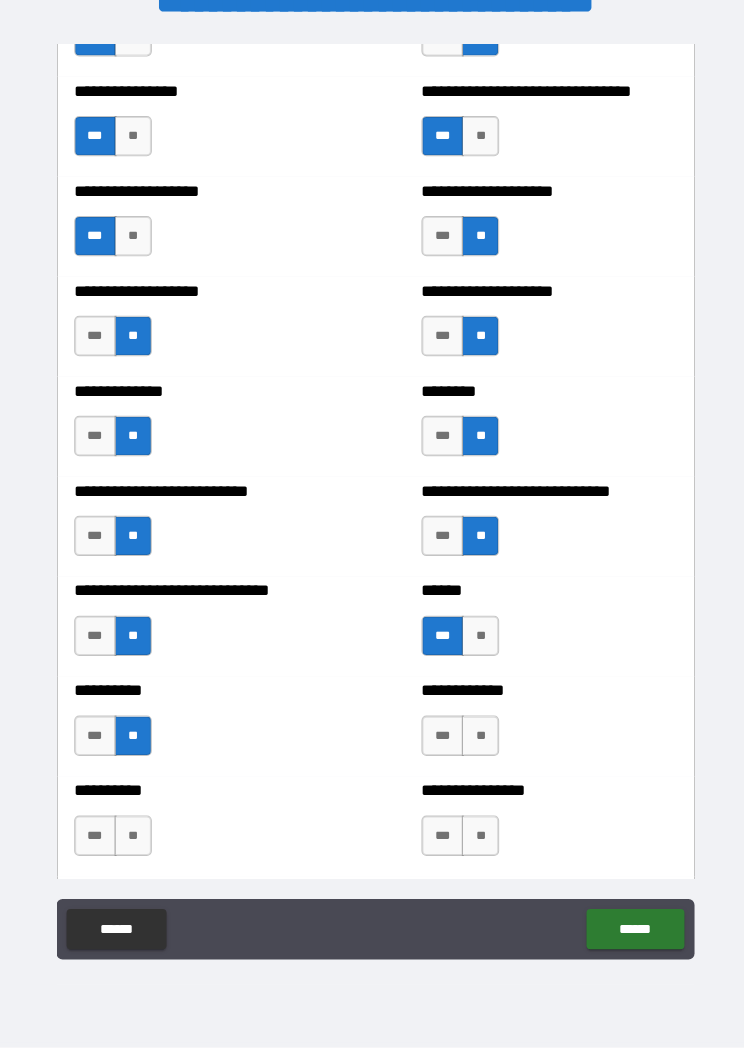 click on "**" at bounding box center (475, 738) 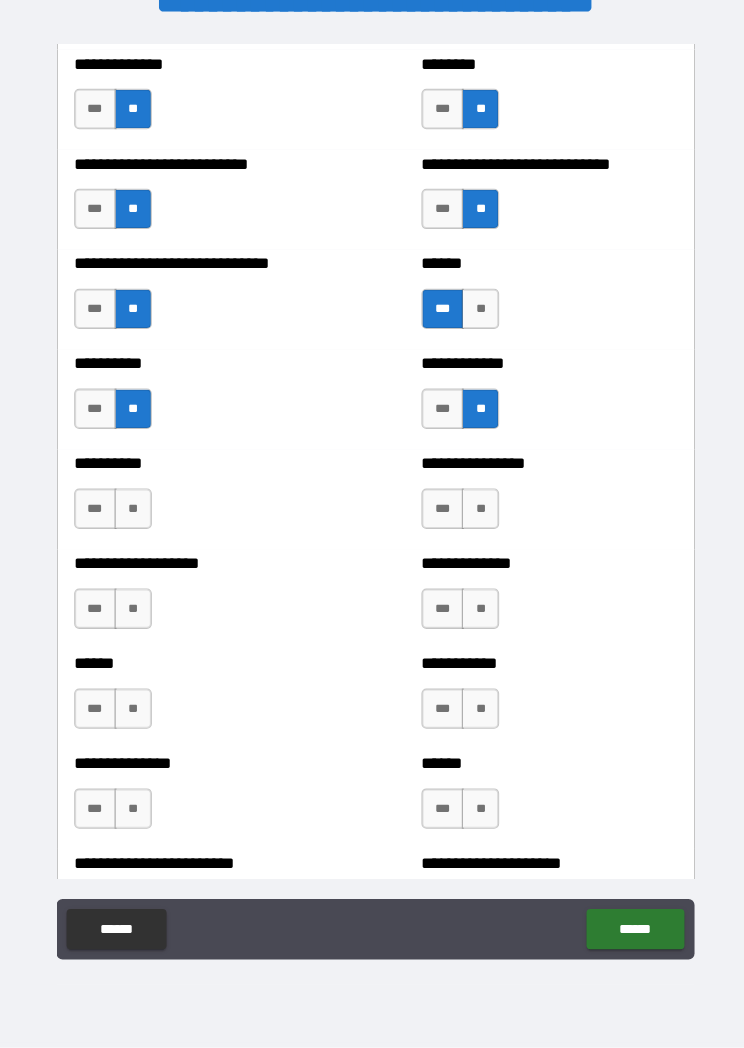 scroll, scrollTop: 4253, scrollLeft: 0, axis: vertical 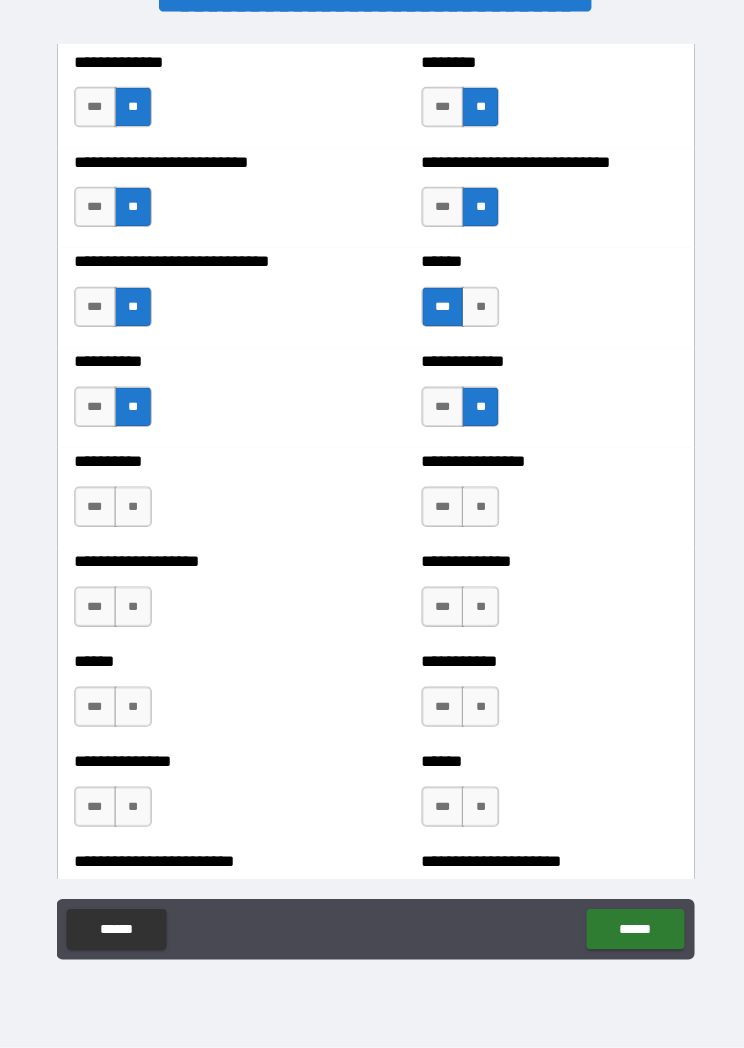 click on "**" at bounding box center [475, 512] 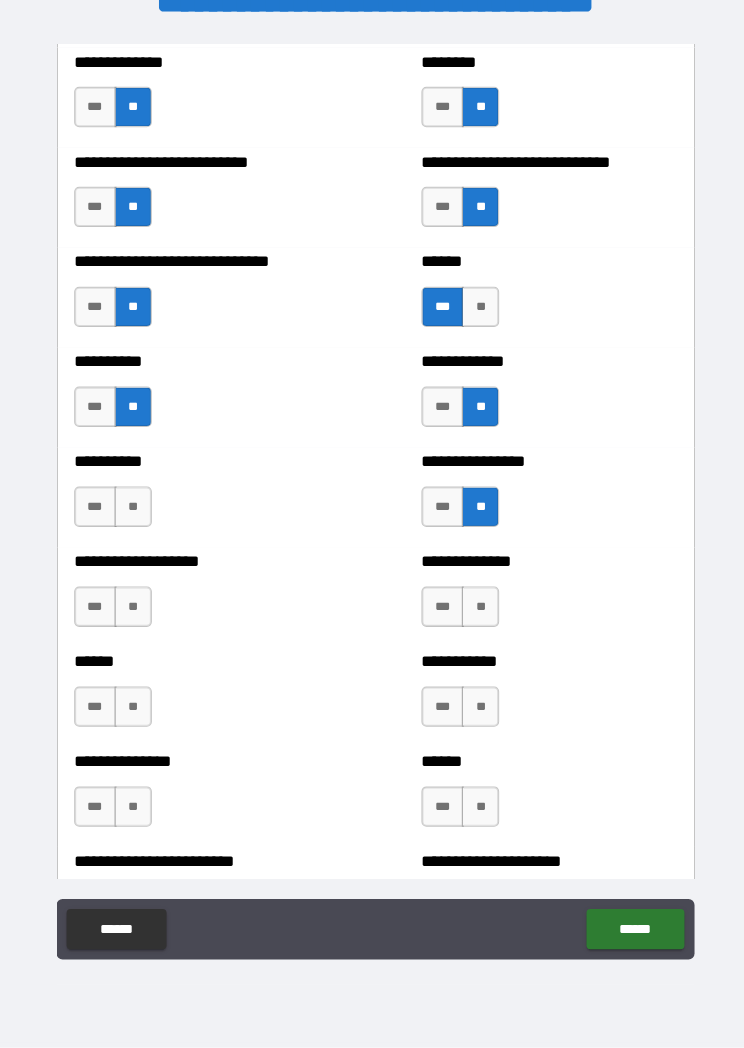 click on "**" at bounding box center [131, 512] 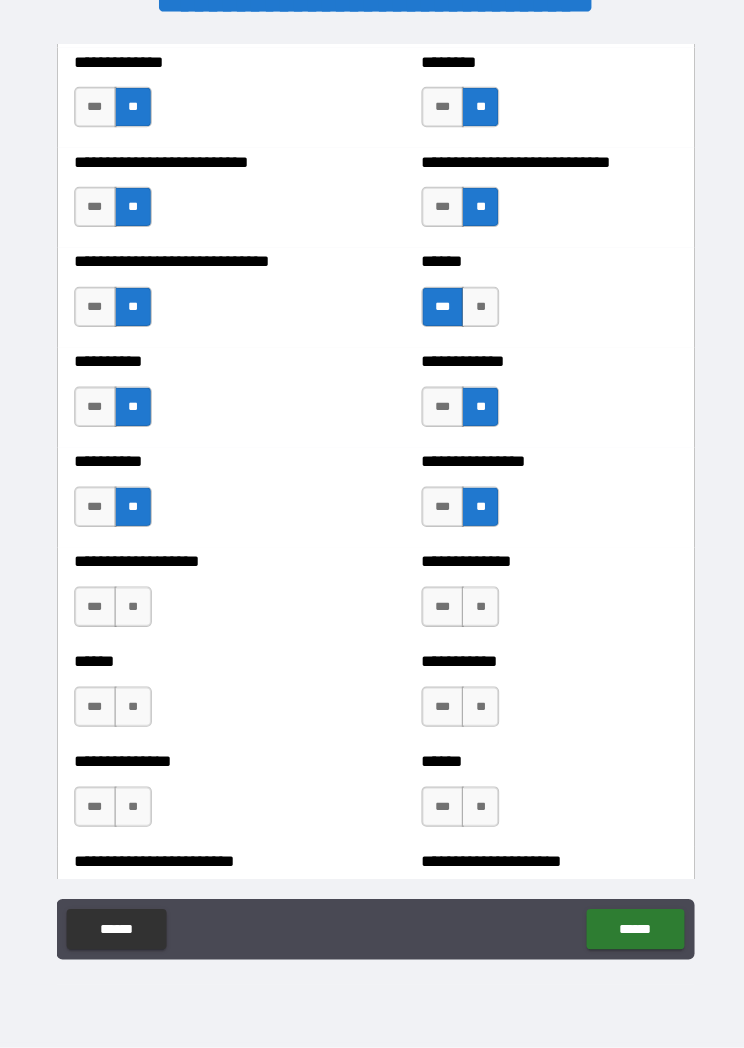 click on "**" at bounding box center [131, 611] 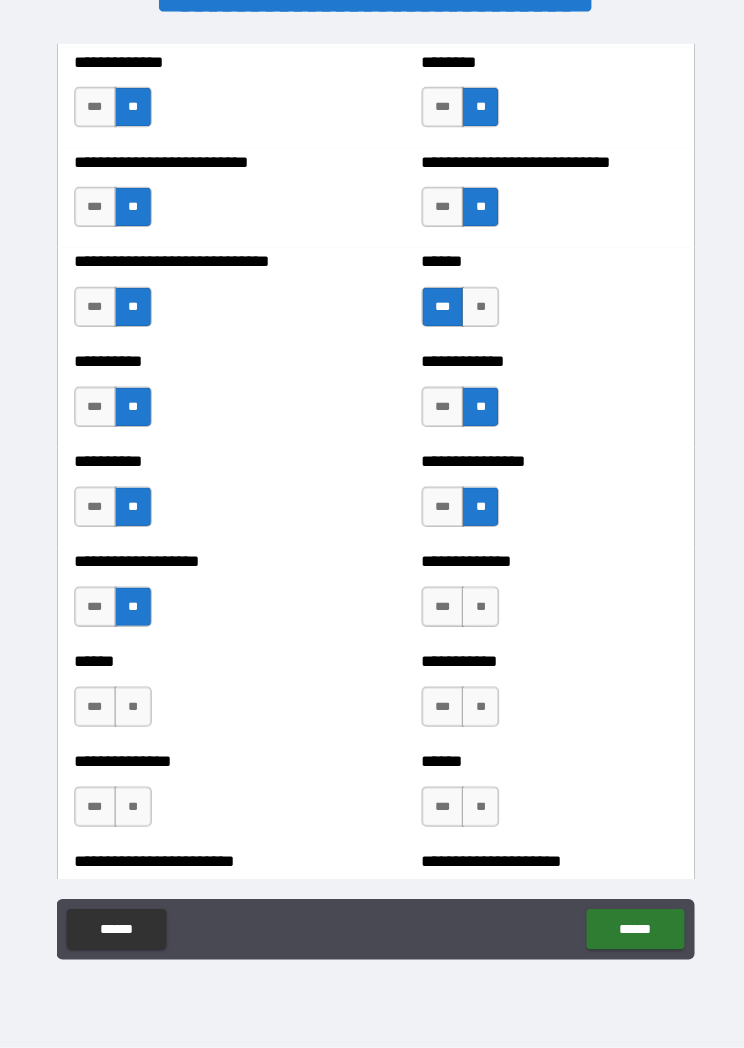 click on "***" at bounding box center [438, 611] 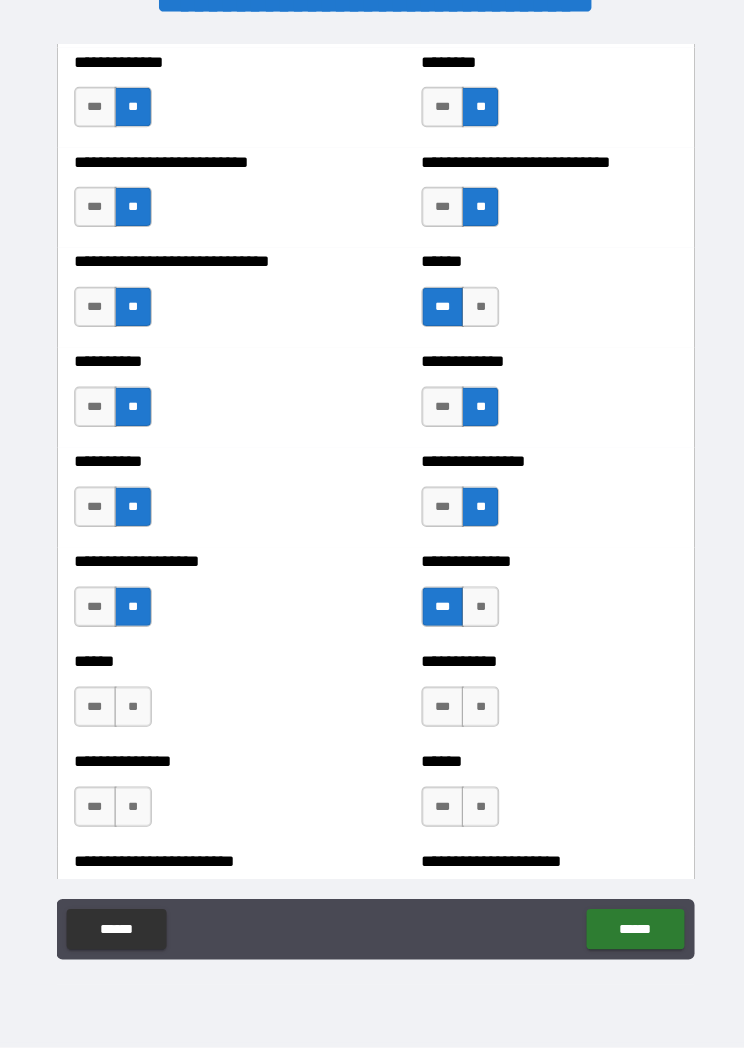 click on "**" at bounding box center (131, 710) 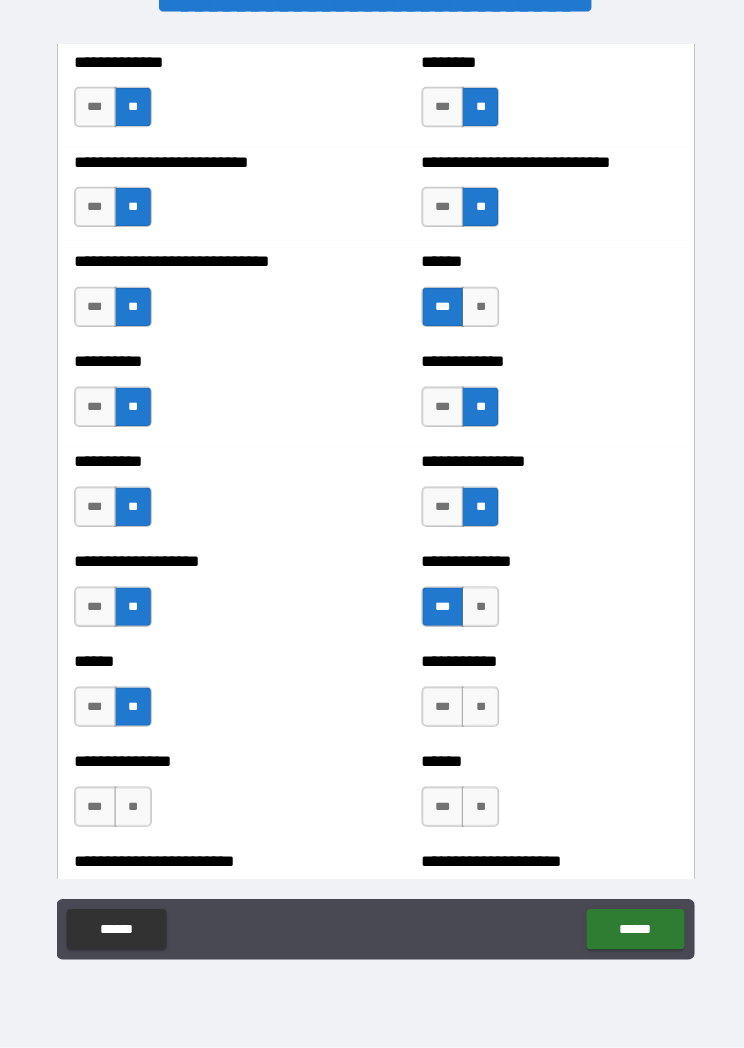 click on "**" at bounding box center (475, 710) 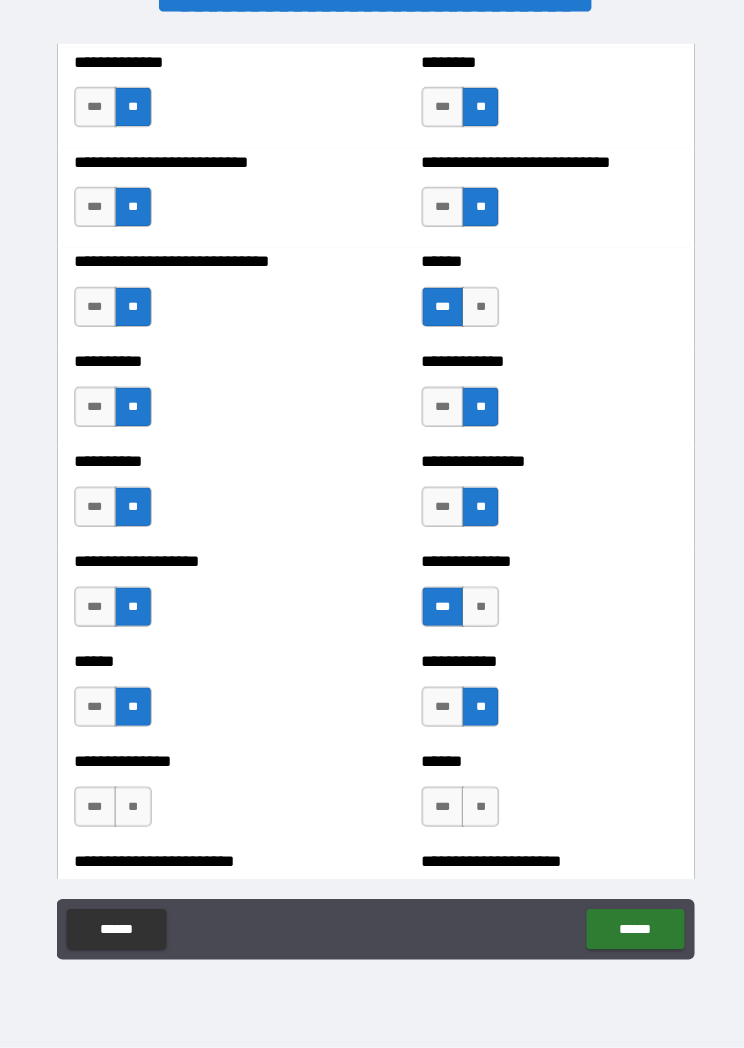 click on "**" at bounding box center [475, 809] 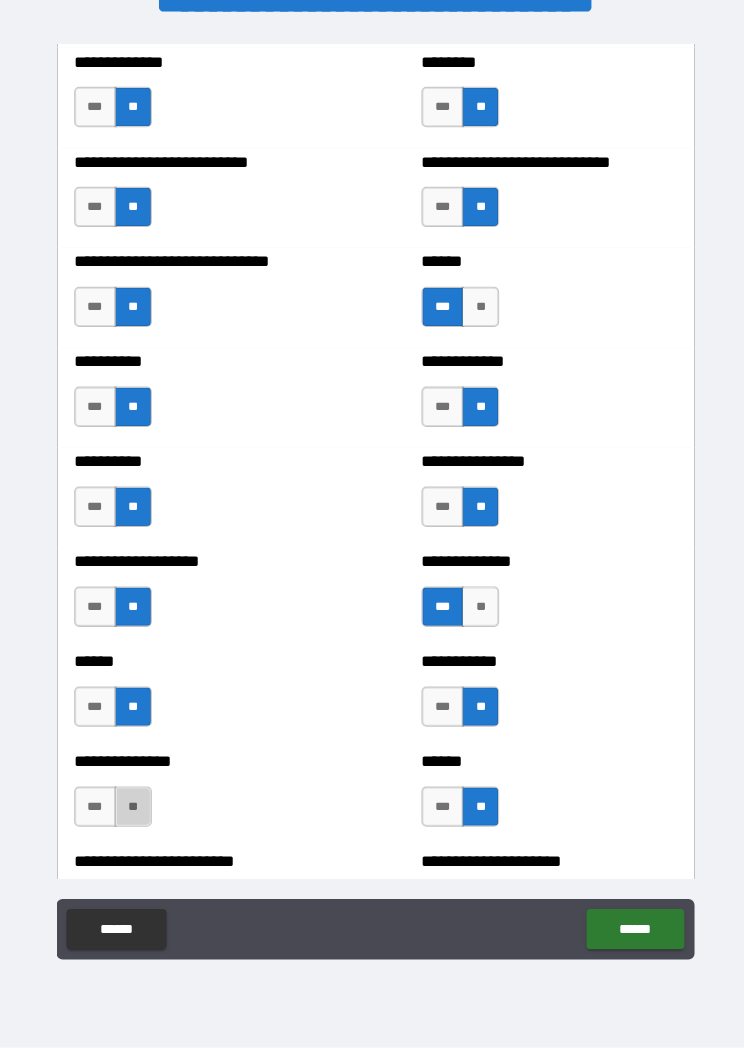 click on "**" at bounding box center (131, 809) 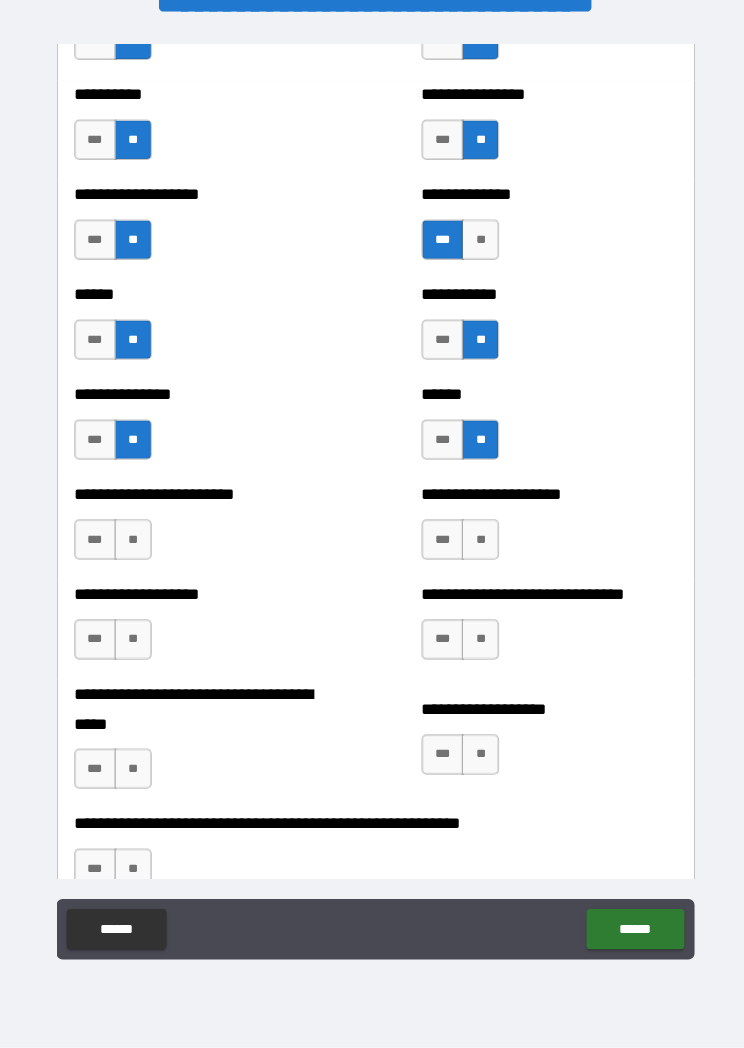 scroll, scrollTop: 4612, scrollLeft: 0, axis: vertical 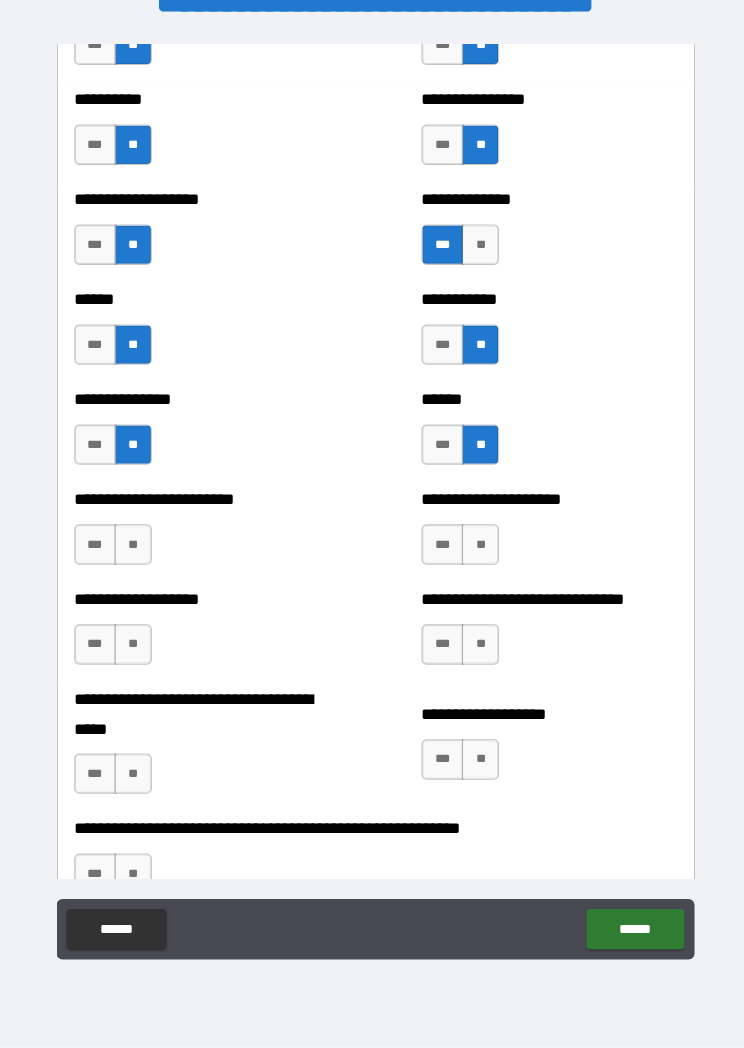 click on "**" at bounding box center [131, 549] 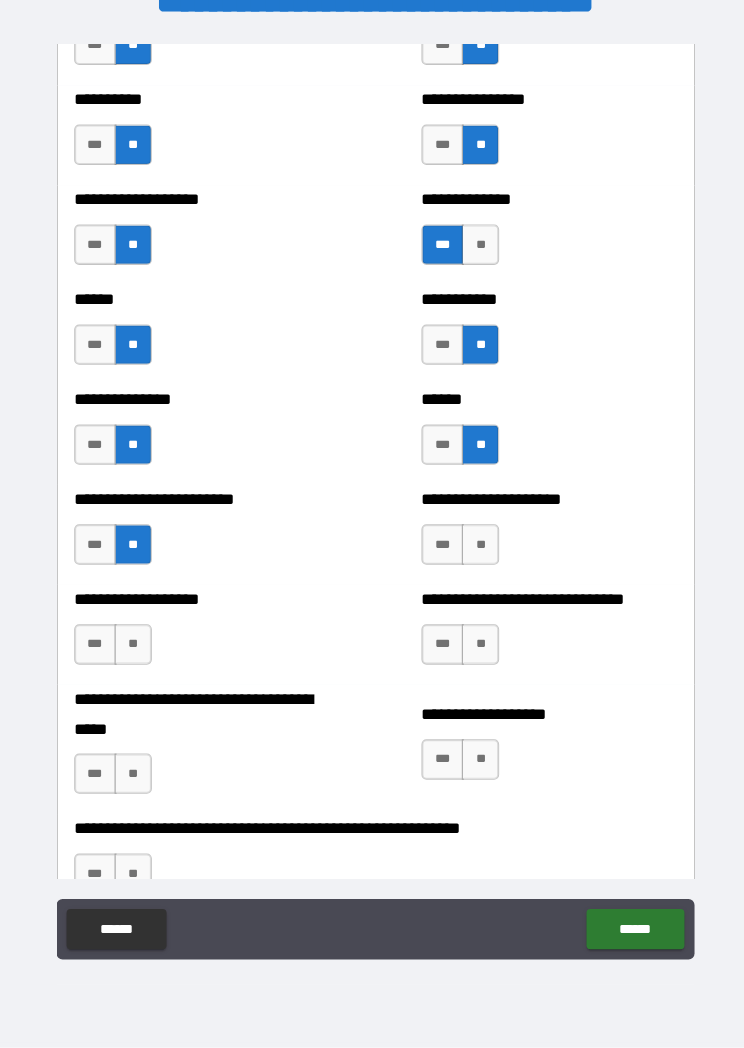 click on "**" at bounding box center (475, 549) 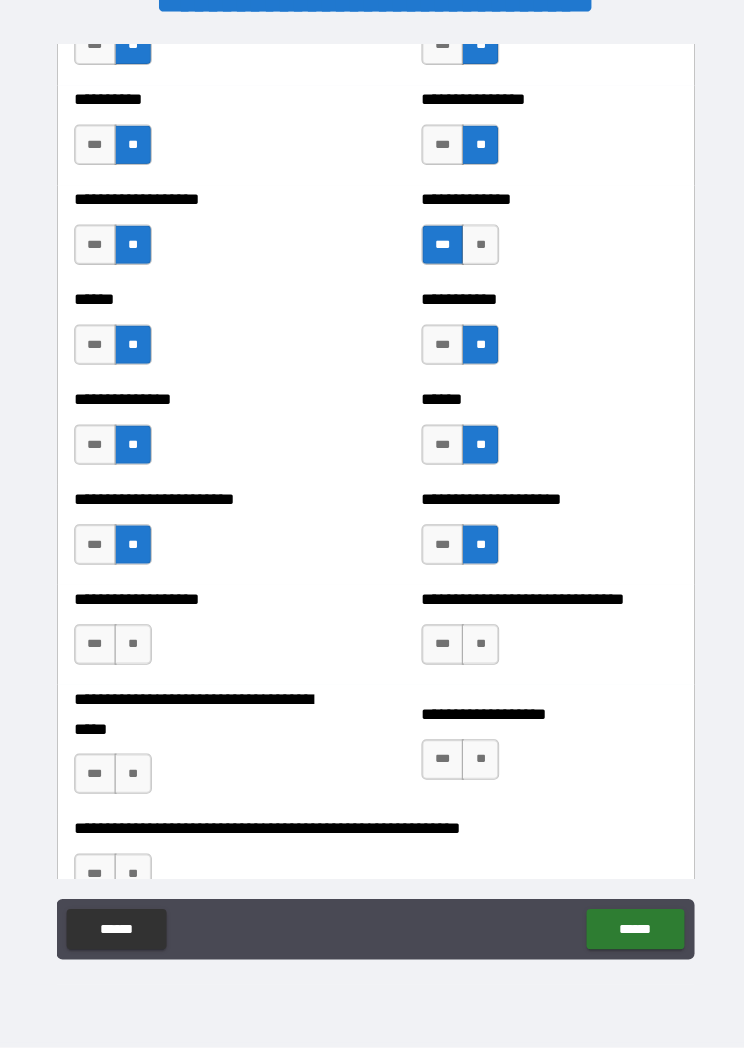 click on "**" at bounding box center [475, 648] 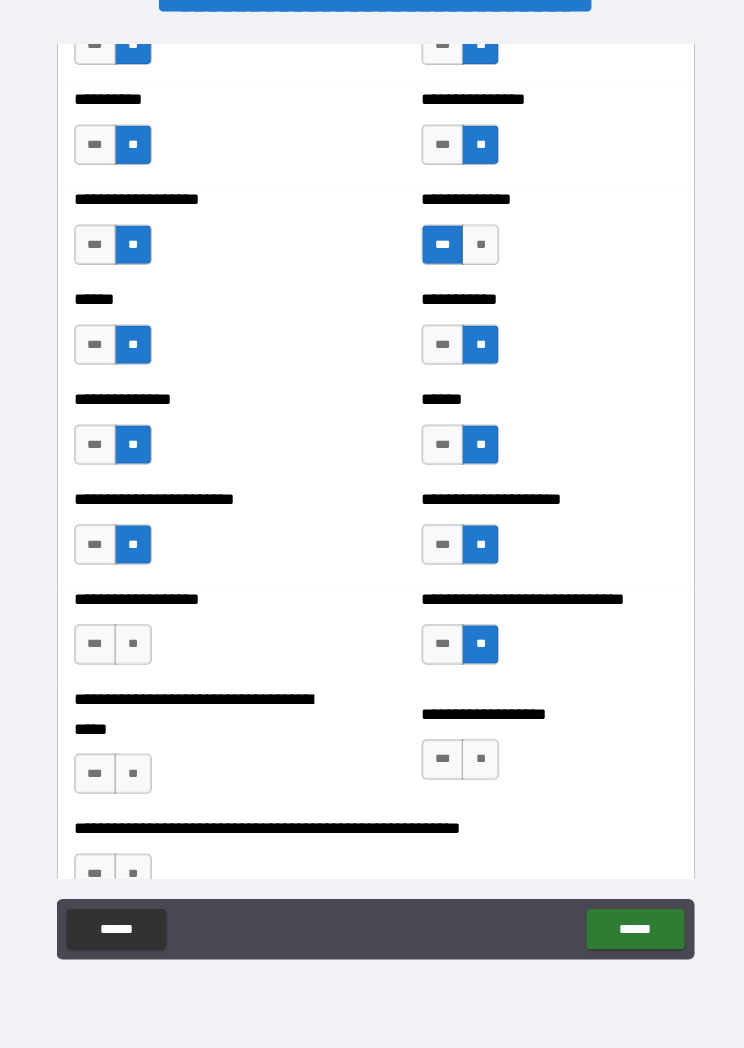 click on "**" at bounding box center [475, 762] 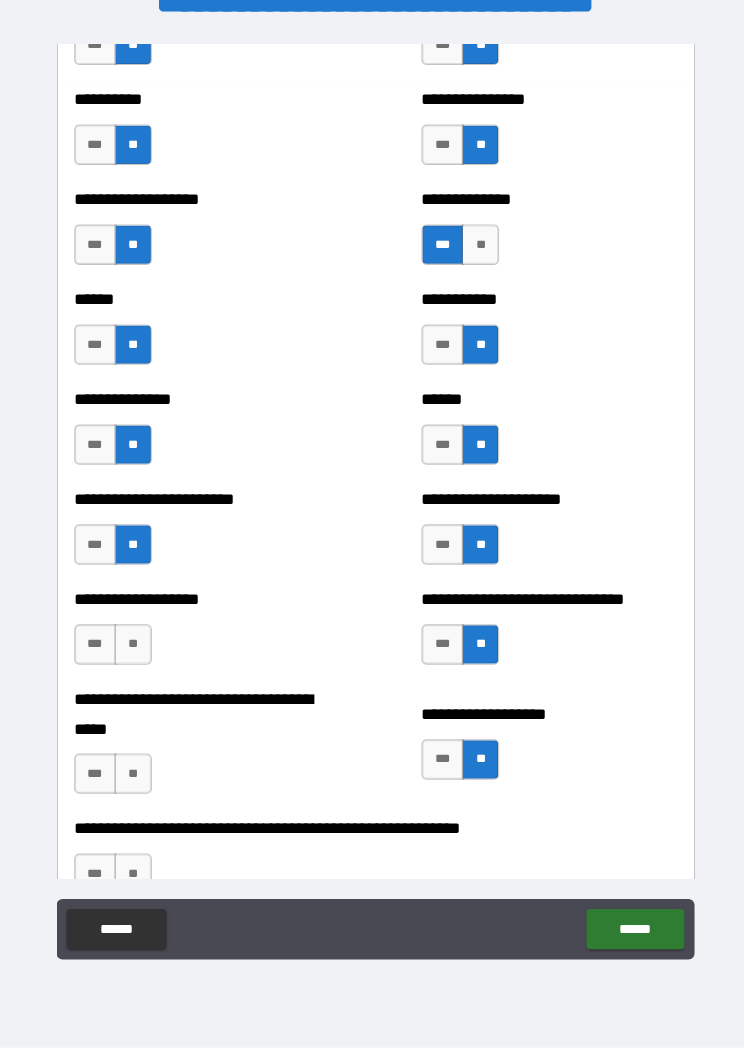 click on "**" at bounding box center (131, 648) 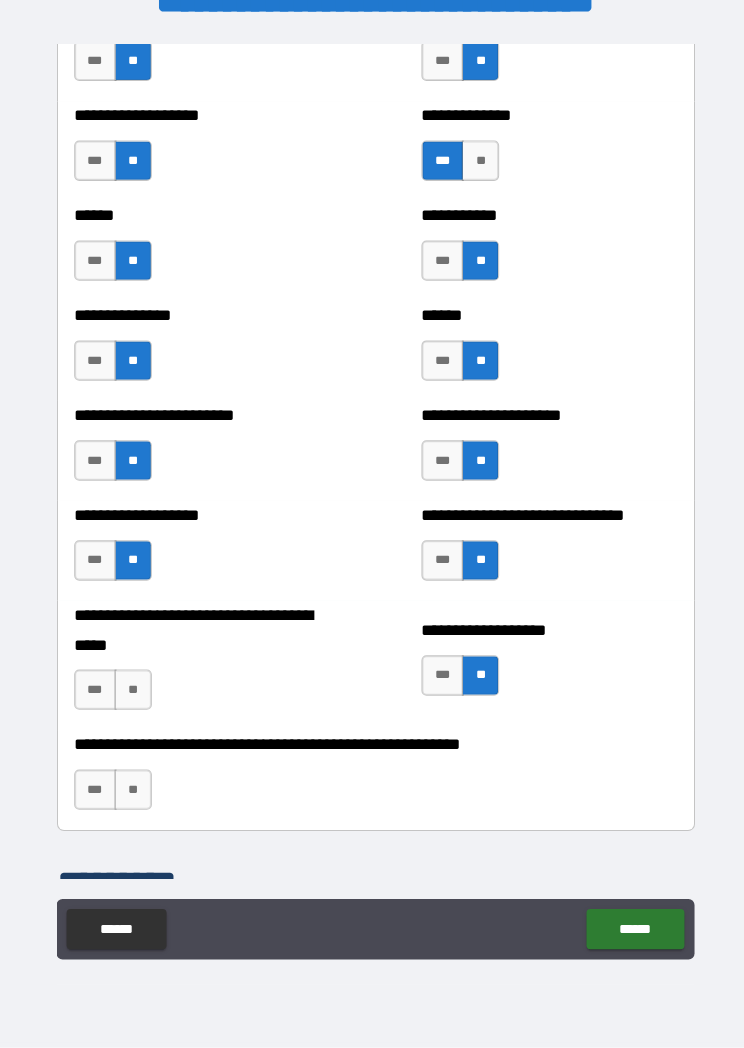 scroll, scrollTop: 4695, scrollLeft: 0, axis: vertical 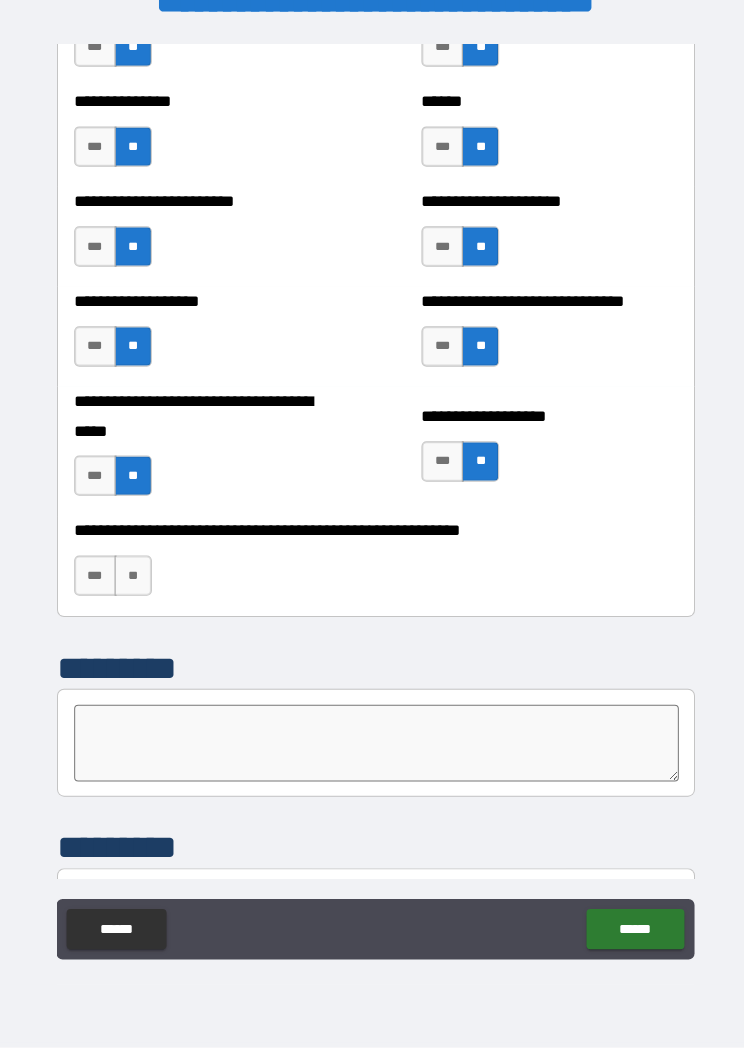 click on "**" at bounding box center (131, 580) 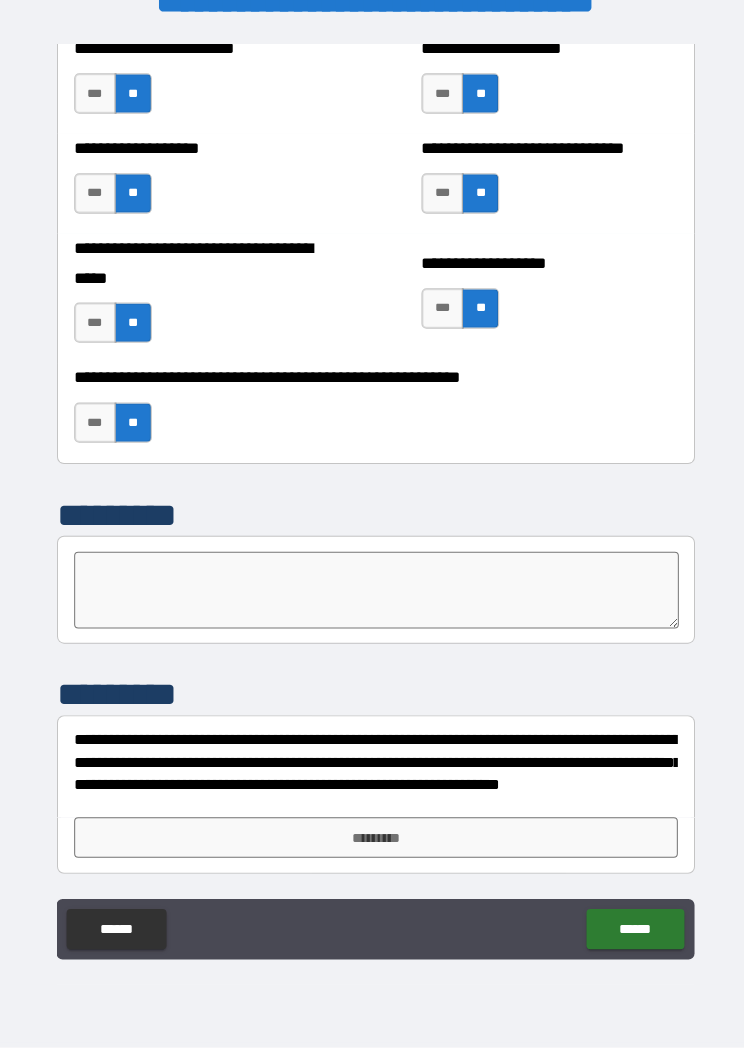 scroll, scrollTop: 5059, scrollLeft: 0, axis: vertical 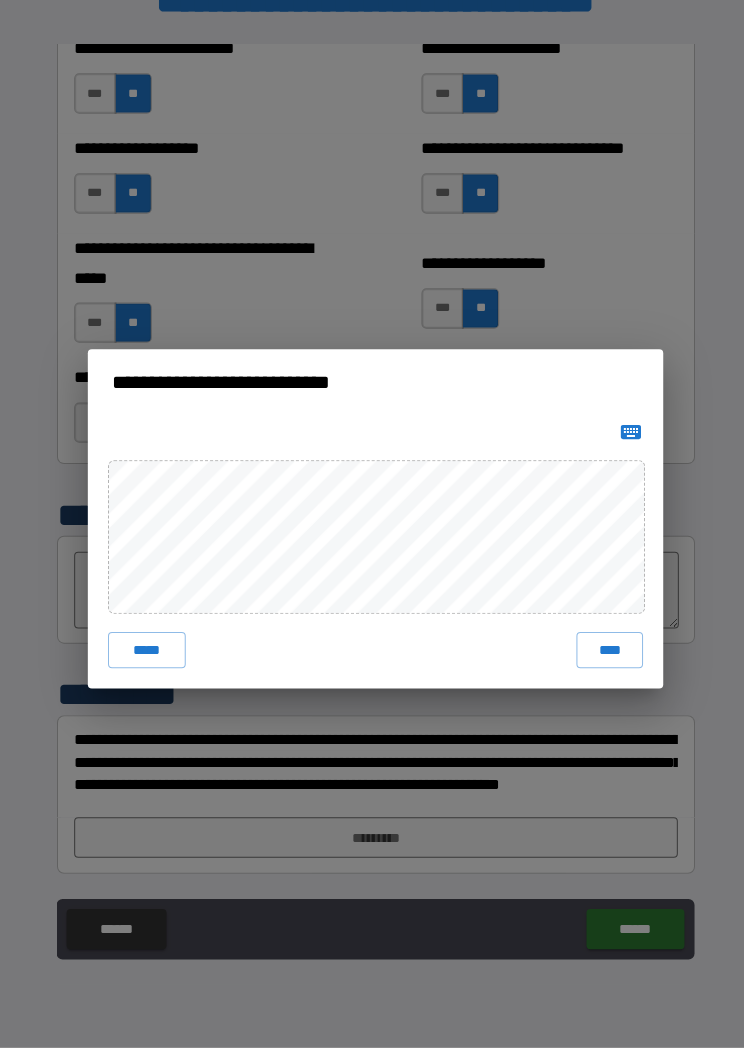 click on "****" at bounding box center [604, 654] 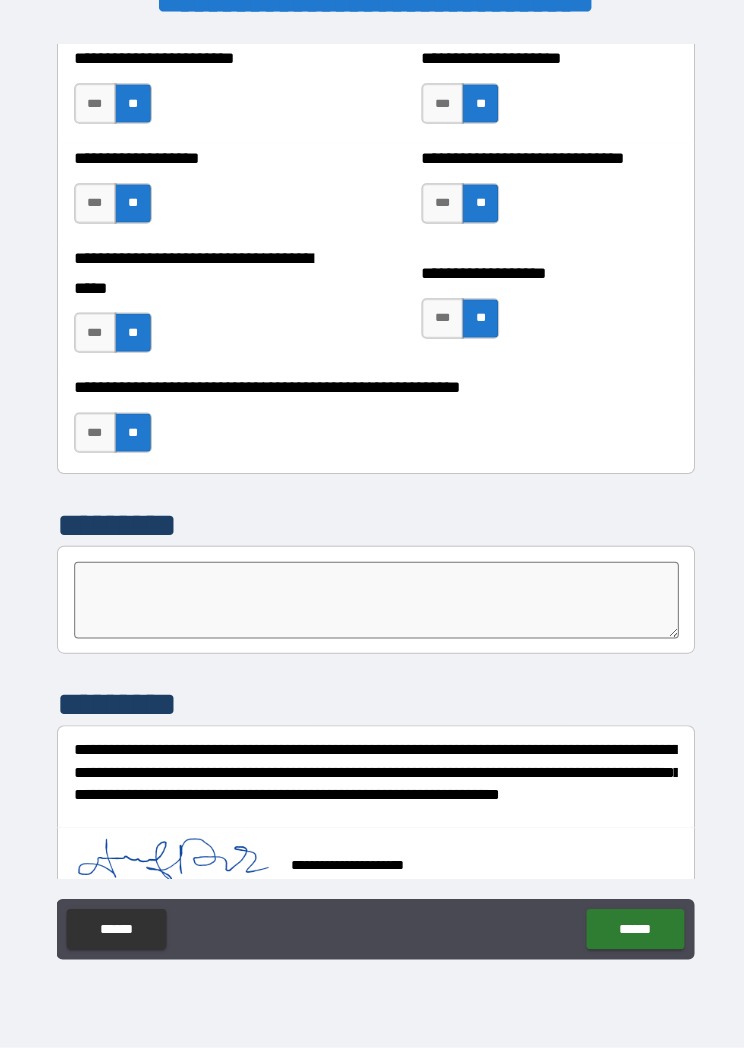 click on "******" at bounding box center [629, 930] 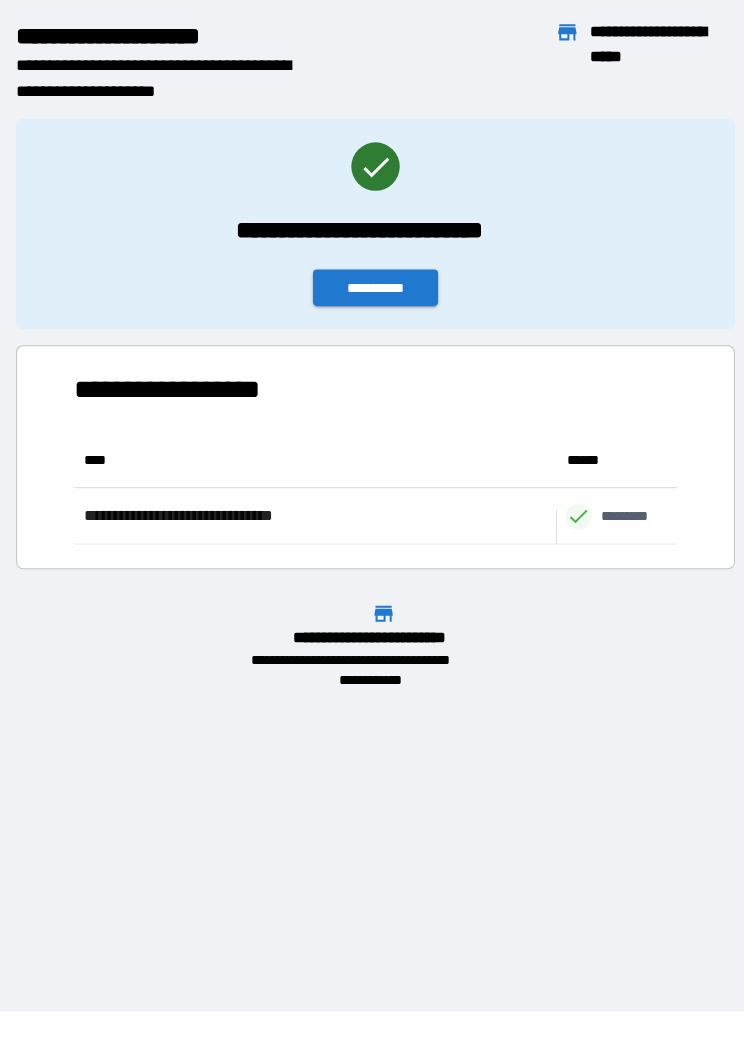scroll, scrollTop: 1, scrollLeft: 1, axis: both 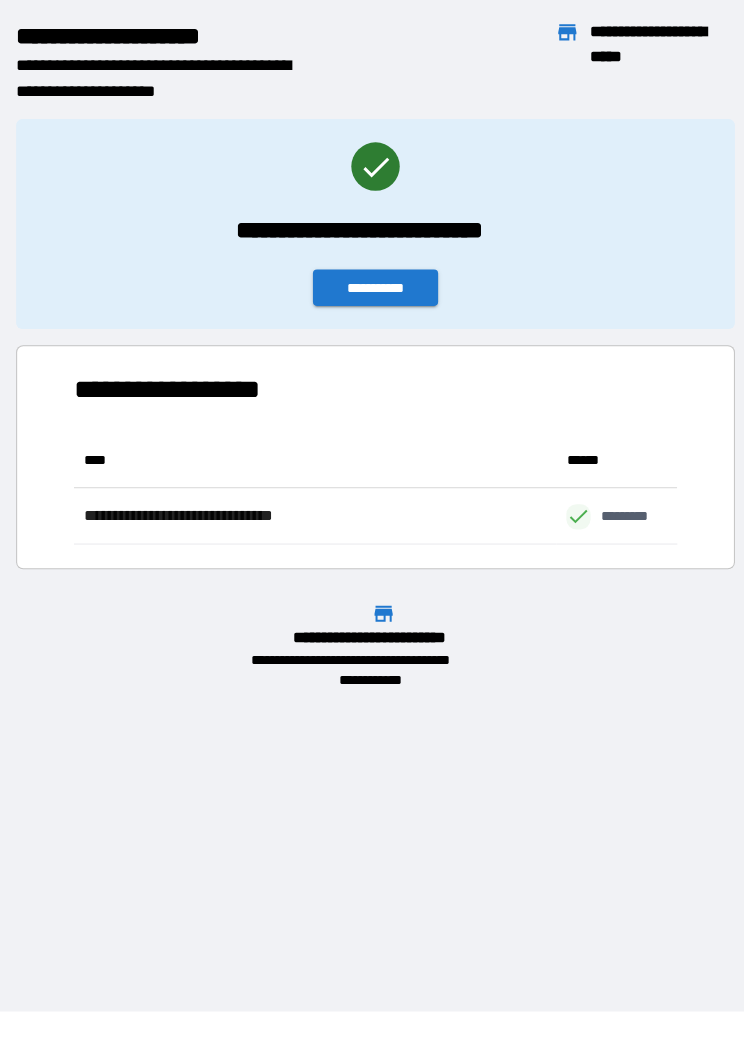 click on "**********" at bounding box center [372, 295] 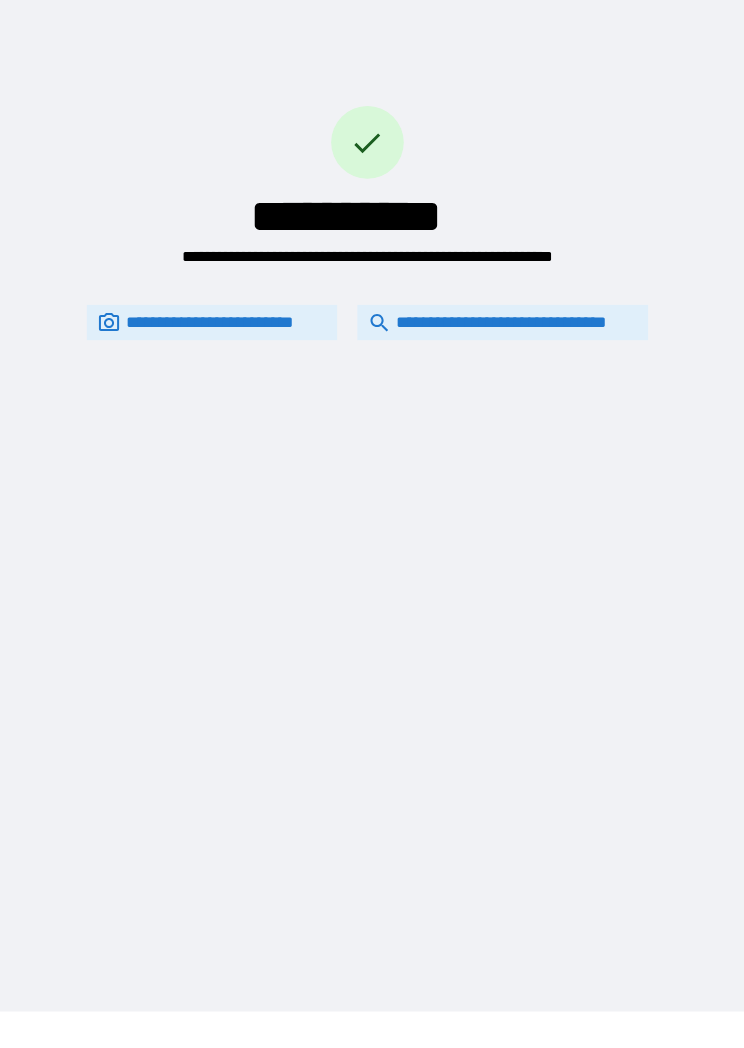 click on "**********" at bounding box center [498, 329] 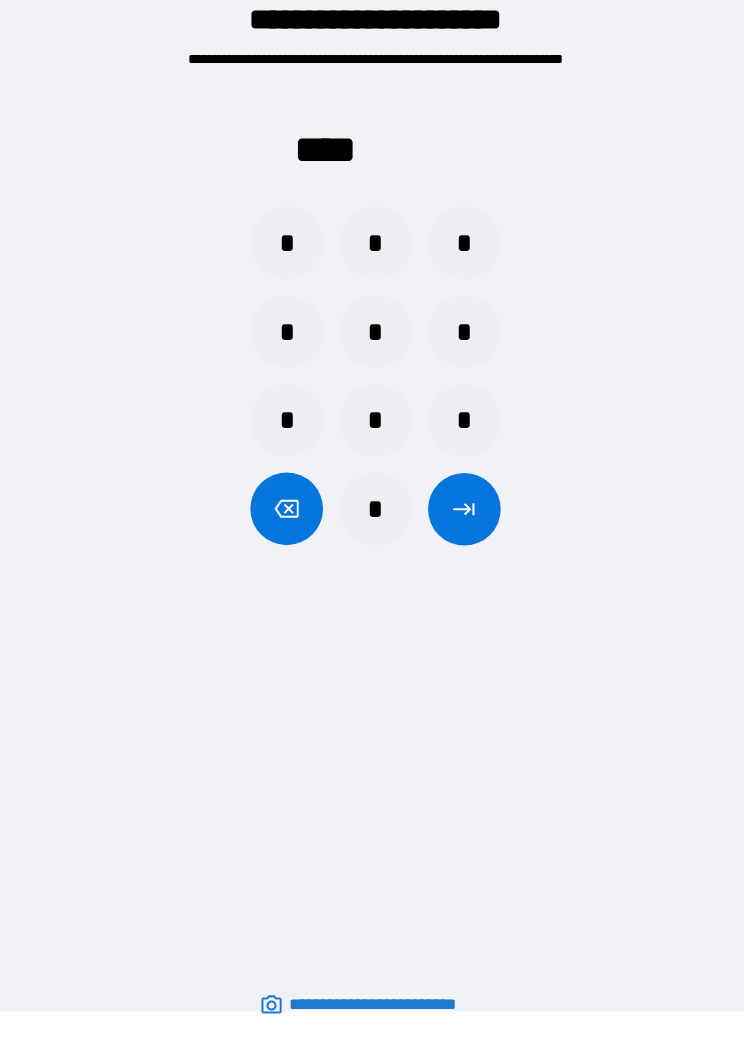click on "*" at bounding box center (284, 250) 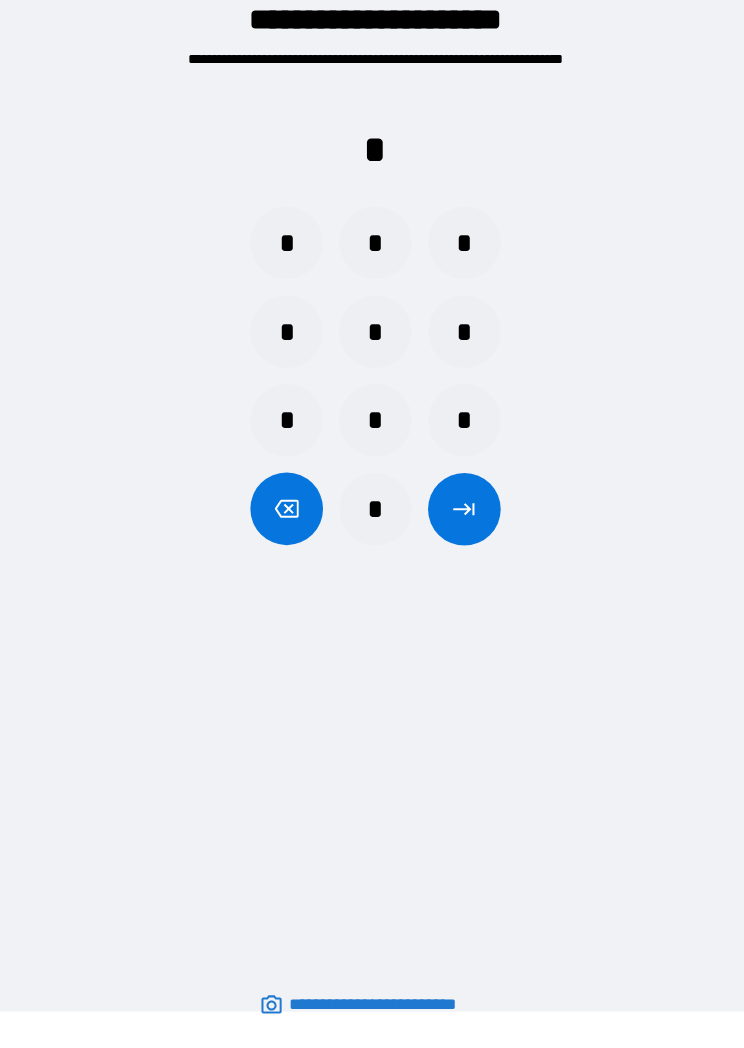 click on "*" at bounding box center (460, 338) 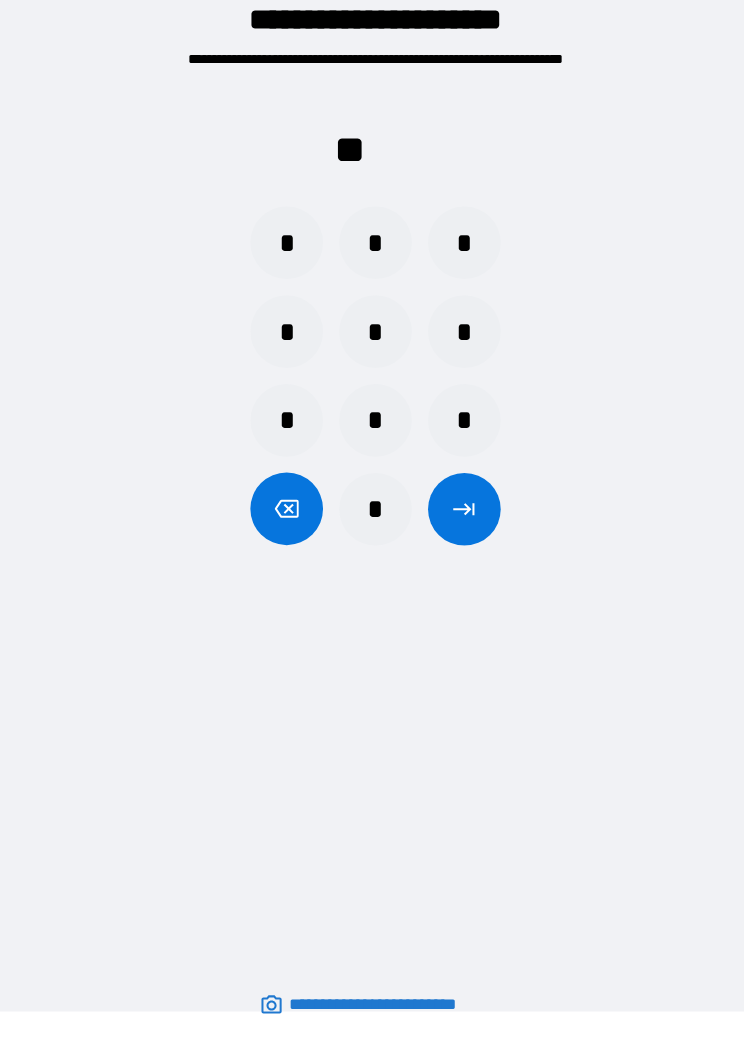 click on "*" at bounding box center (372, 514) 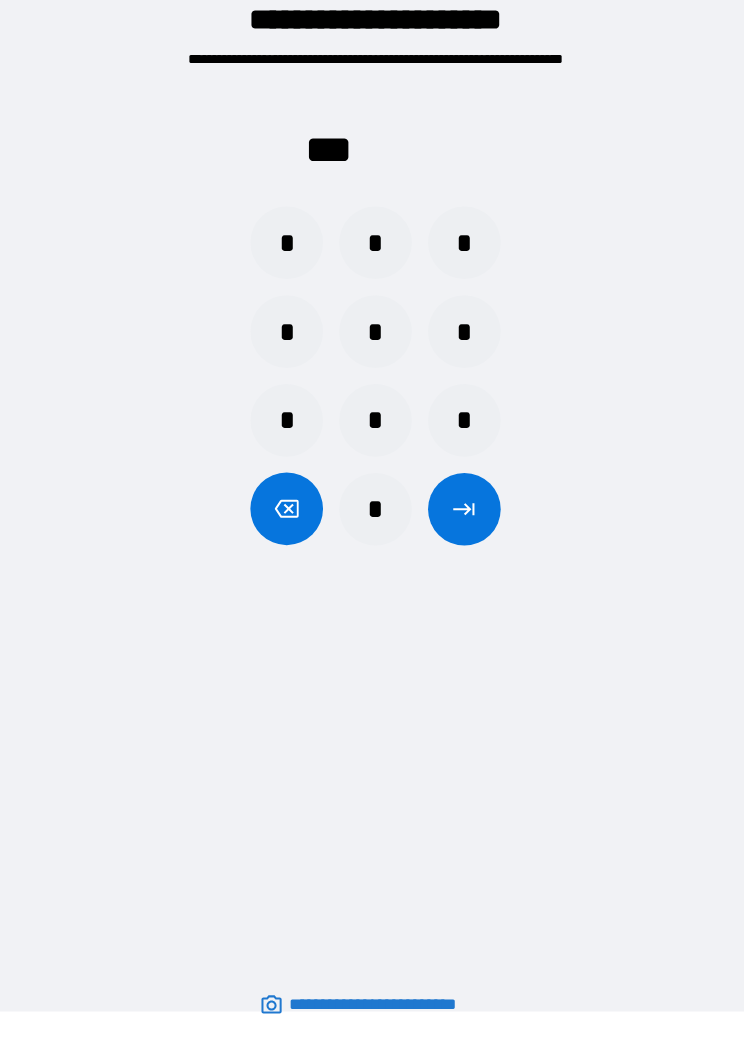 click on "*" at bounding box center (372, 514) 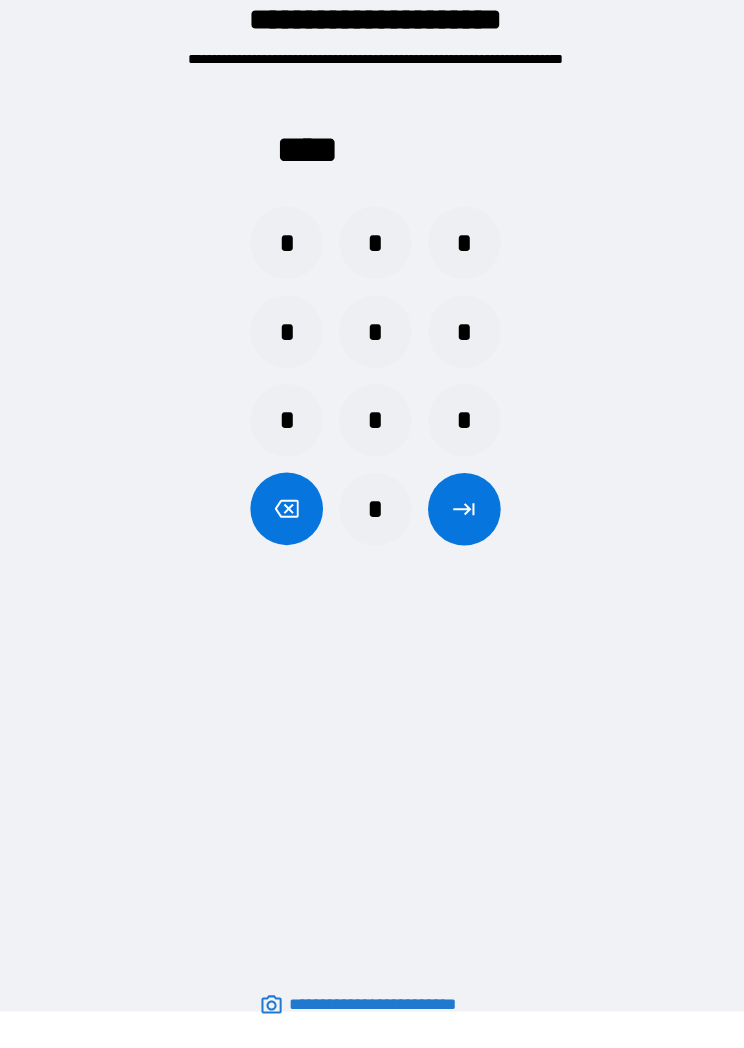 click 